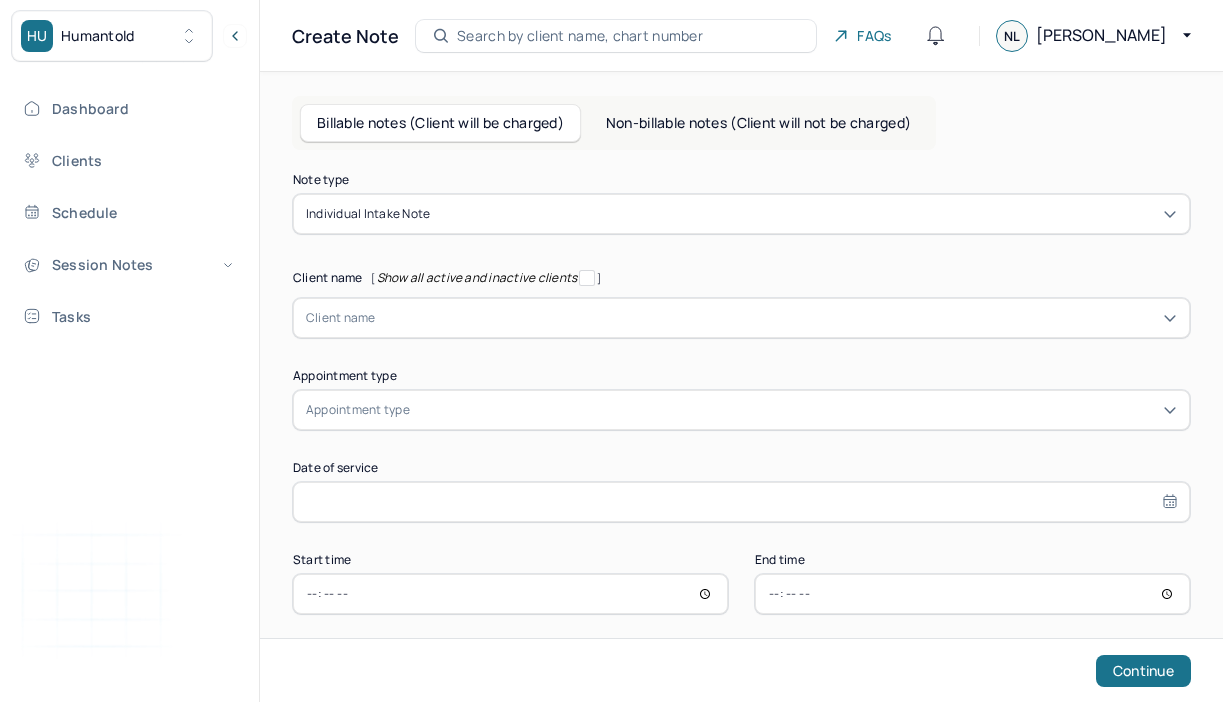 scroll, scrollTop: 0, scrollLeft: 0, axis: both 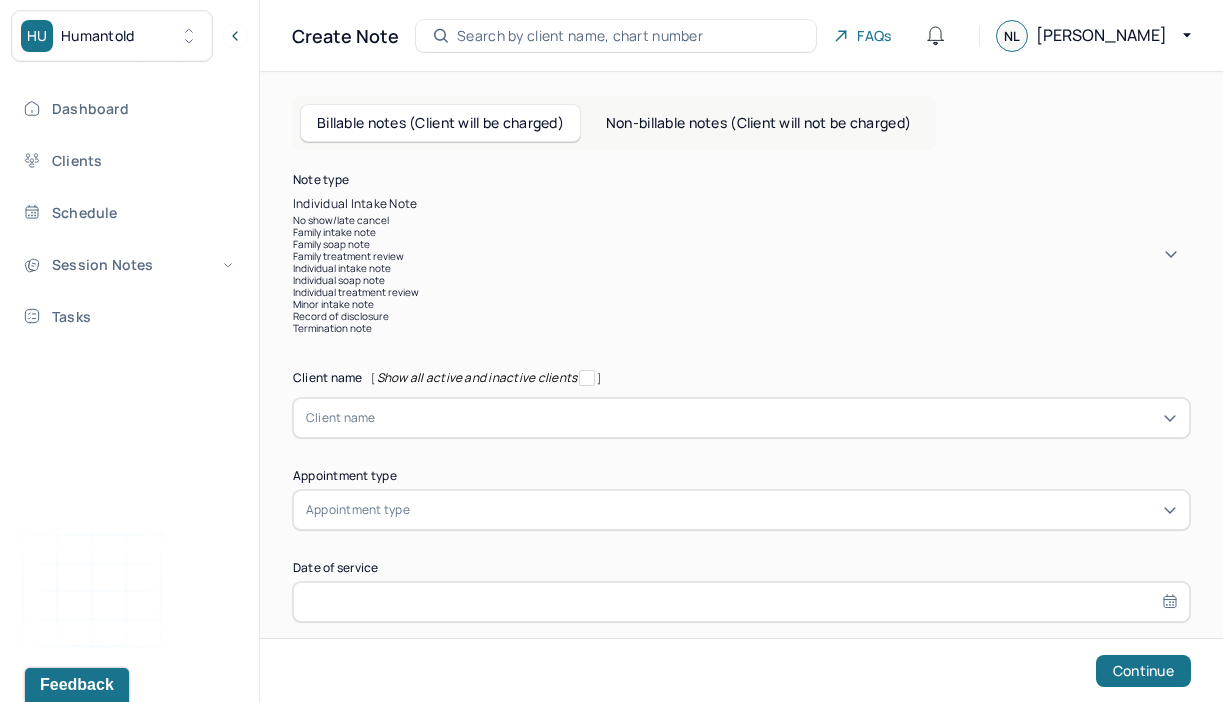 click at bounding box center (805, 204) 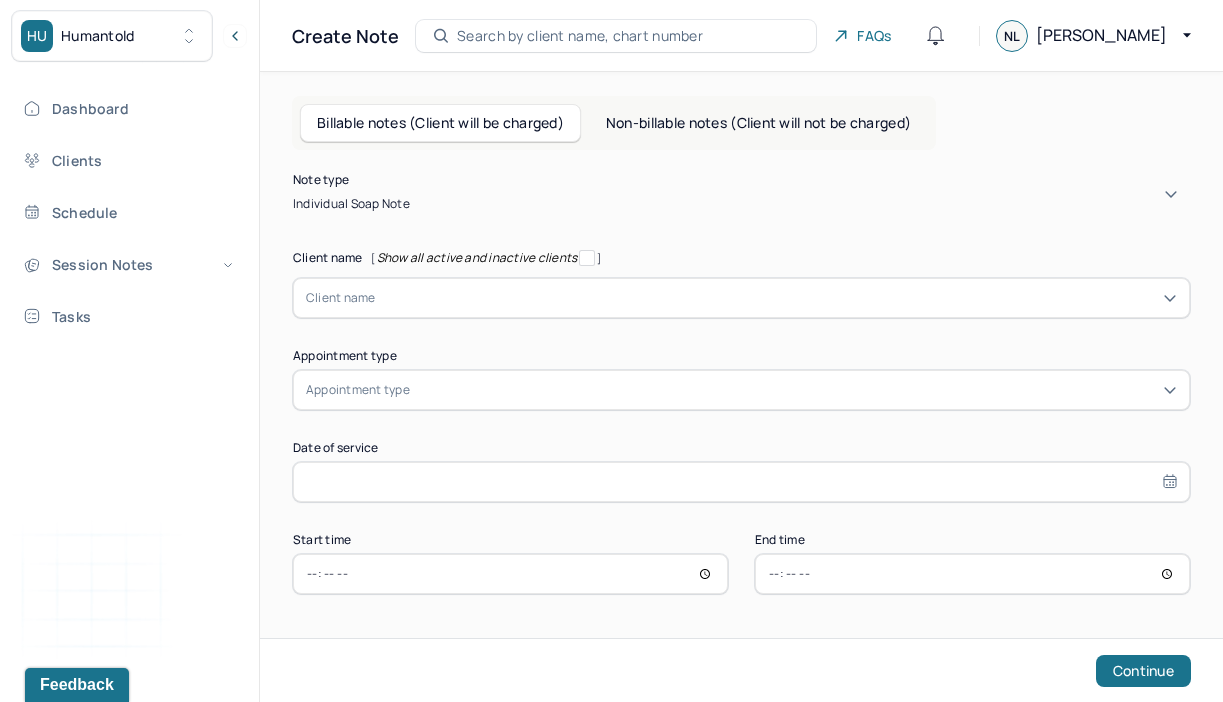 click at bounding box center [776, 298] 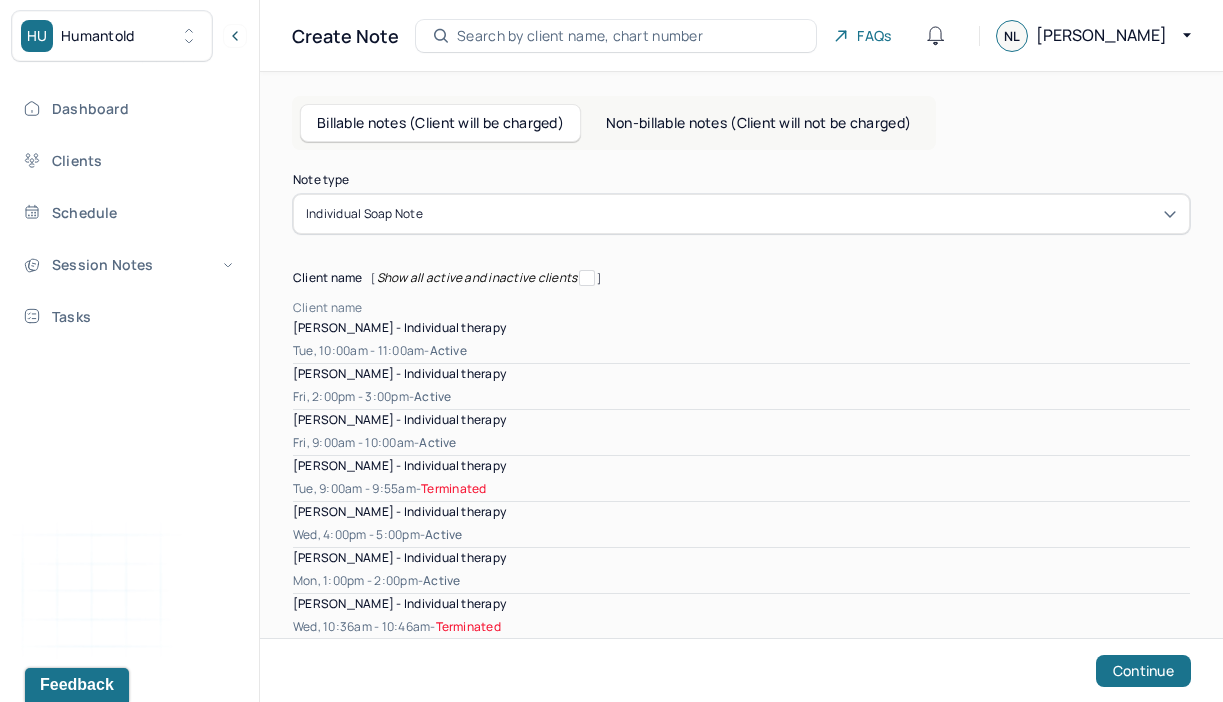 type on "d" 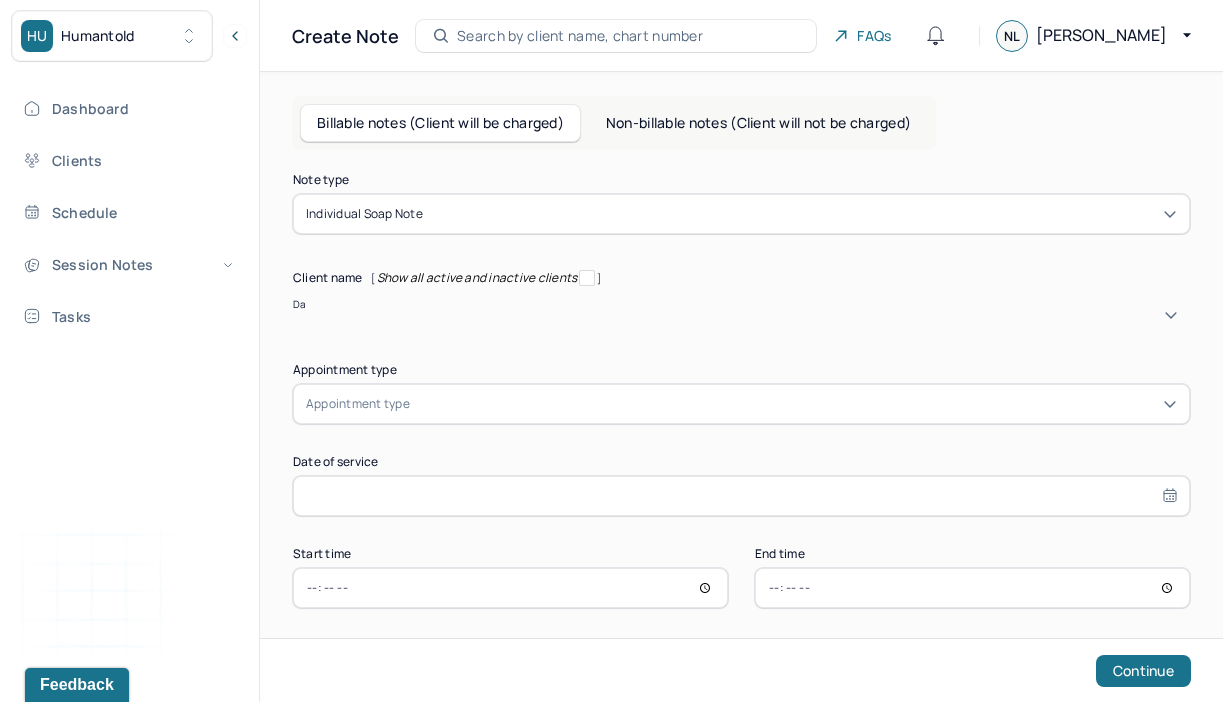 type on "[PERSON_NAME]" 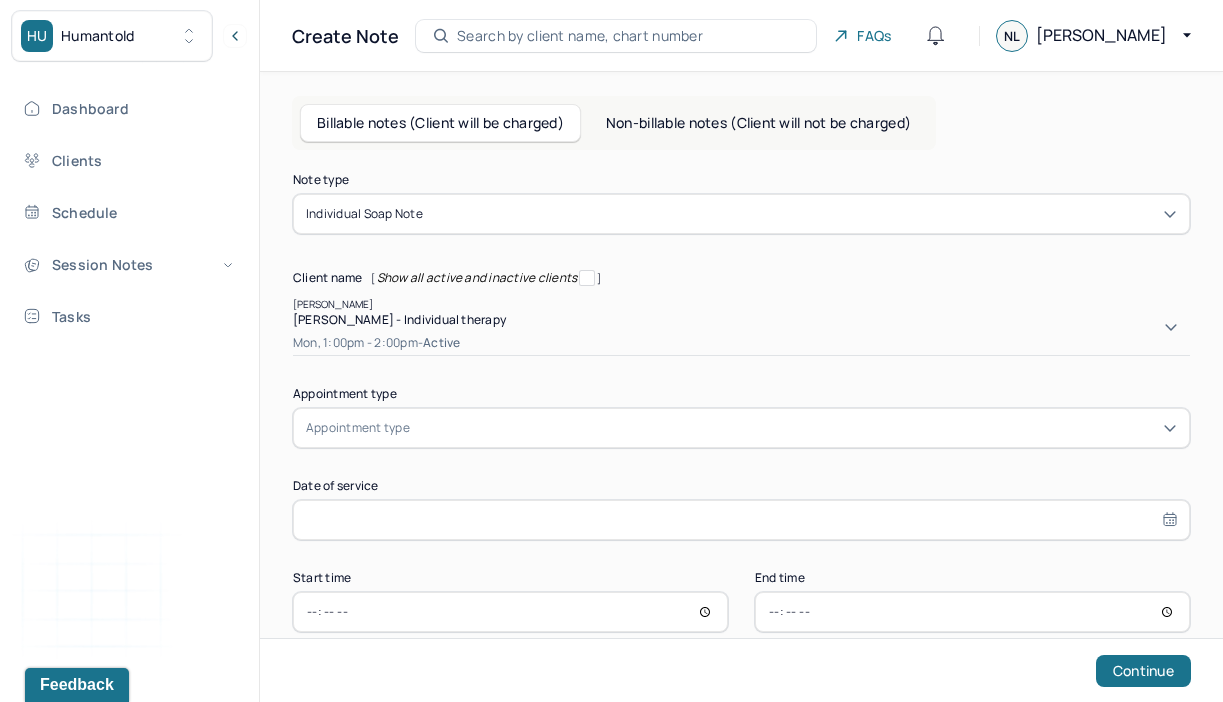 click on "[PERSON_NAME] - Individual therapy" at bounding box center (399, 319) 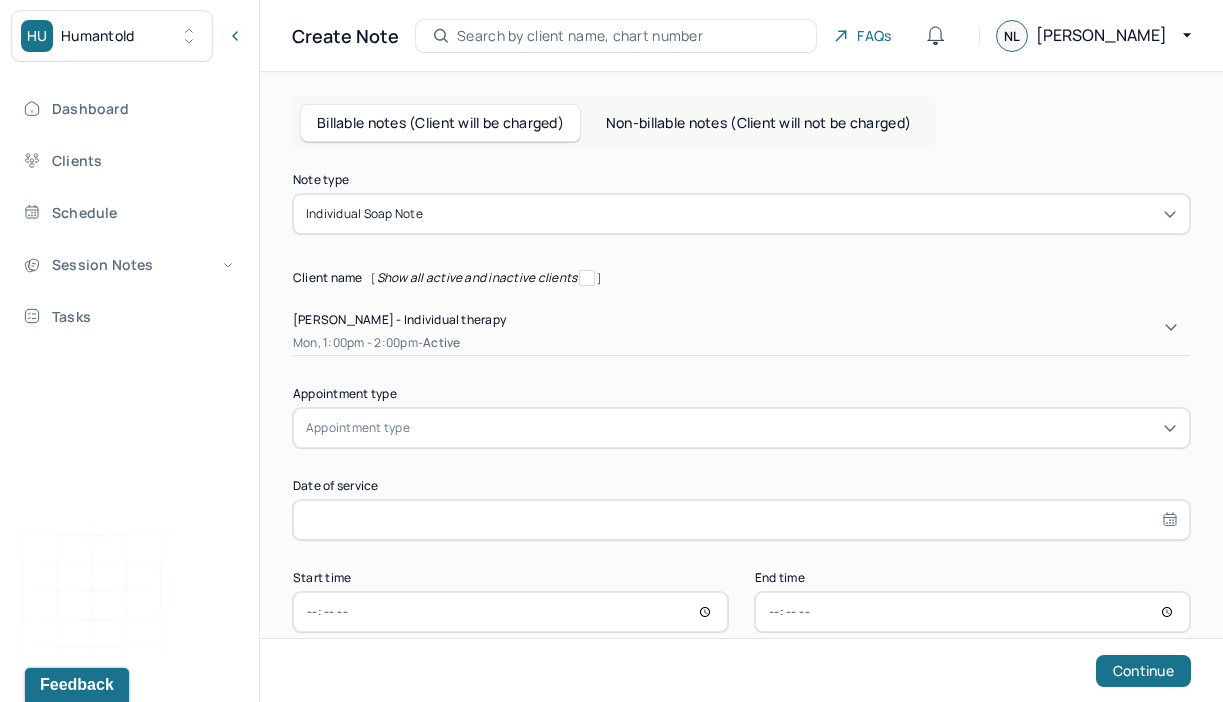 type on "[DATE]" 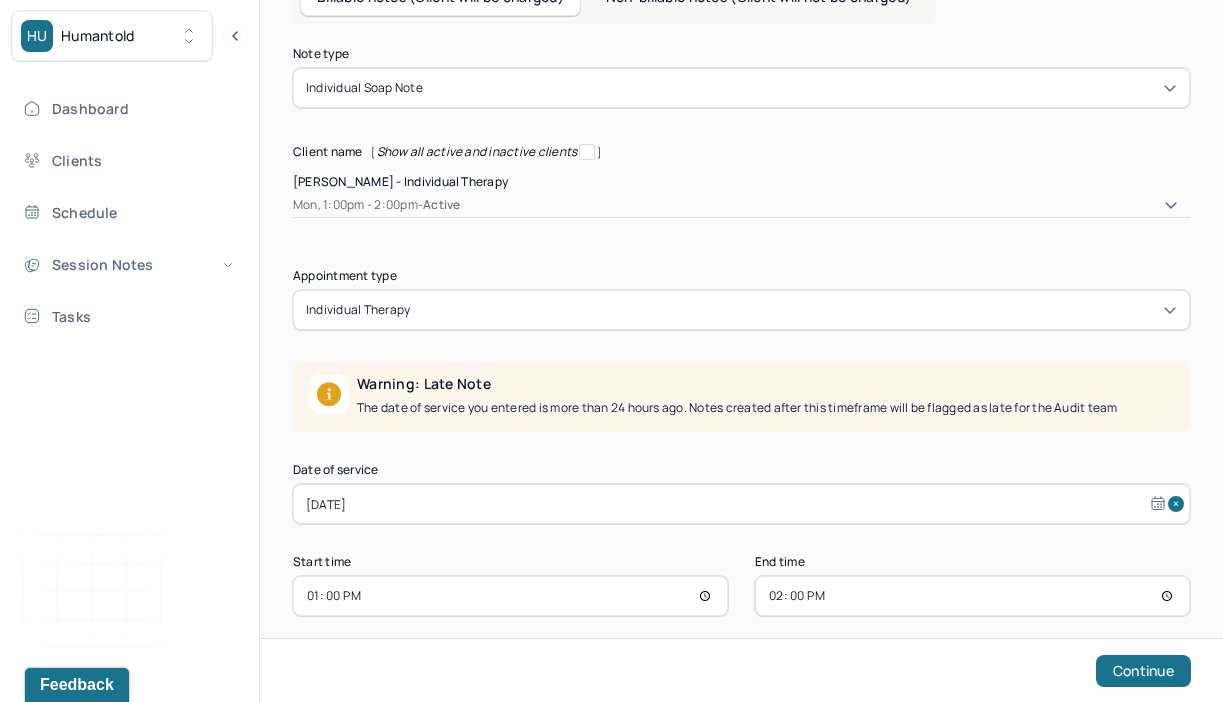 scroll, scrollTop: 127, scrollLeft: 0, axis: vertical 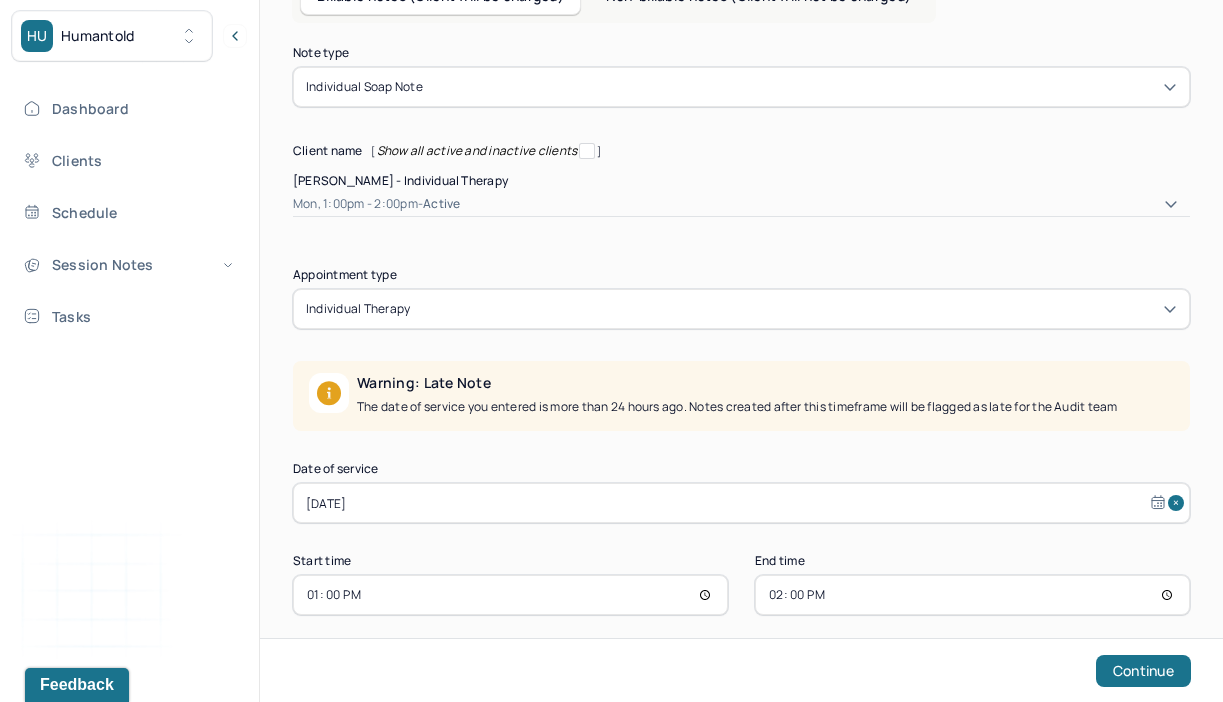click on "[DATE]" at bounding box center (741, 503) 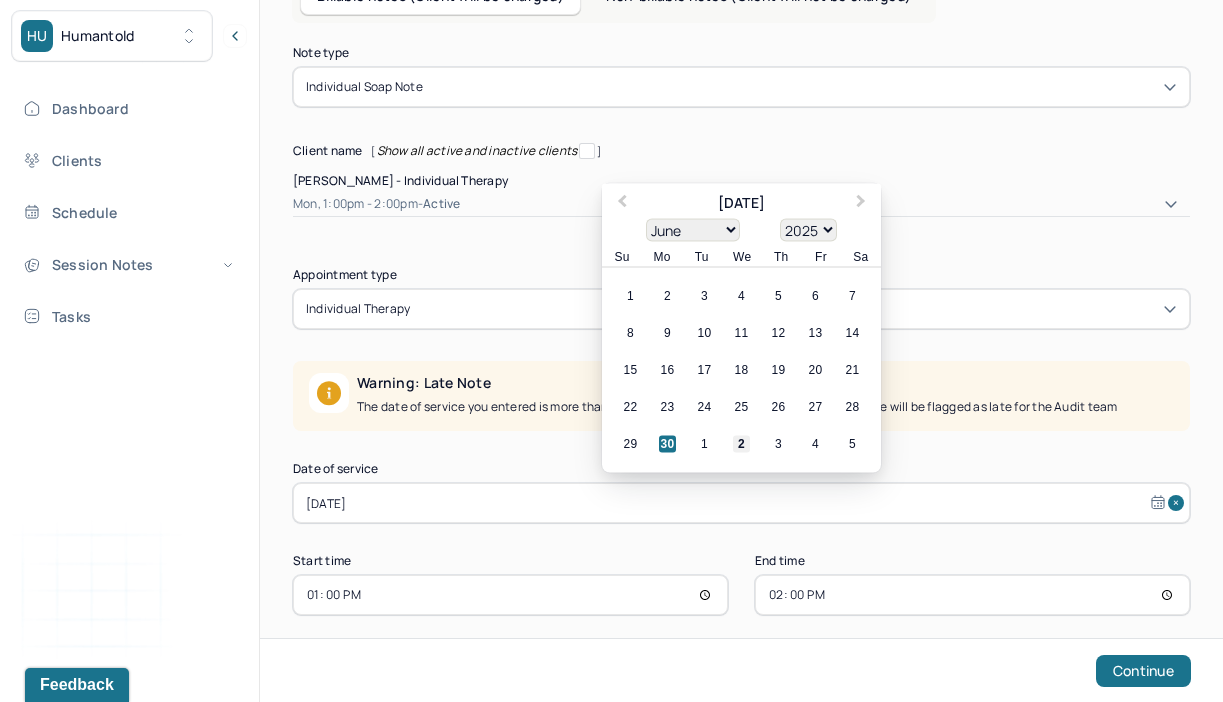 click on "2" at bounding box center [741, 444] 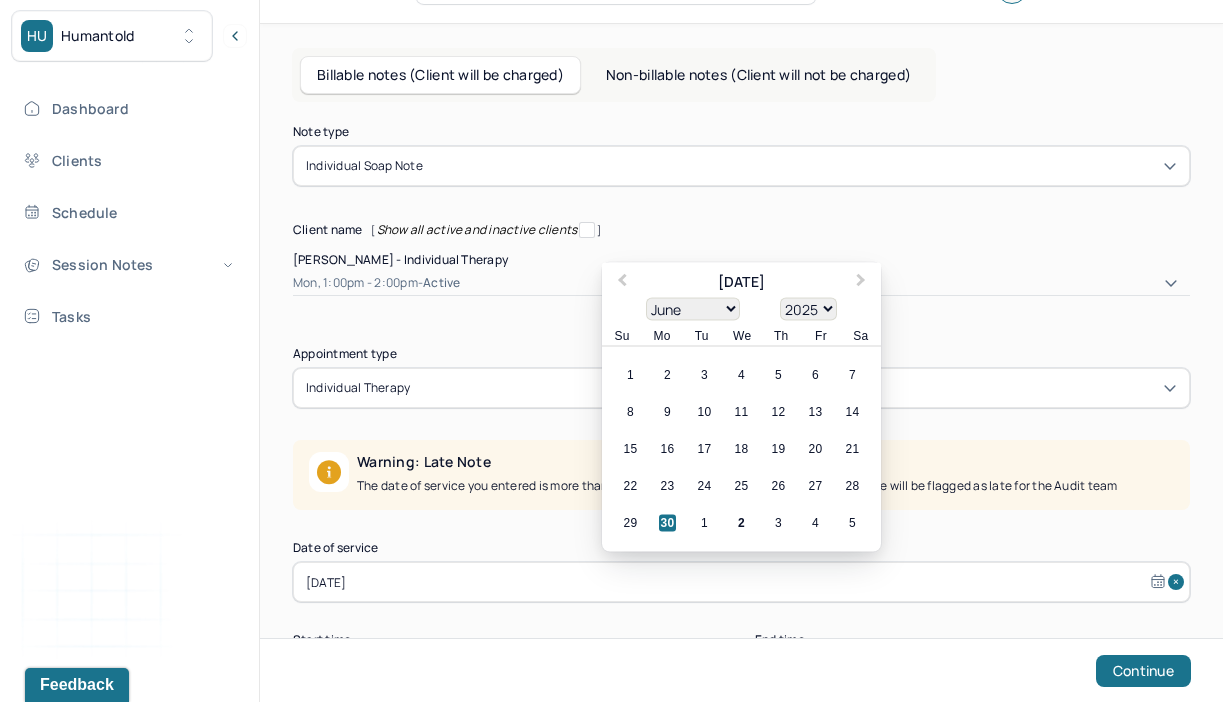 scroll, scrollTop: 25, scrollLeft: 0, axis: vertical 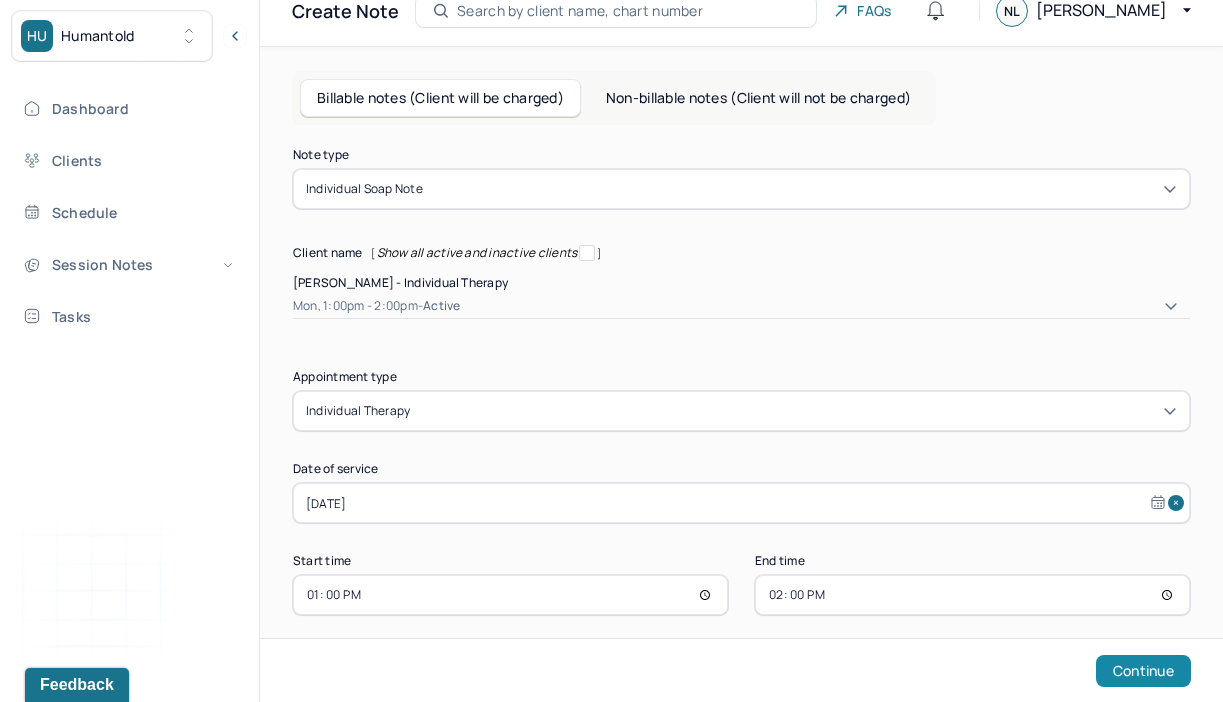 click on "Continue" at bounding box center [1143, 671] 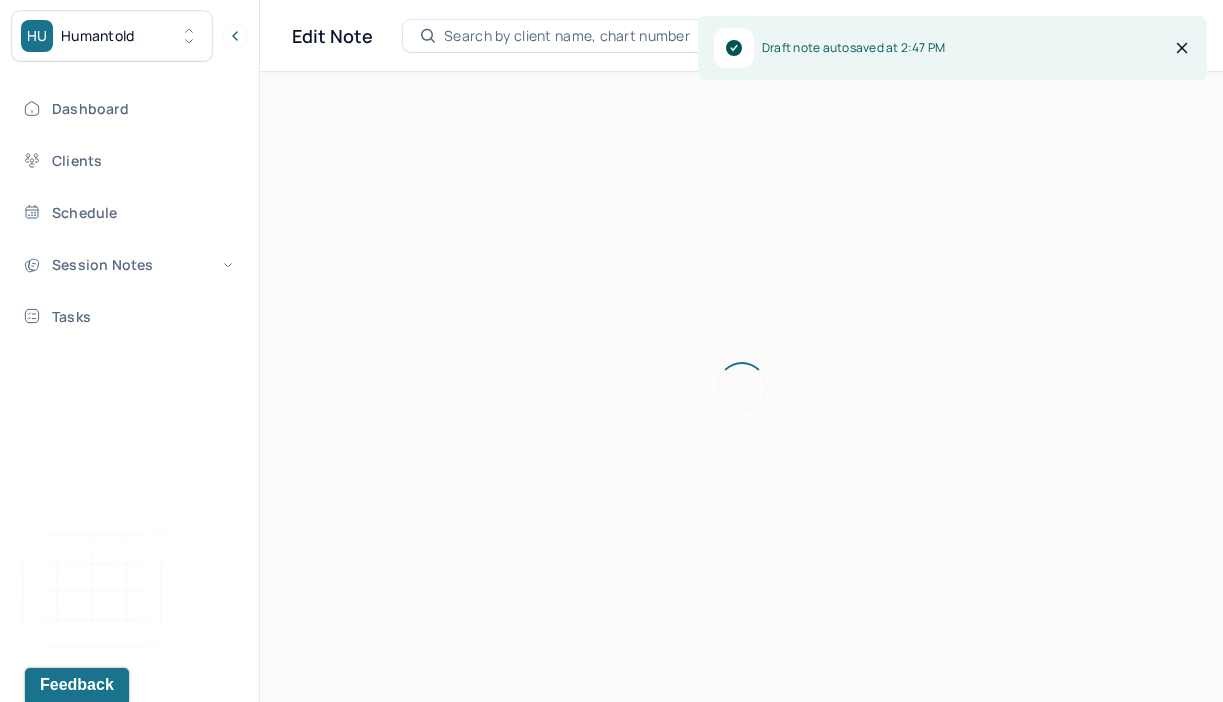 scroll, scrollTop: 0, scrollLeft: 0, axis: both 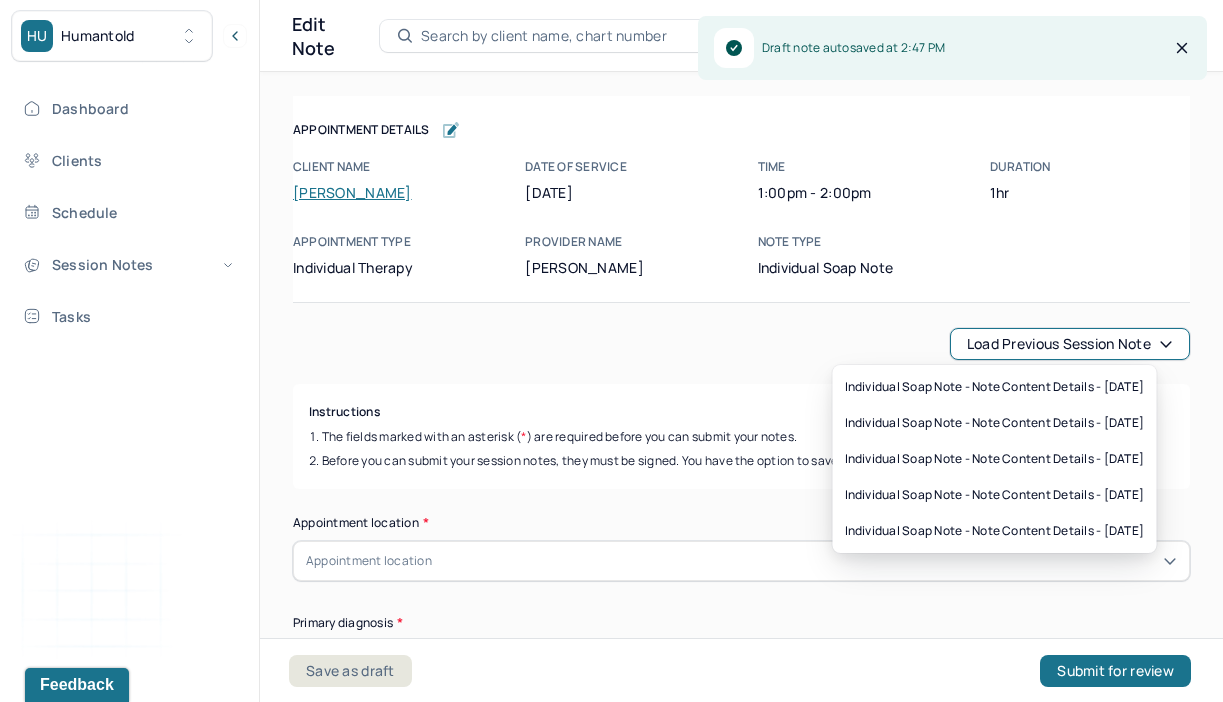 click on "Load previous session note" at bounding box center [1070, 344] 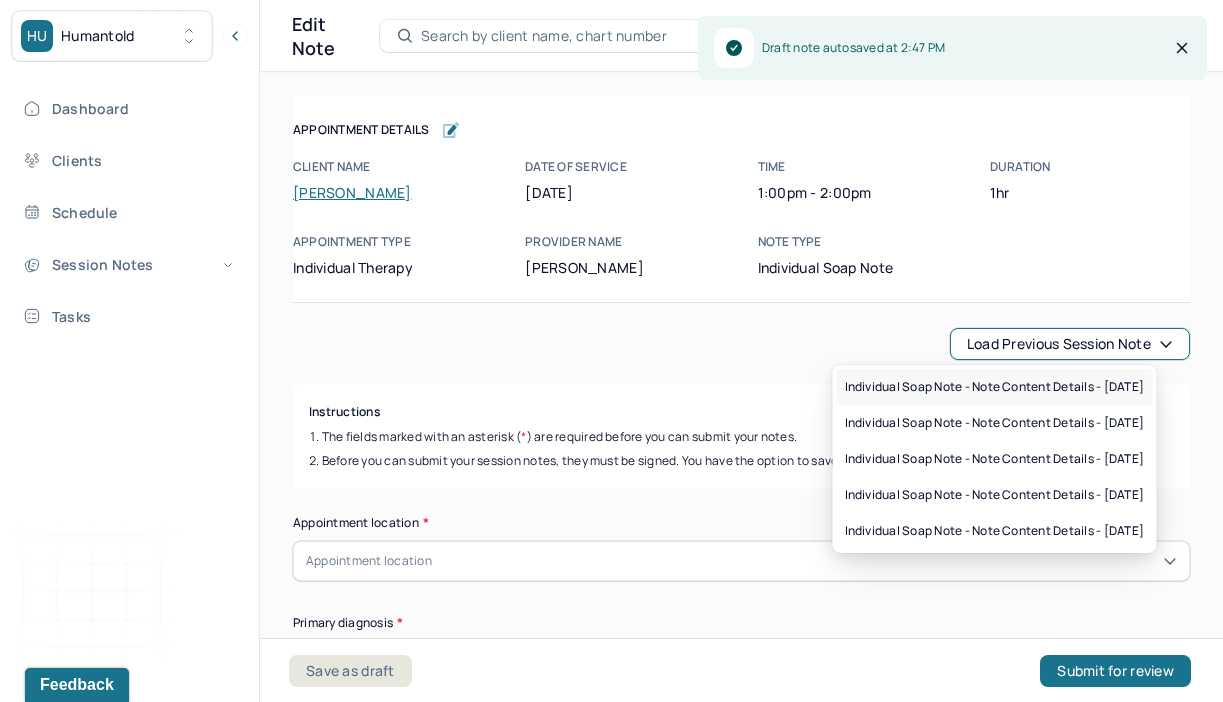 click on "Individual soap note   - Note content Details -   [DATE]" at bounding box center (995, 387) 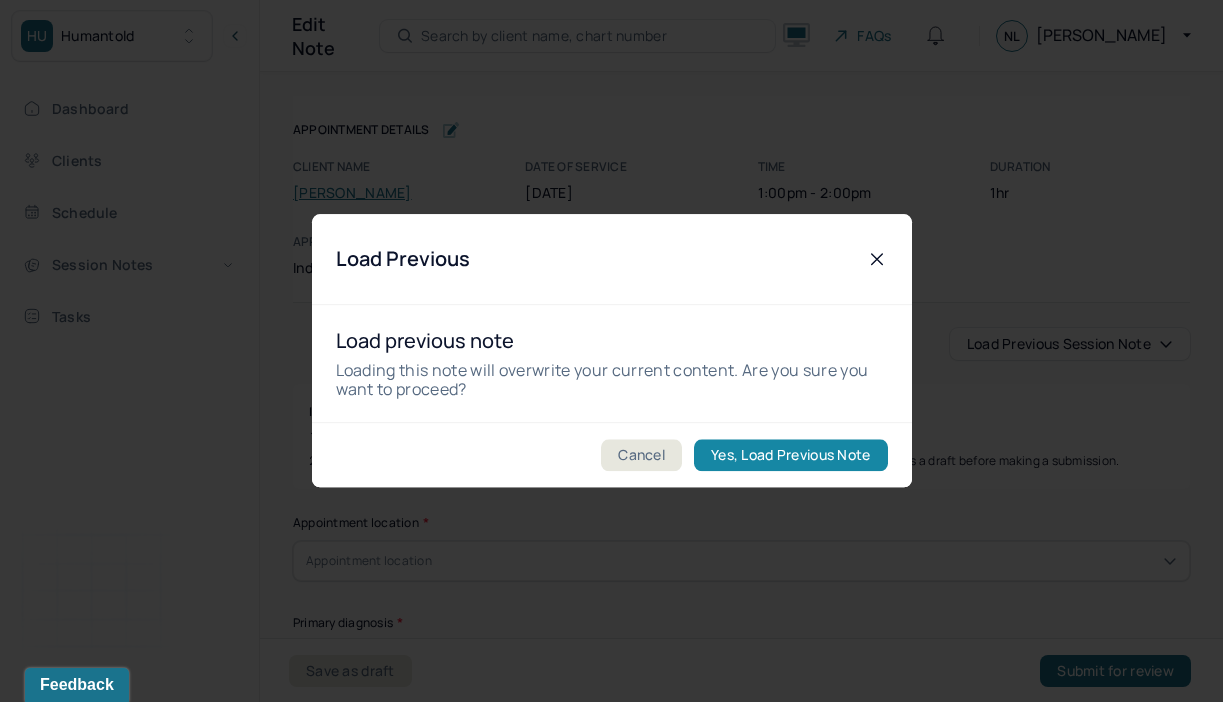 click on "Yes, Load Previous Note" at bounding box center (790, 456) 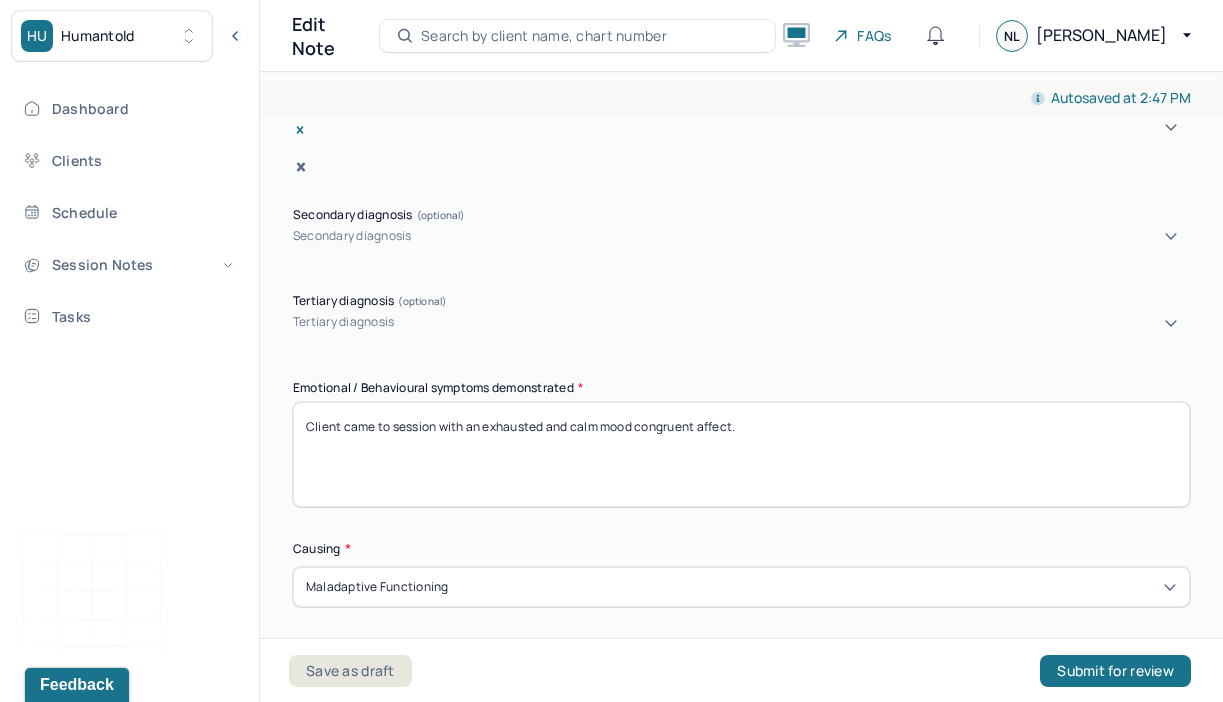 scroll, scrollTop: 795, scrollLeft: 0, axis: vertical 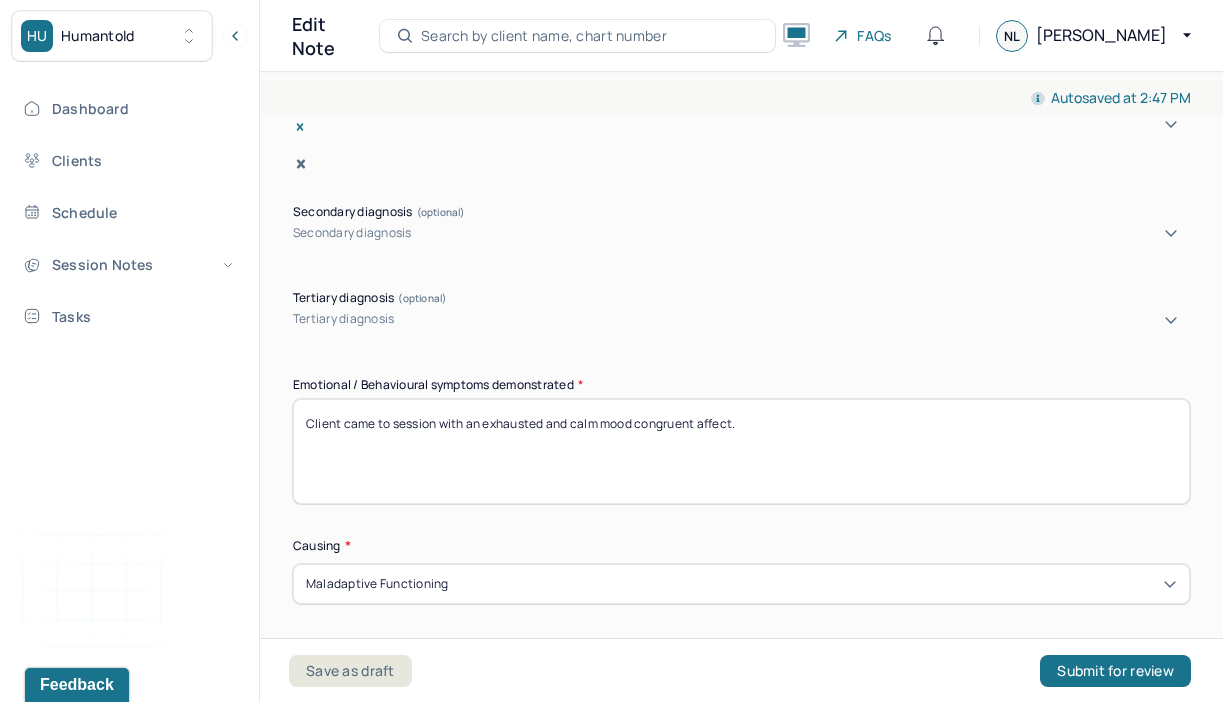 drag, startPoint x: 774, startPoint y: 399, endPoint x: 615, endPoint y: 324, distance: 175.80103 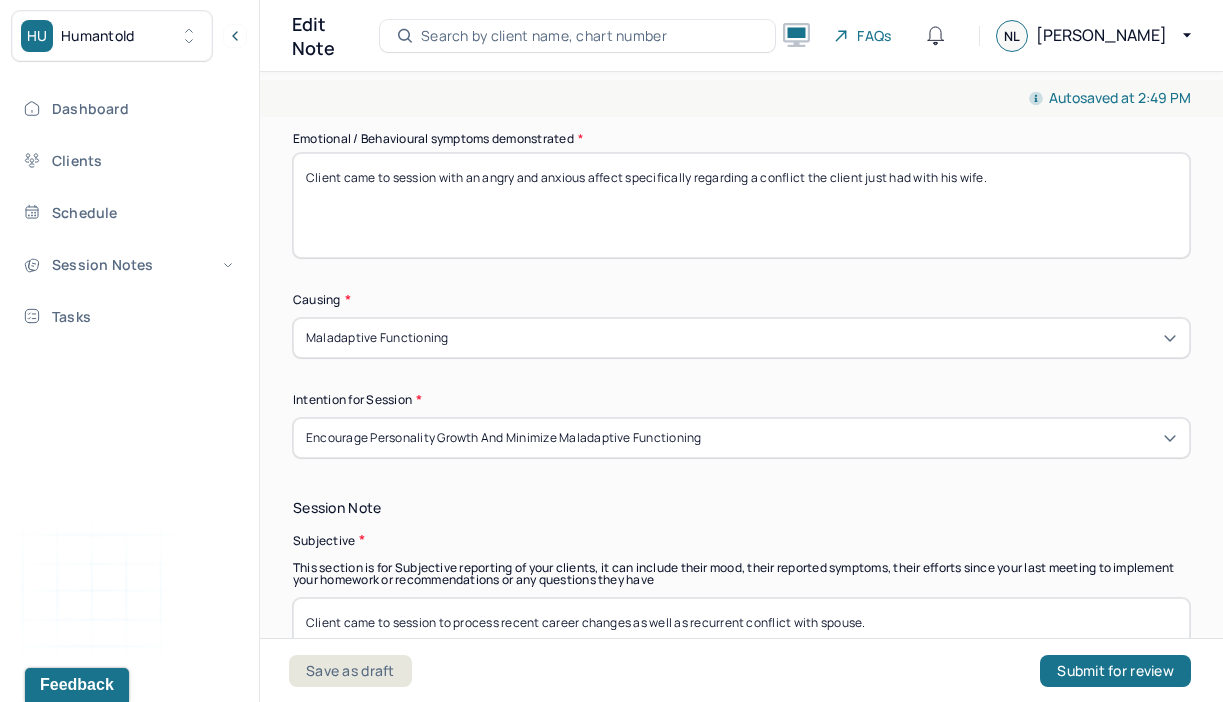 scroll, scrollTop: 1045, scrollLeft: 0, axis: vertical 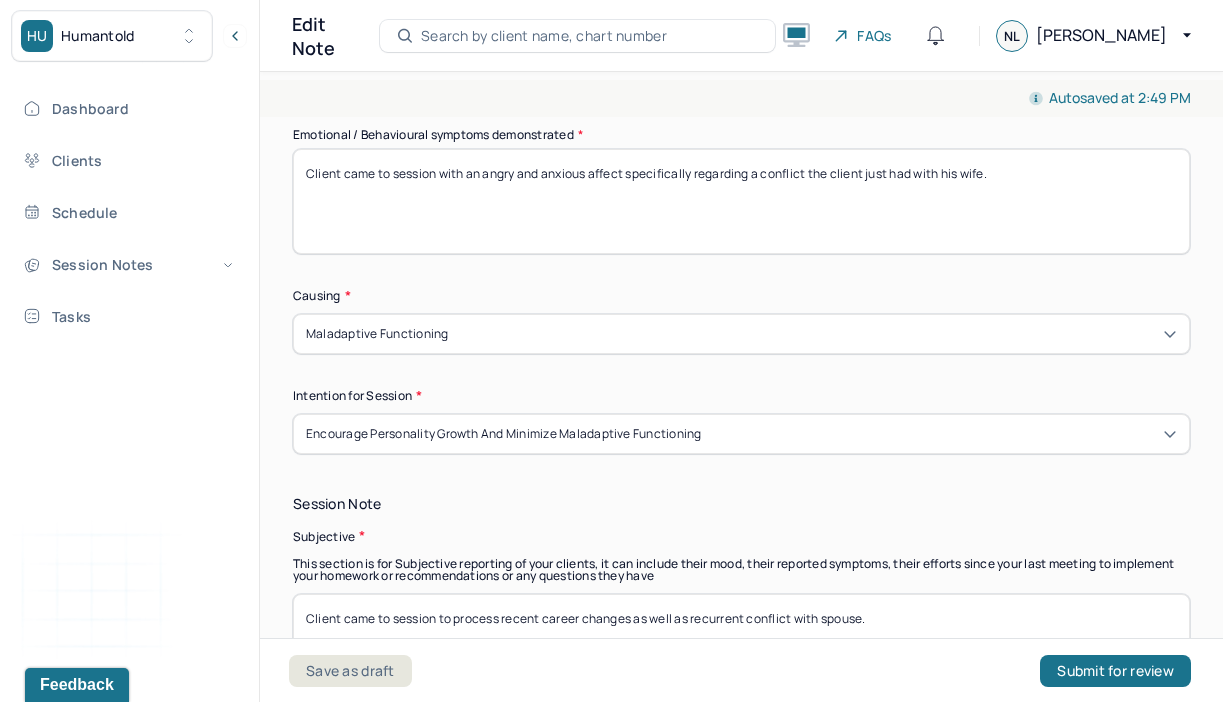 type on "Client came to session with an angry and anxious affect specifically regarding a conflict the client just had with his wife." 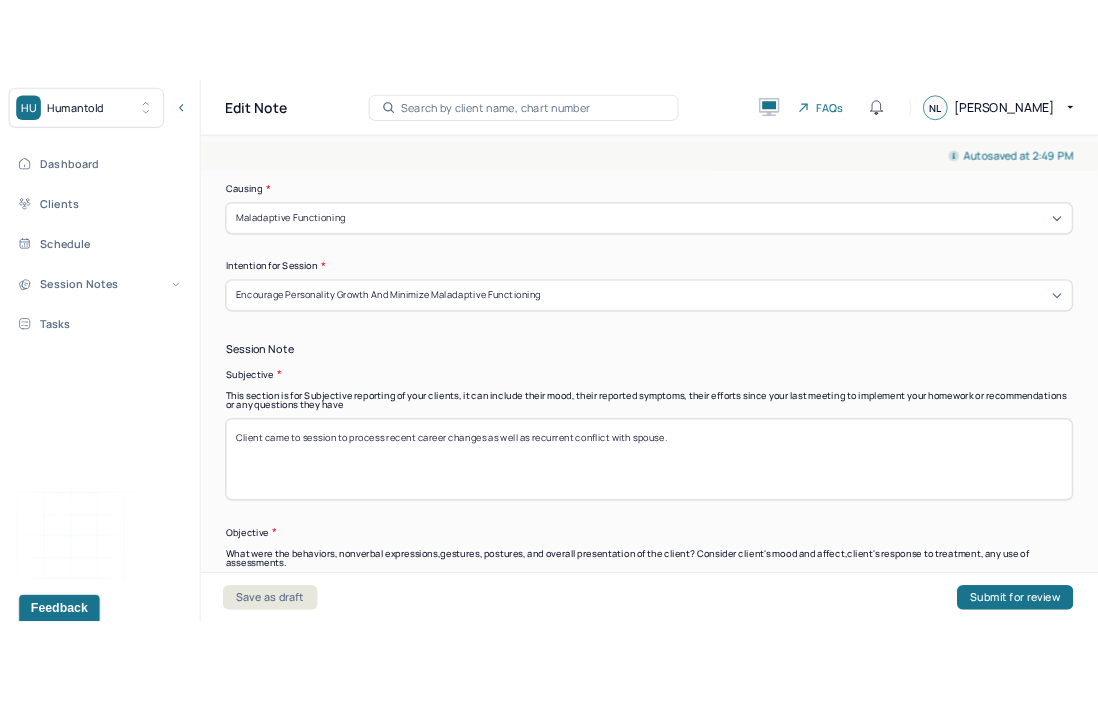scroll, scrollTop: 1202, scrollLeft: 0, axis: vertical 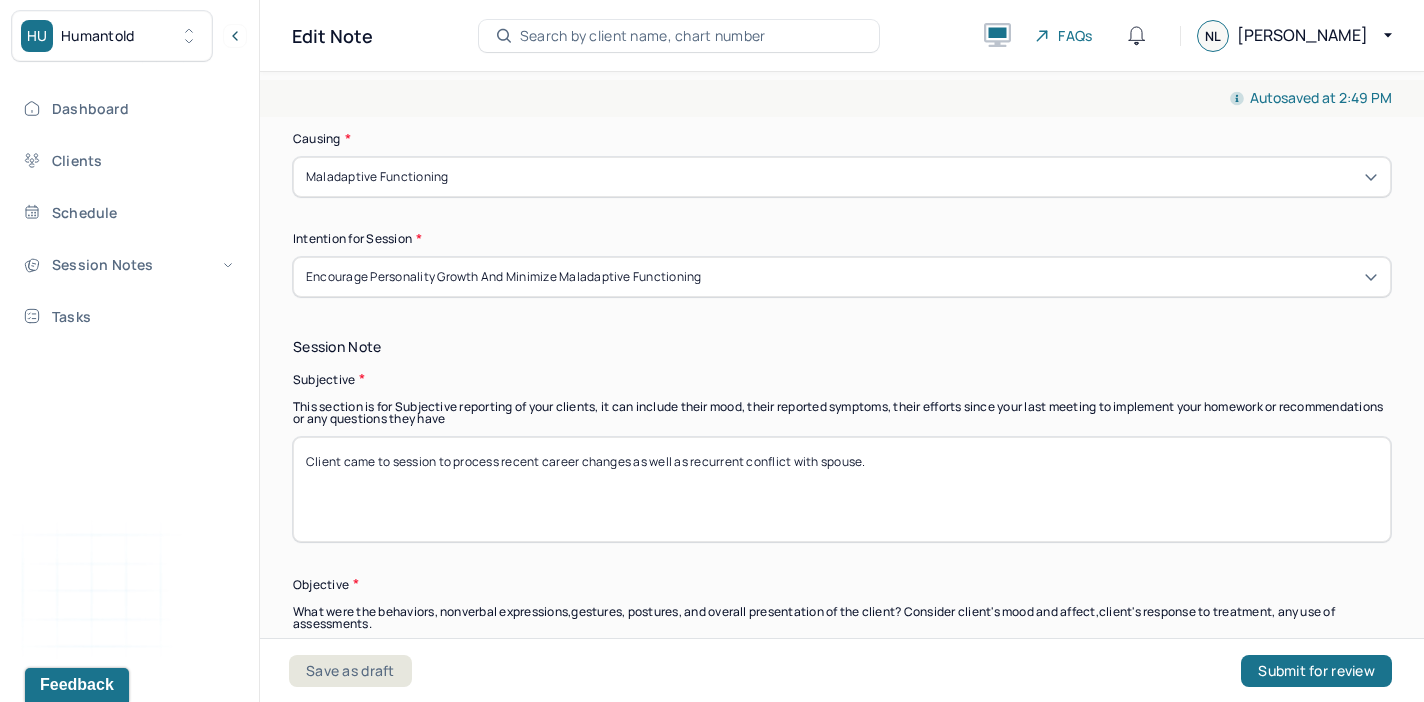 drag, startPoint x: 918, startPoint y: 460, endPoint x: 699, endPoint y: 404, distance: 226.04646 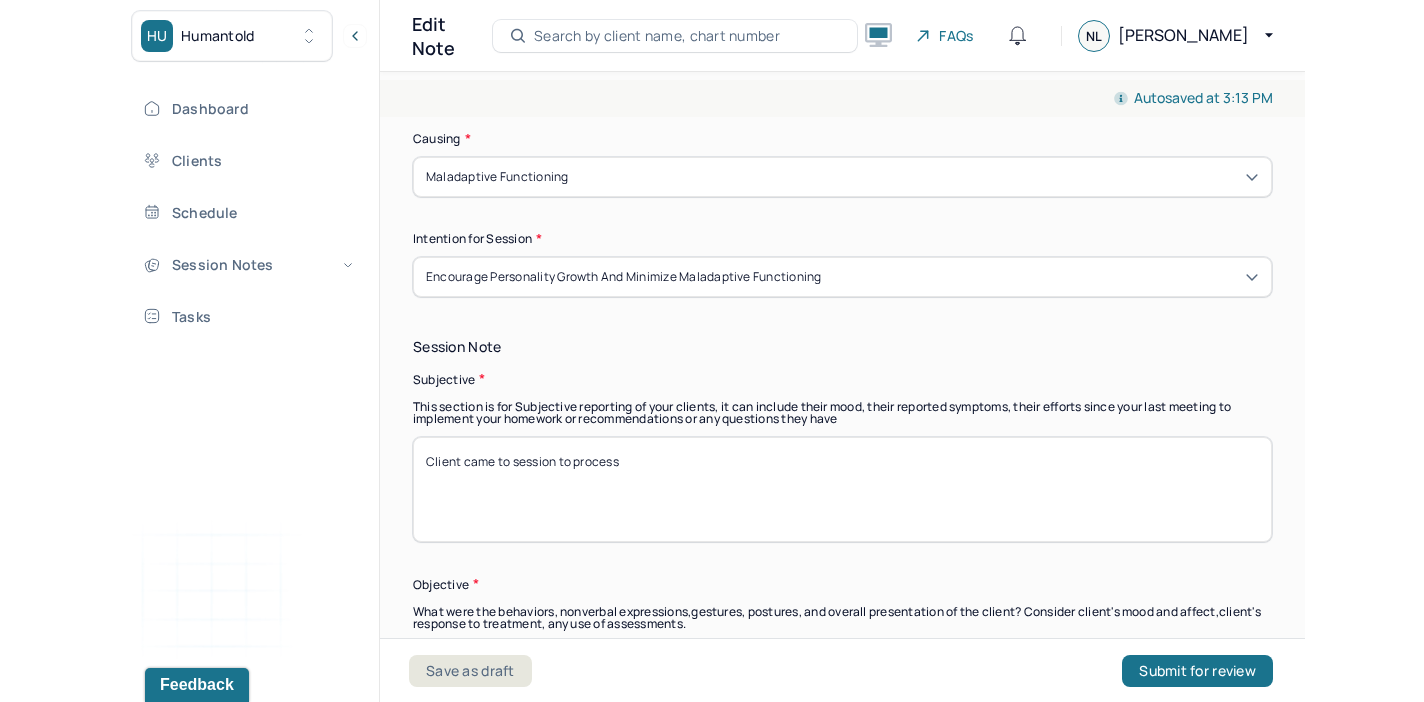 scroll, scrollTop: 1226, scrollLeft: 0, axis: vertical 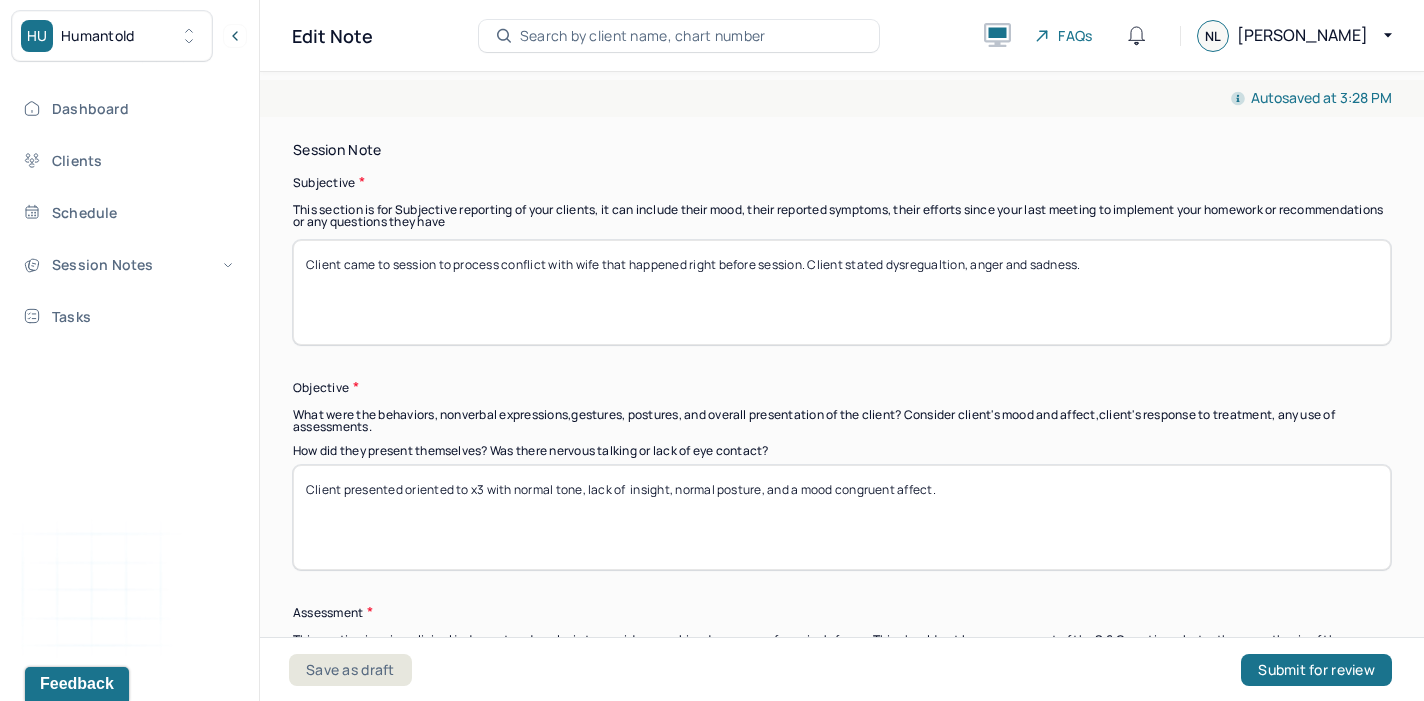click on "Client came to session to process conflict with wife that happened right before session. Client stated dysregualtion, anger and sadness." at bounding box center [842, 292] 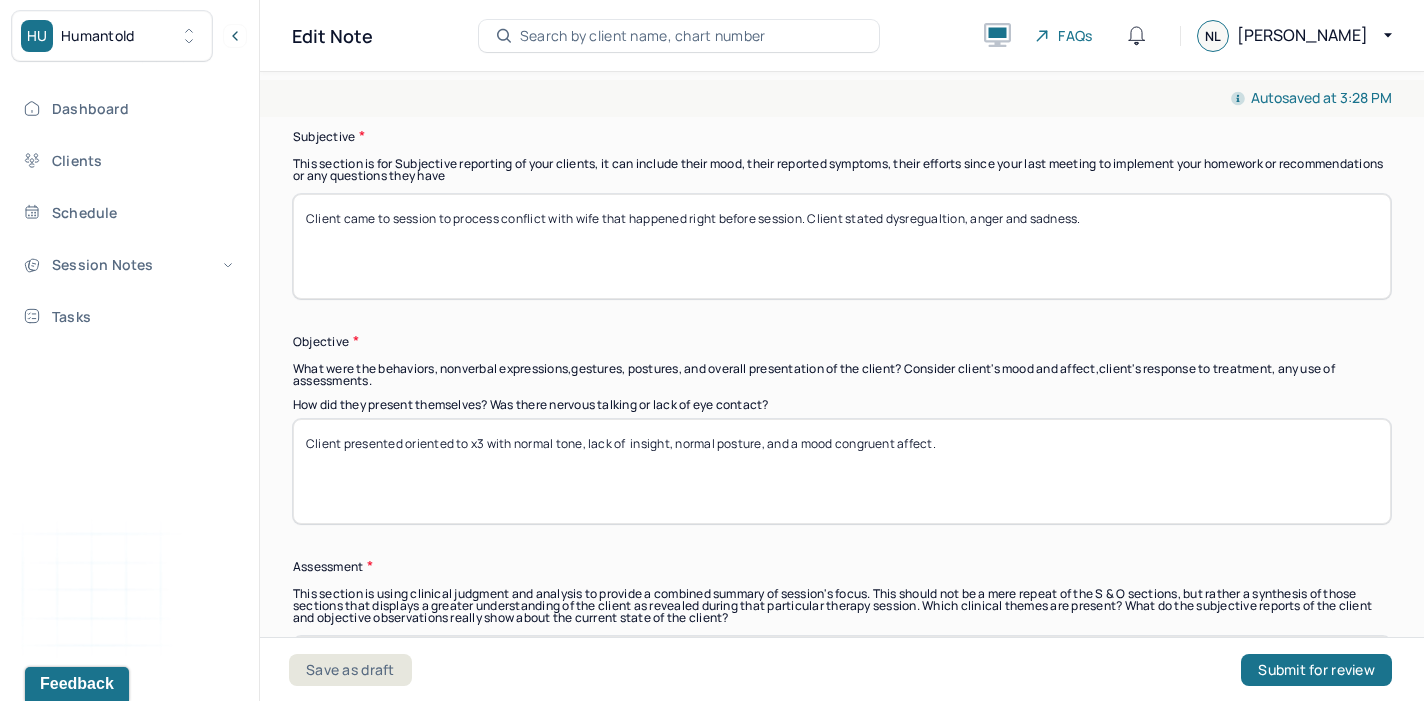 scroll, scrollTop: 1461, scrollLeft: 0, axis: vertical 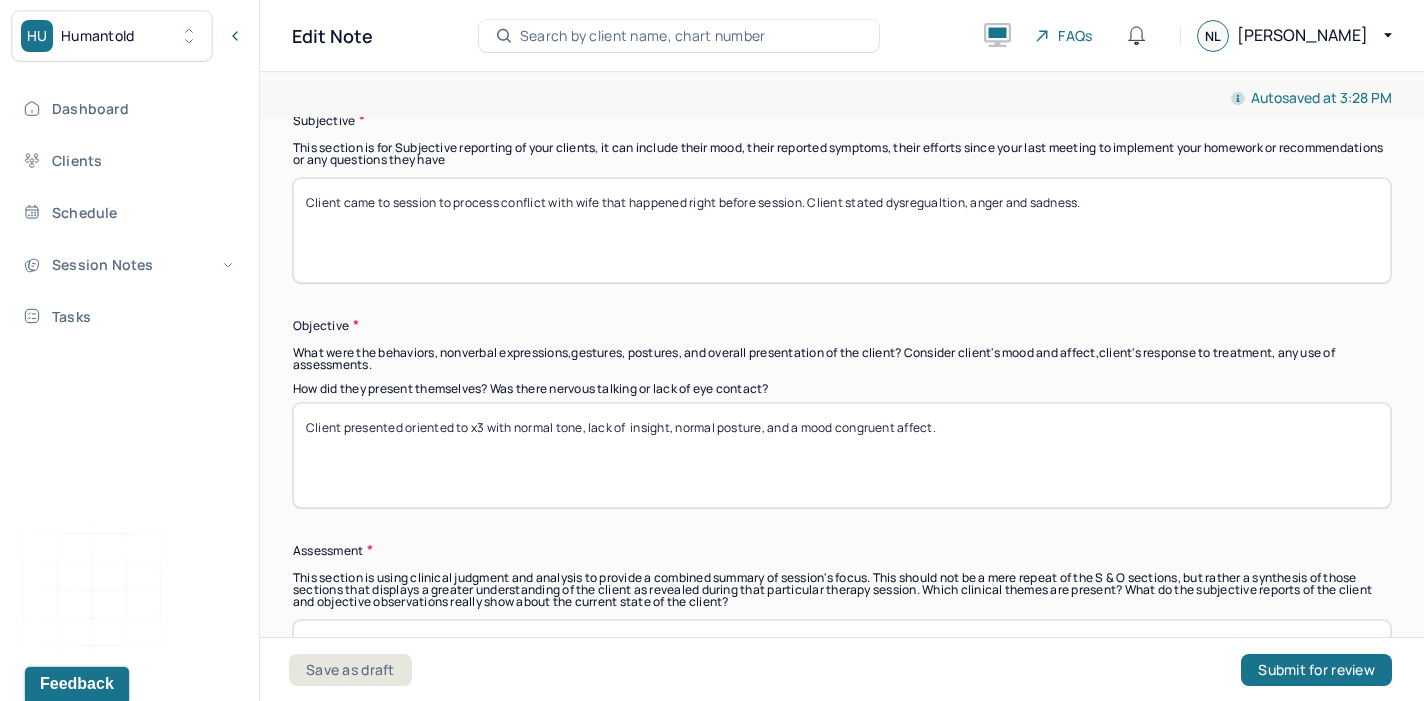 type on "Client came to session to process conflict with wife that happened right before session. Client stated dysregualtion, anger and sadness." 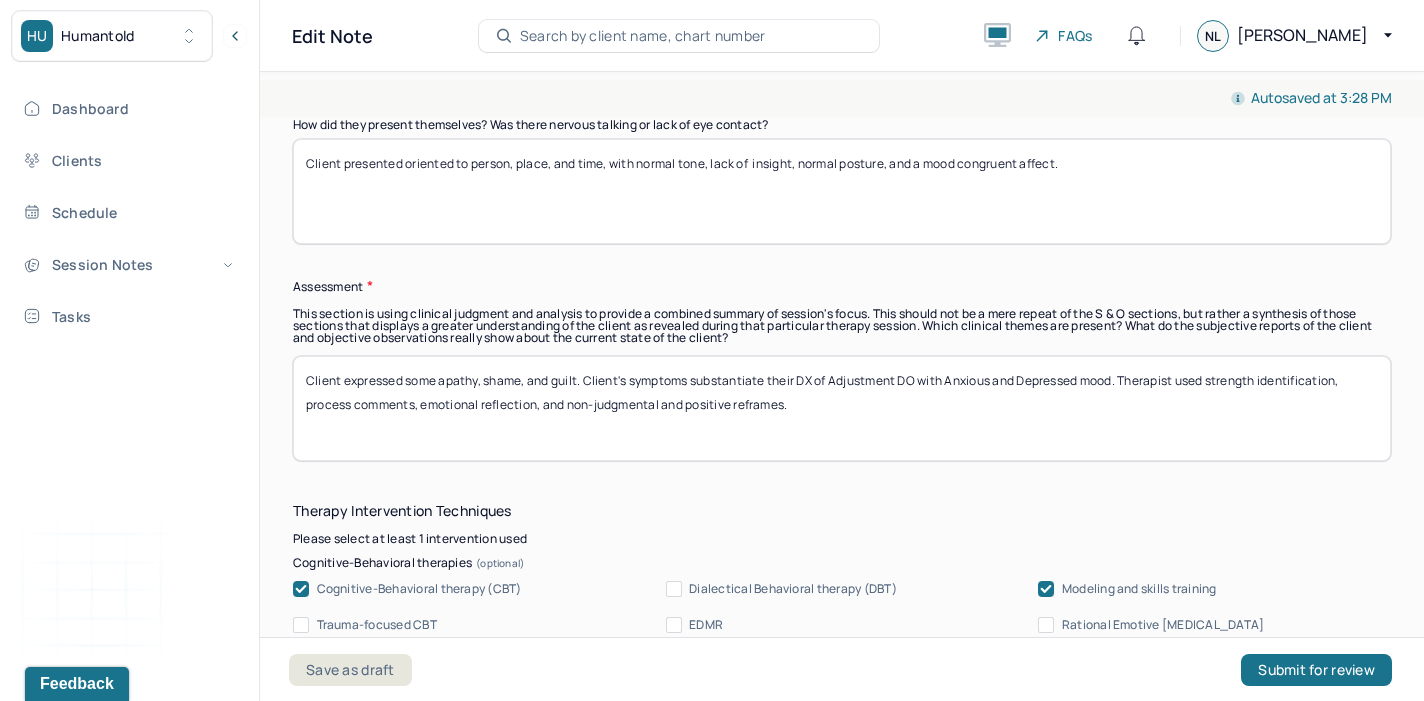 scroll, scrollTop: 1772, scrollLeft: 0, axis: vertical 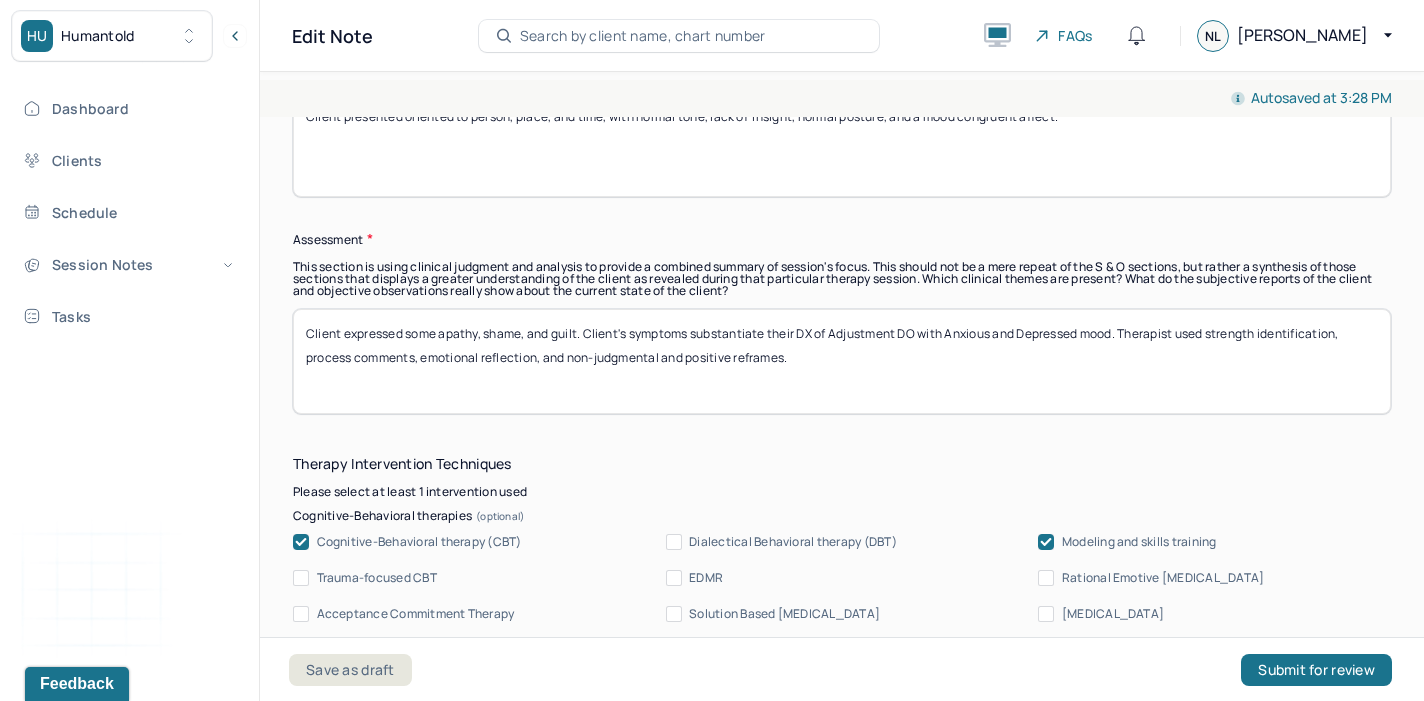 type on "Client presented oriented to person, place, and time, with normal tone, lack of  insight, normal posture, and a mood congruent affect." 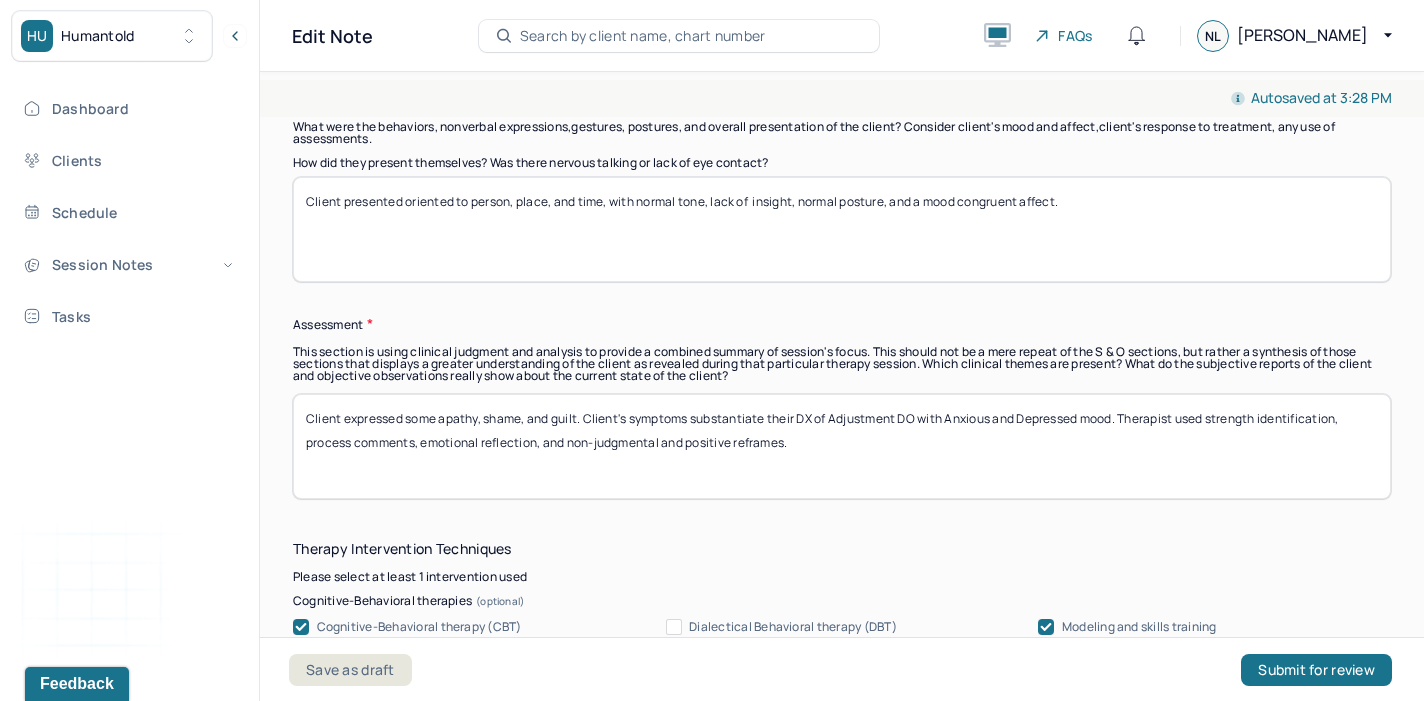 scroll, scrollTop: 1630, scrollLeft: 0, axis: vertical 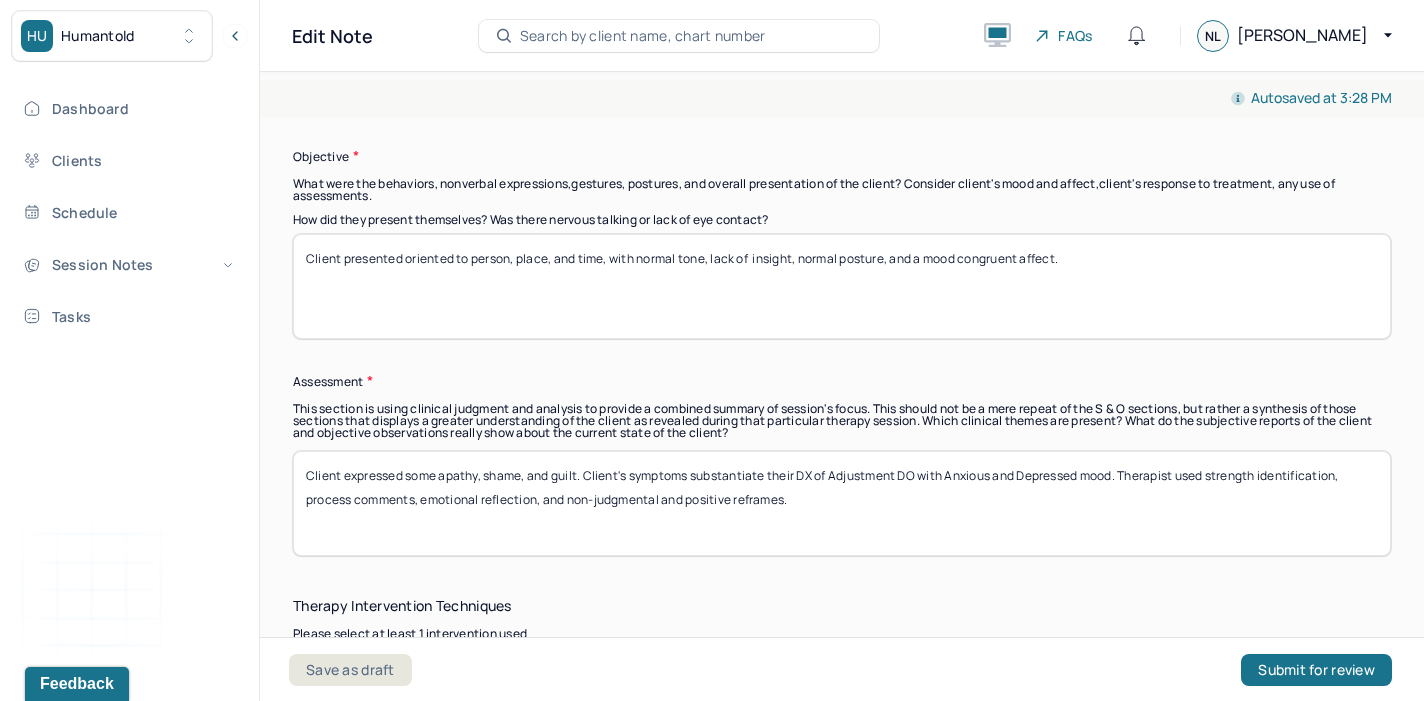drag, startPoint x: 823, startPoint y: 479, endPoint x: 659, endPoint y: 376, distance: 193.66208 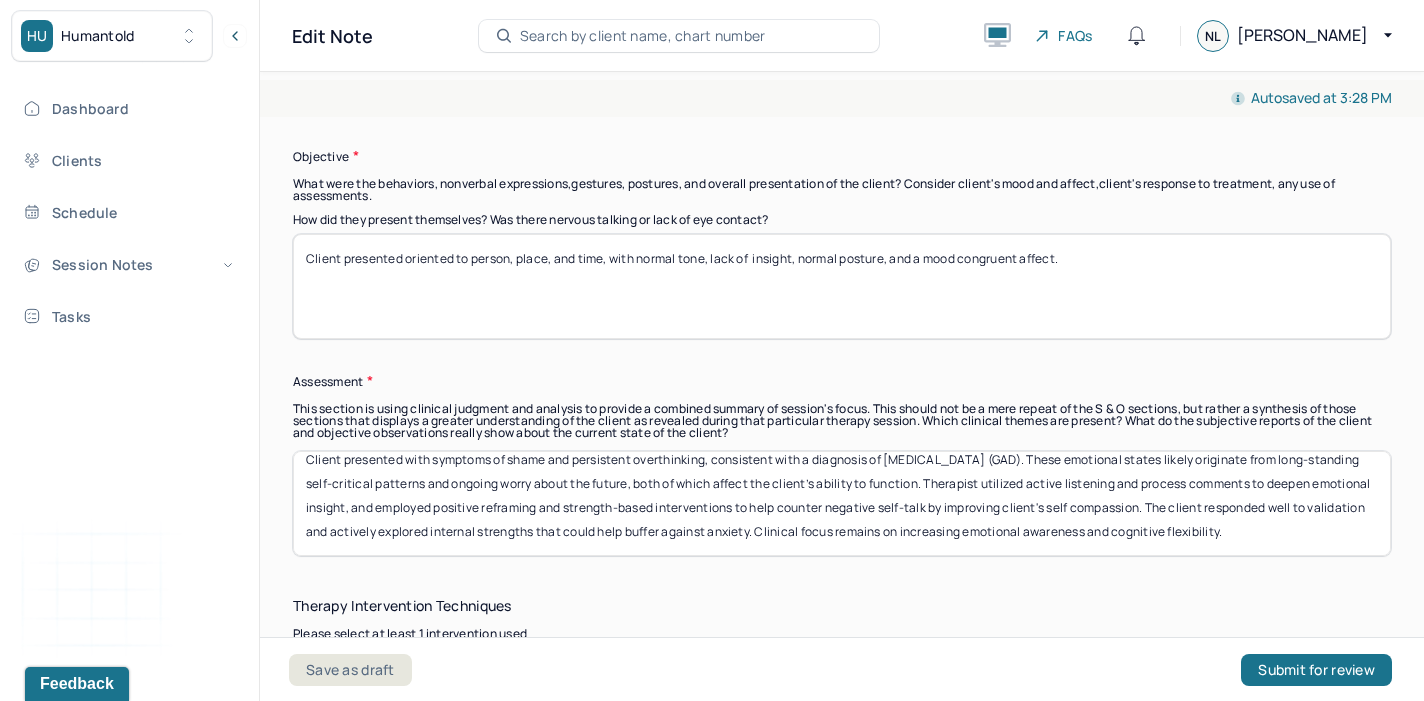 scroll, scrollTop: 9, scrollLeft: 0, axis: vertical 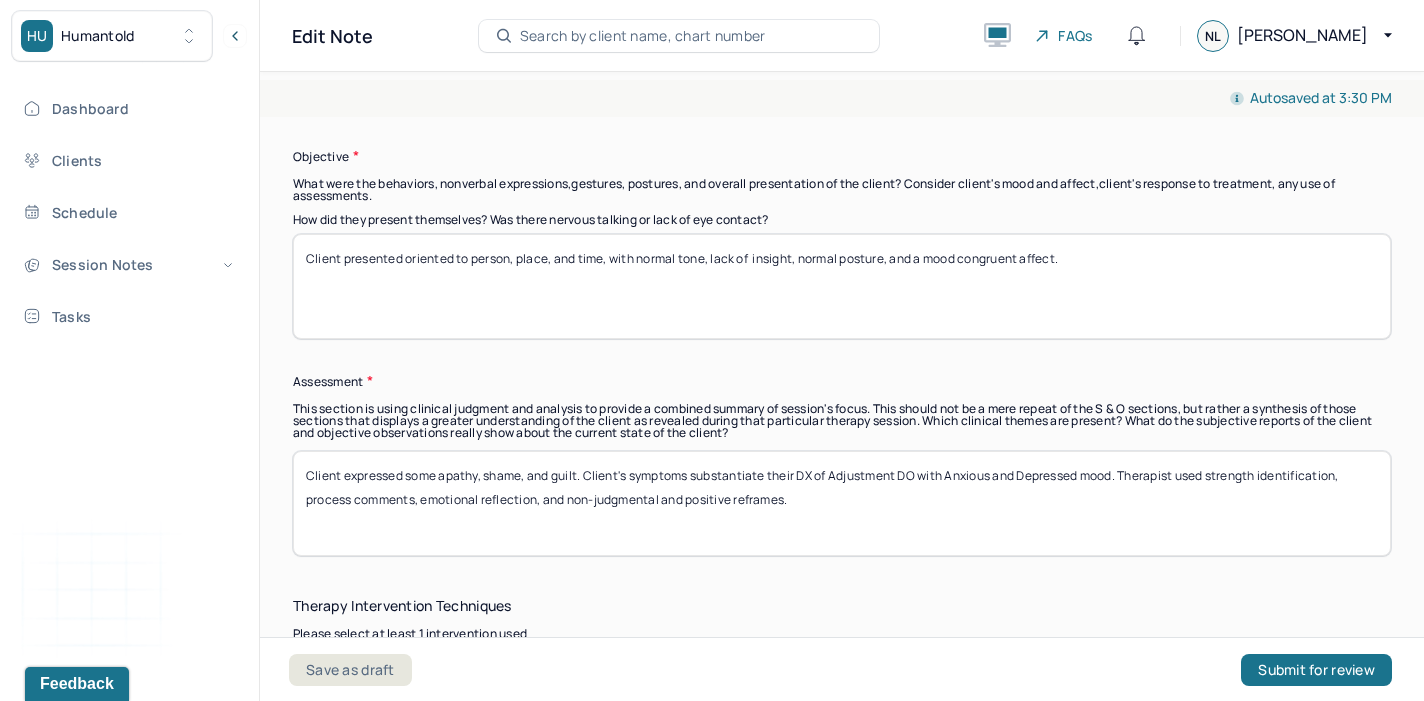 click on "Client presented with symptoms of shame and persistent overthinking, consistent with a diagnosis of [MEDICAL_DATA] (GAD). These emotional states likely originate from long-standing self-critical patterns and ongoing worry about the future, both of which affect the client’s ability to function. Therapist utilized active listening and process comments to deepen emotional insight, and employed positive reframing and strength-based interventions to help counter negative self-talk by improving client's self compassion. The client responded well to validation and actively explored internal strengths that could help buffer against anxiety. Clinical focus remains on increasing emotional awareness and cognitive flexibility." at bounding box center [842, 503] 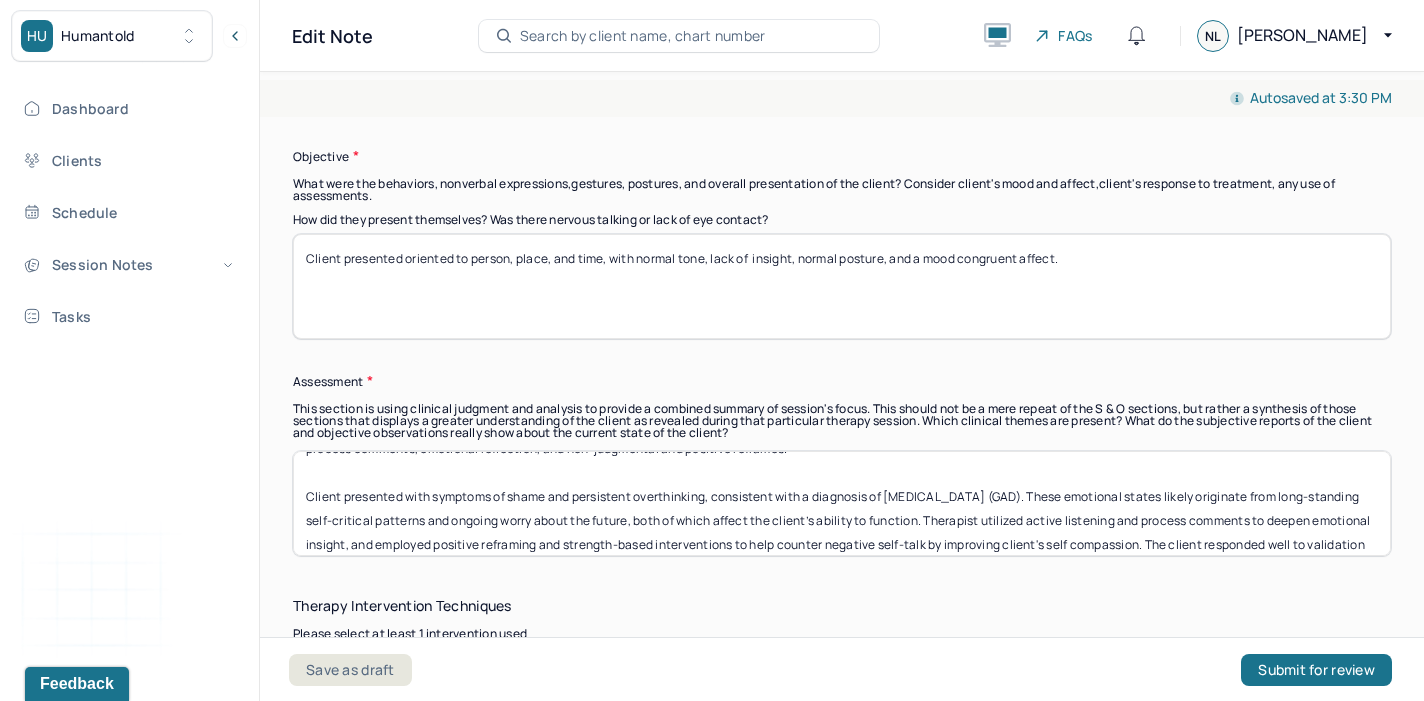 scroll, scrollTop: 65, scrollLeft: 0, axis: vertical 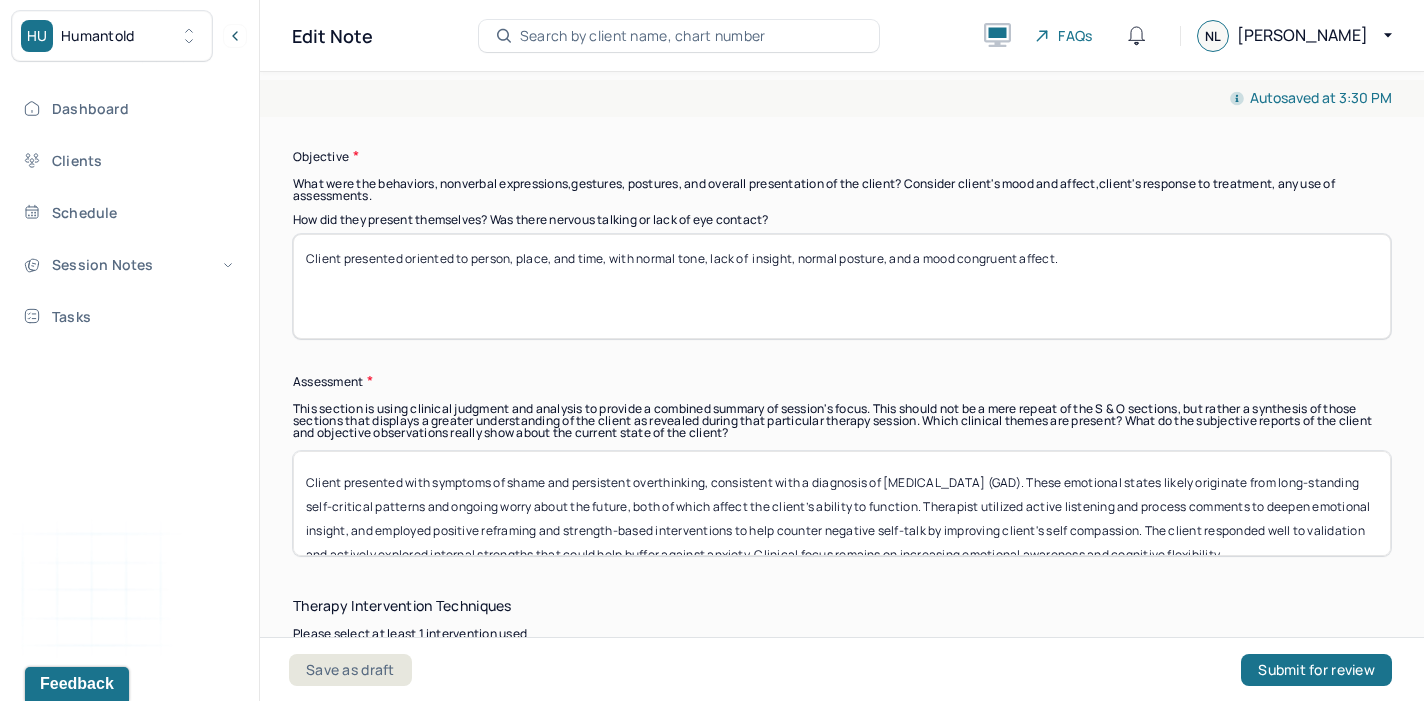 drag, startPoint x: 304, startPoint y: 461, endPoint x: 887, endPoint y: 464, distance: 583.0077 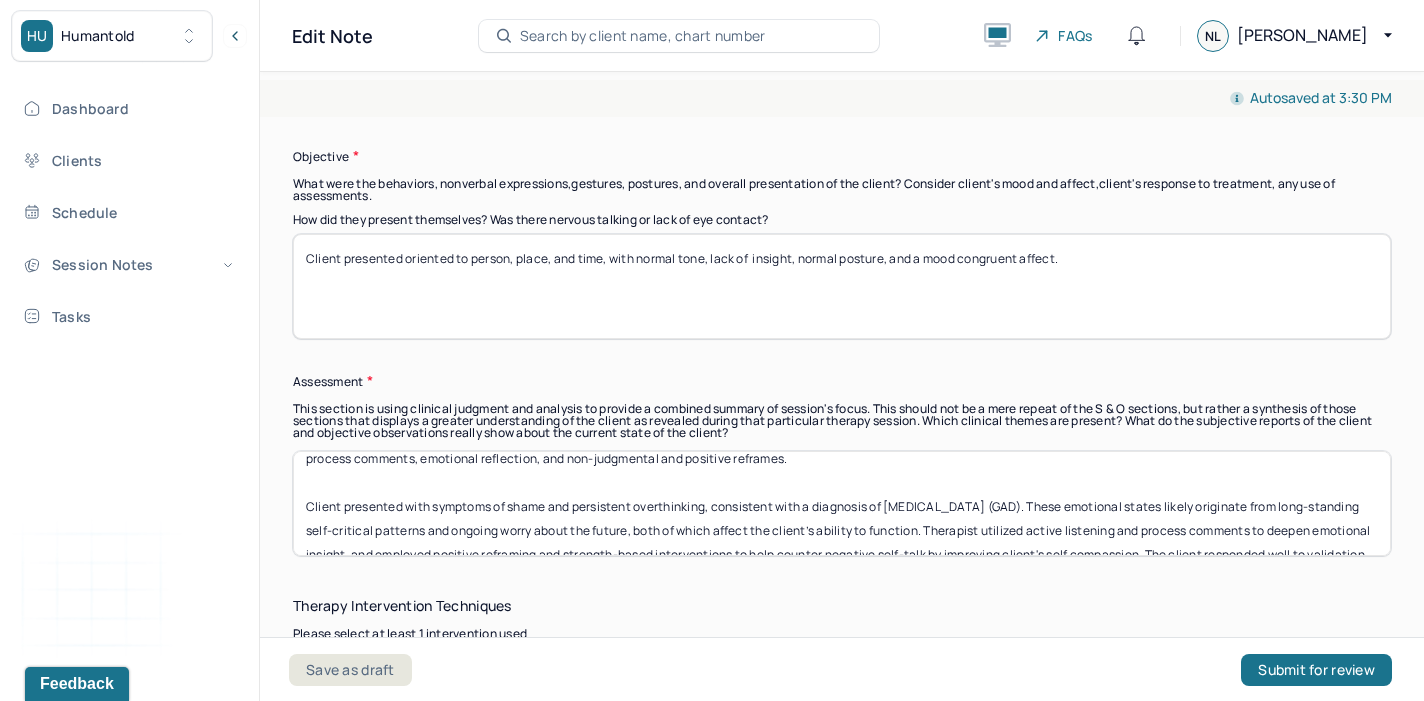 scroll, scrollTop: 0, scrollLeft: 0, axis: both 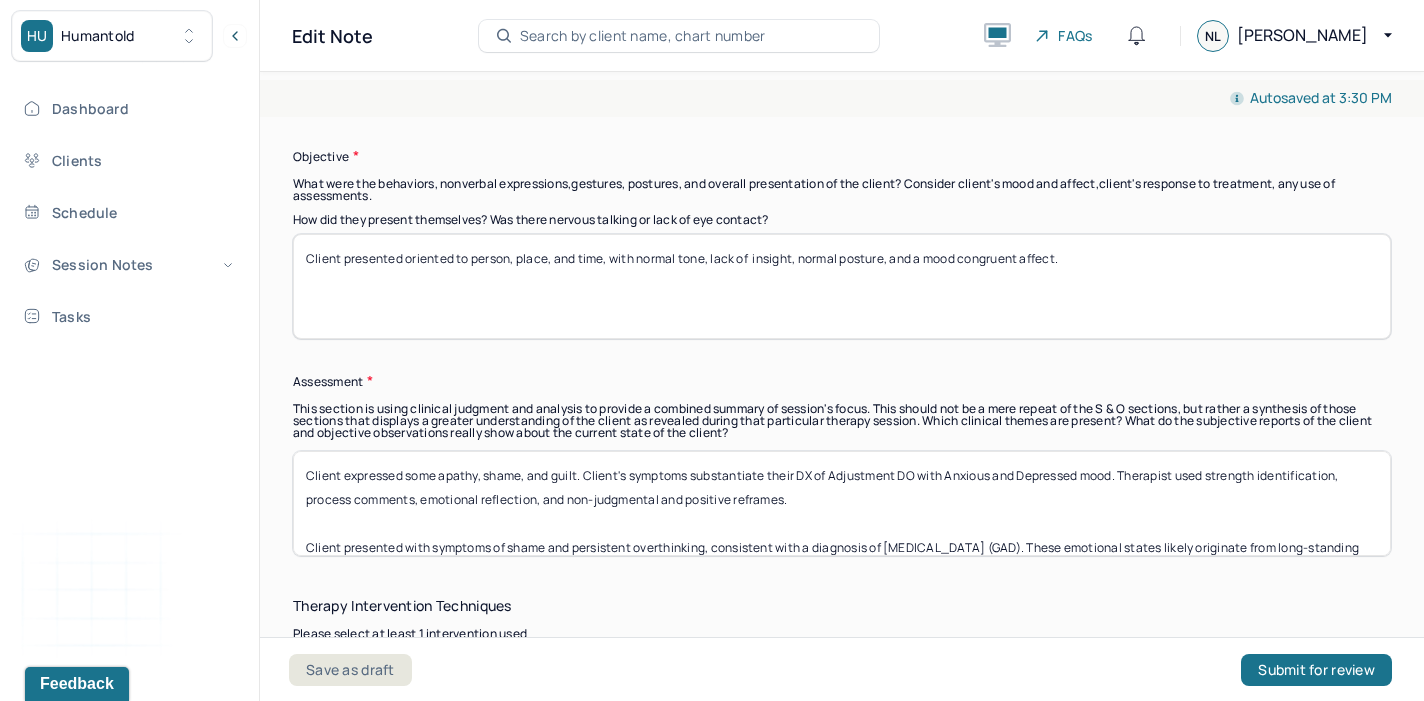 drag, startPoint x: 1093, startPoint y: 460, endPoint x: 385, endPoint y: 505, distance: 709.42865 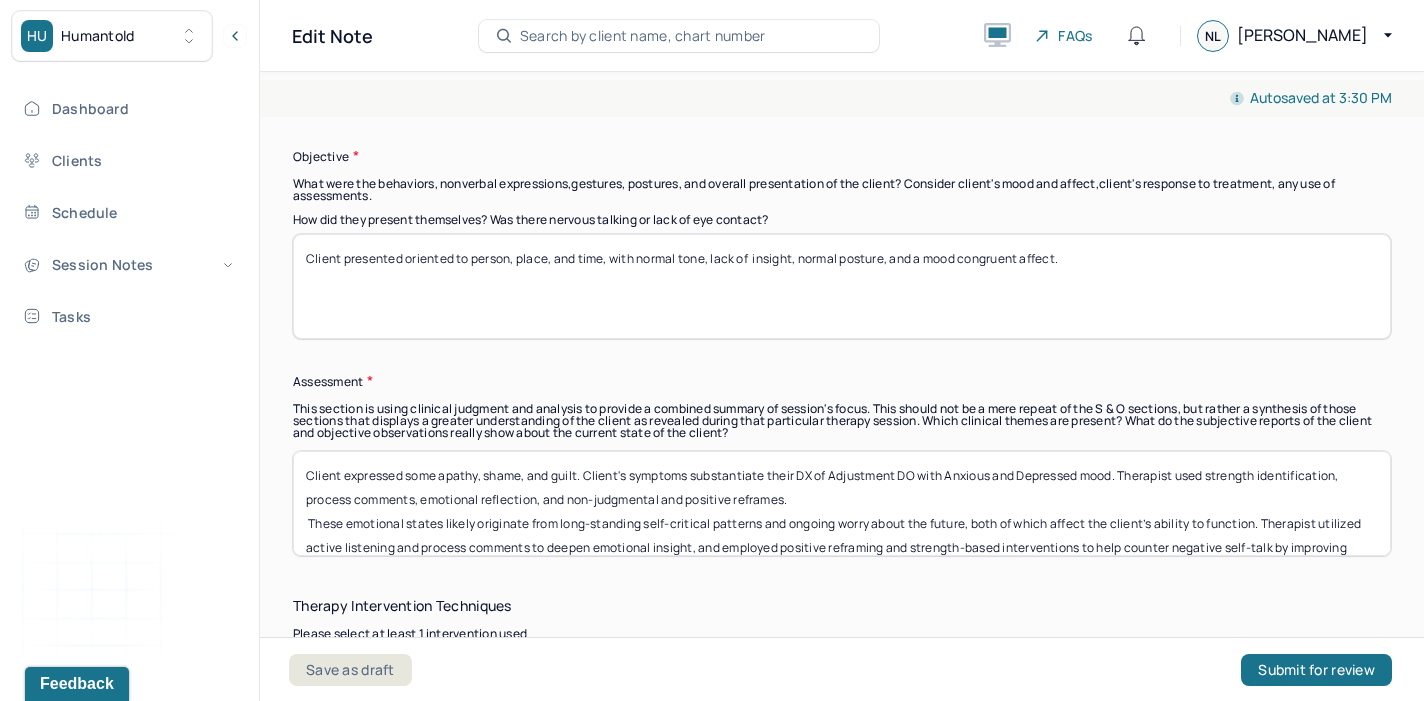 drag, startPoint x: 311, startPoint y: 451, endPoint x: 581, endPoint y: 459, distance: 270.1185 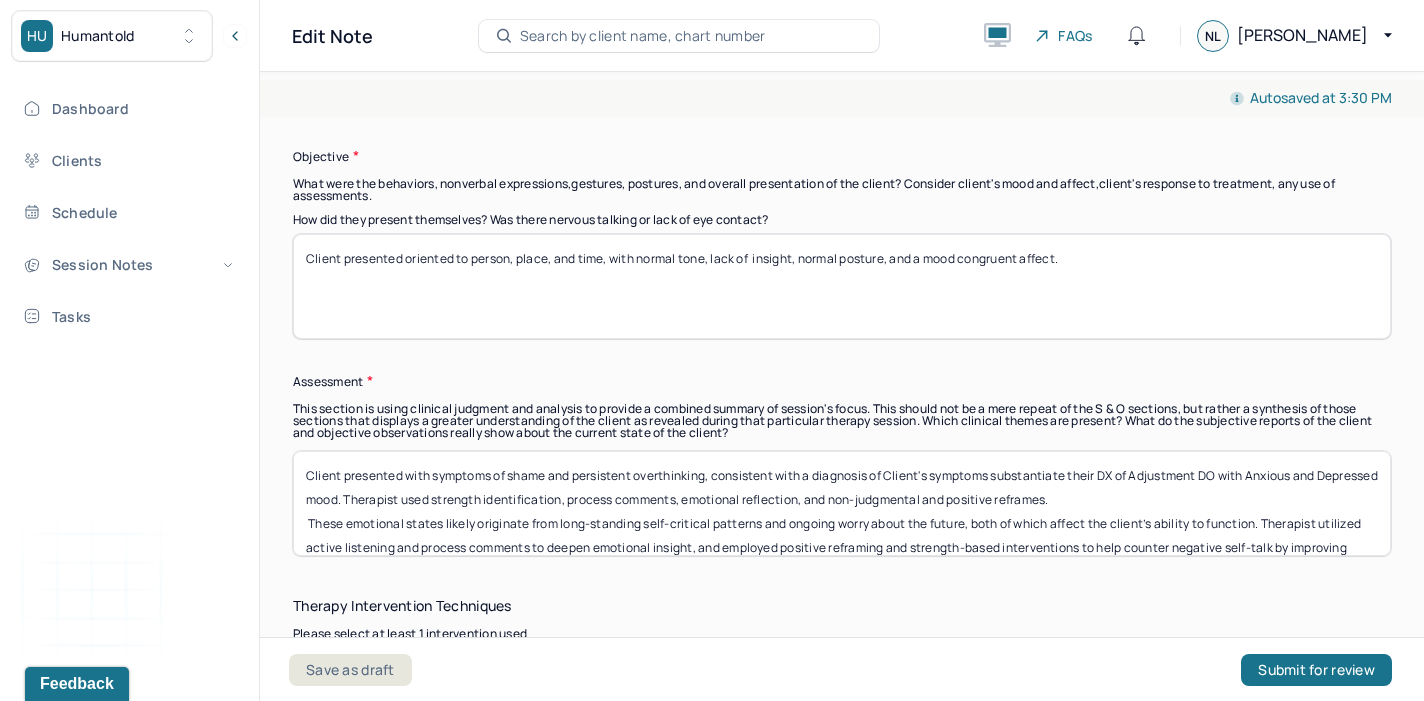 drag, startPoint x: 1119, startPoint y: 457, endPoint x: 888, endPoint y: 450, distance: 231.10603 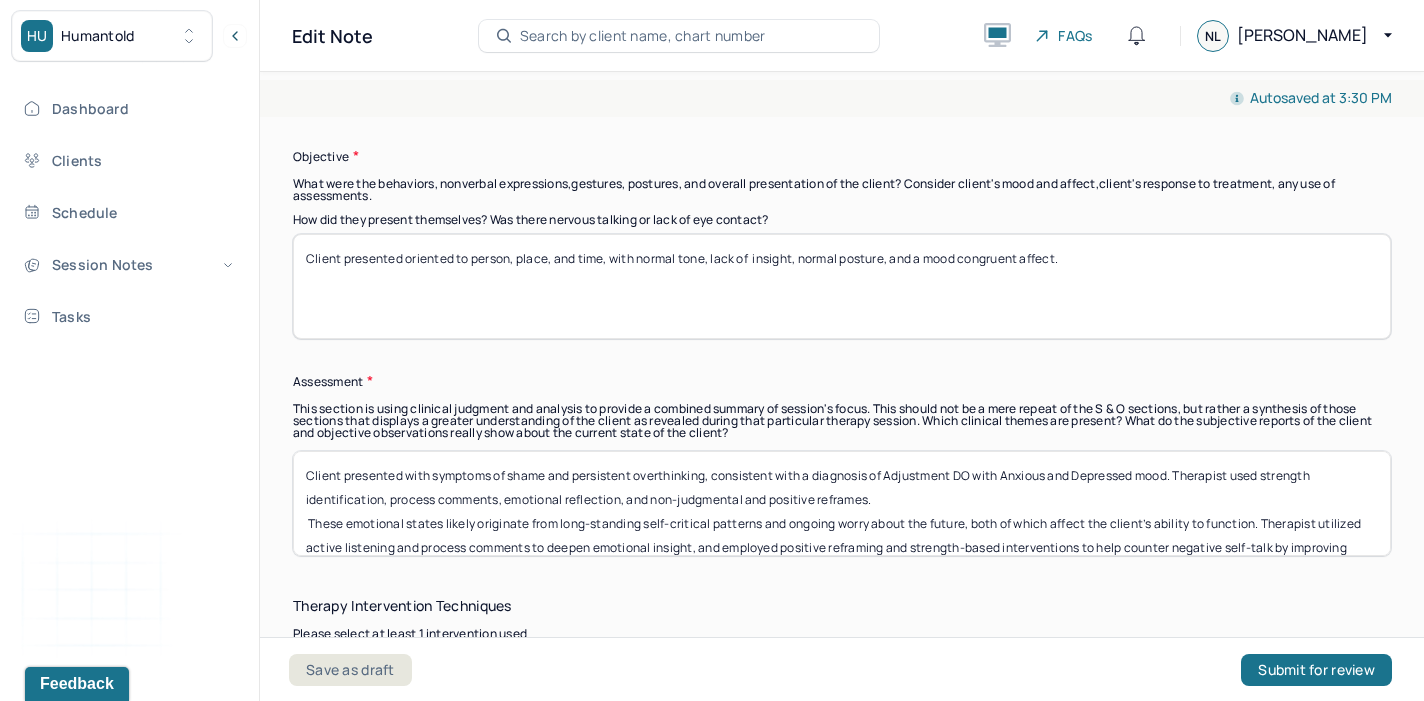 click on "Client presented with symptoms of shame and persistent overthinking, consistent with a diagnosis of Adjustment DO with Anxious and Depressed mood. Therapist used strength identification, process comments, emotional reflection, and non-judgmental and positive reframes.
These emotional states likely originate from long-standing self-critical patterns and ongoing worry about the future, both of which affect the client’s ability to function. Therapist utilized active listening and process comments to deepen emotional insight, and employed positive reframing and strength-based interventions to help counter negative self-talk by improving client's self compassion. The client responded well to validation and actively explored internal strengths that could help buffer against anxiety. Clinical focus remains on increasing emotional awareness and cognitive flexibility." at bounding box center [842, 503] 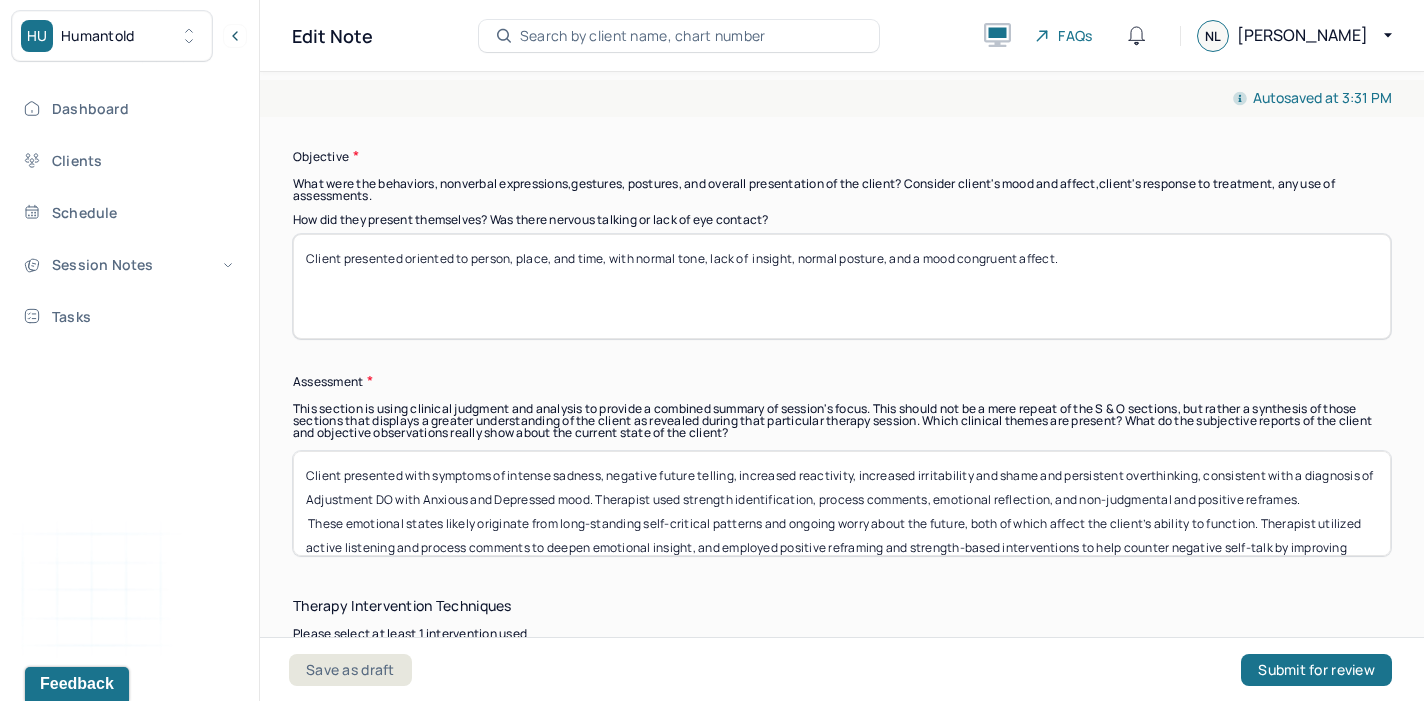 drag, startPoint x: 1003, startPoint y: 457, endPoint x: 1063, endPoint y: 458, distance: 60.00833 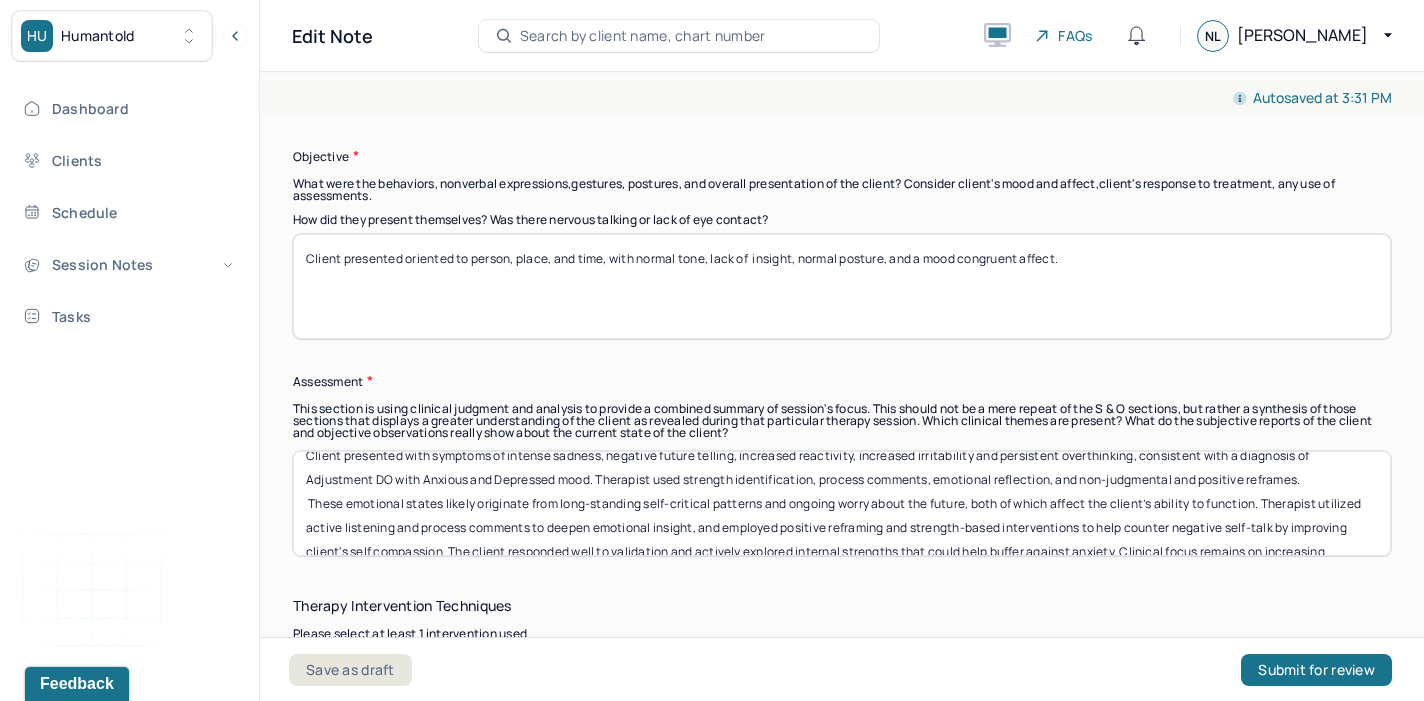 scroll, scrollTop: 27, scrollLeft: 0, axis: vertical 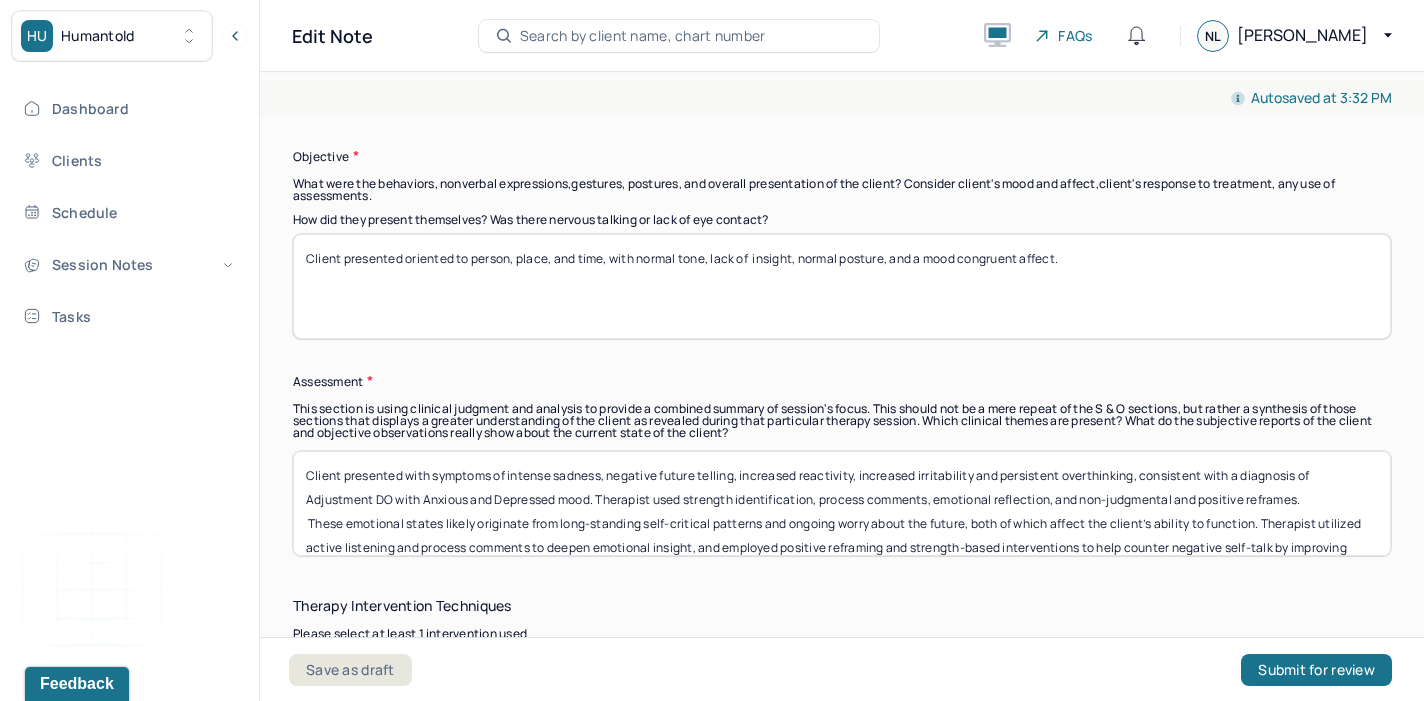 drag, startPoint x: 599, startPoint y: 451, endPoint x: 1336, endPoint y: 479, distance: 737.5317 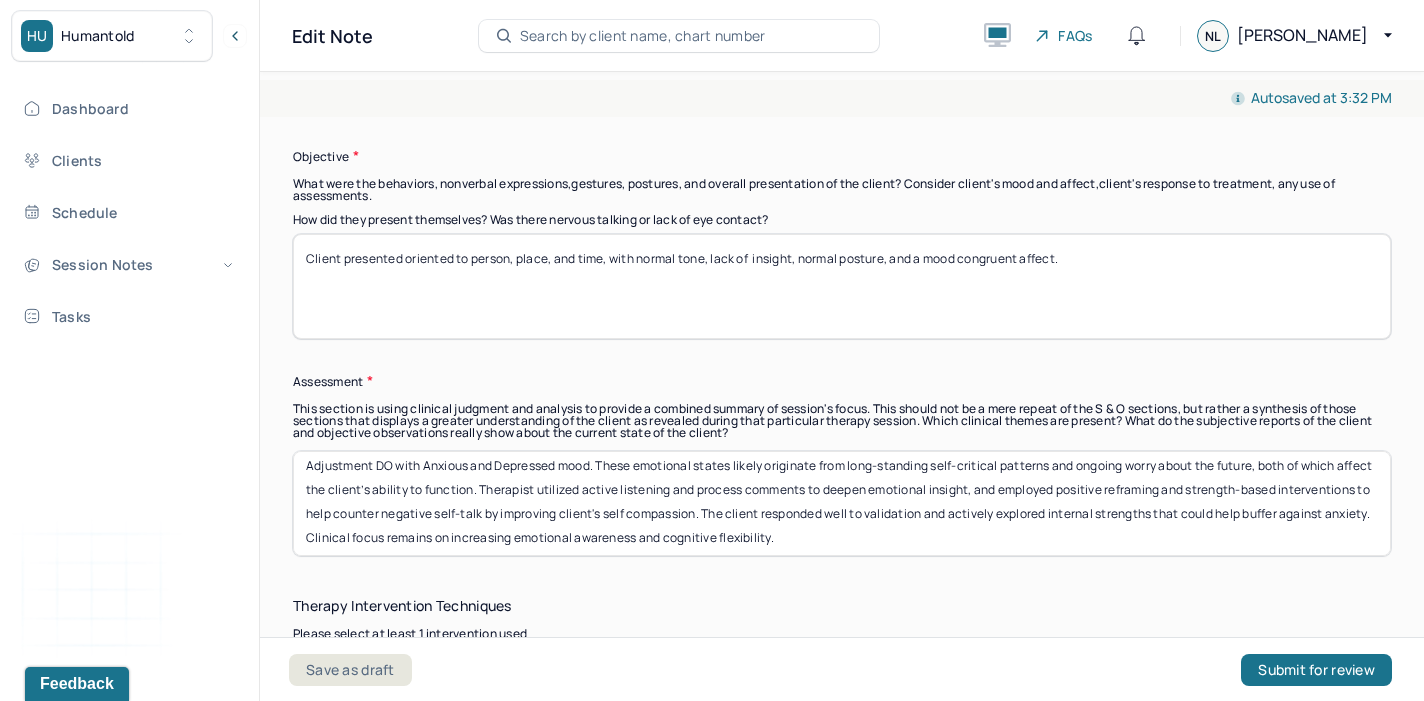 scroll, scrollTop: 31, scrollLeft: 0, axis: vertical 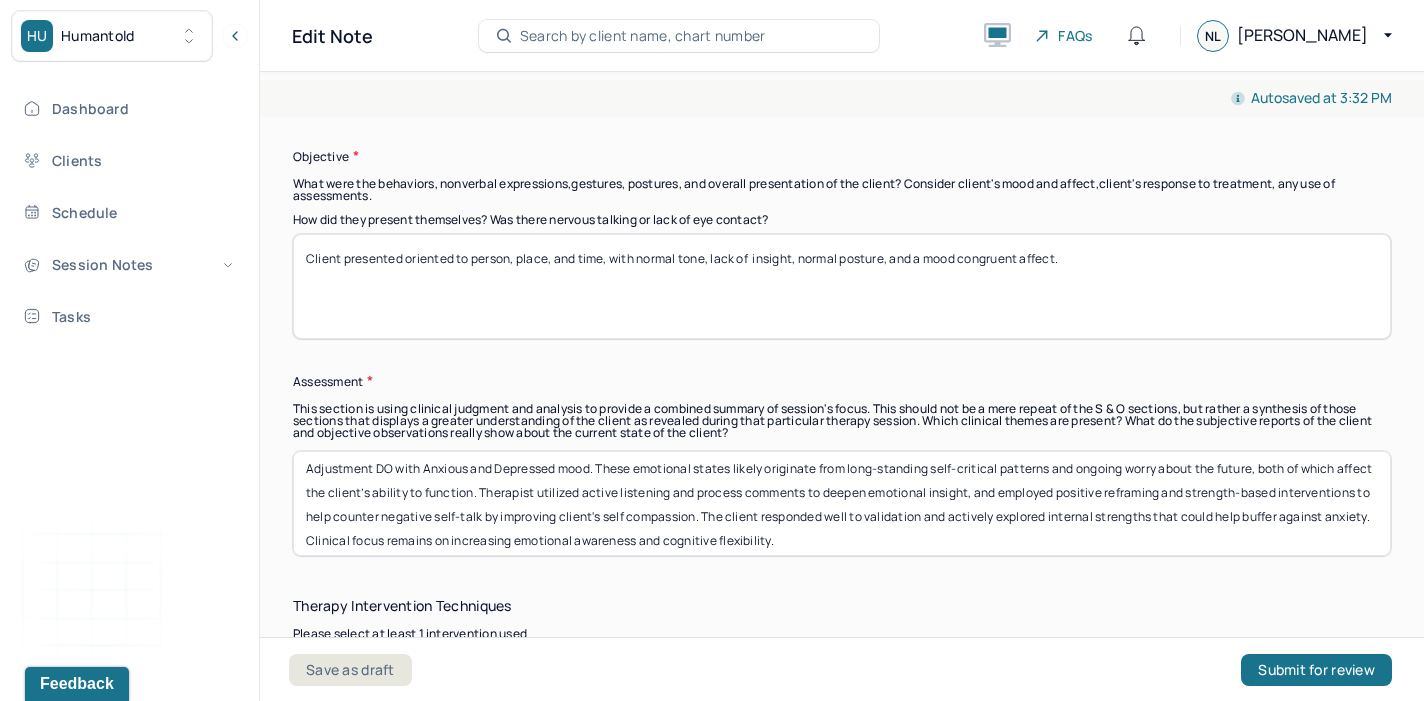 drag, startPoint x: 699, startPoint y: 449, endPoint x: 821, endPoint y: 455, distance: 122.14745 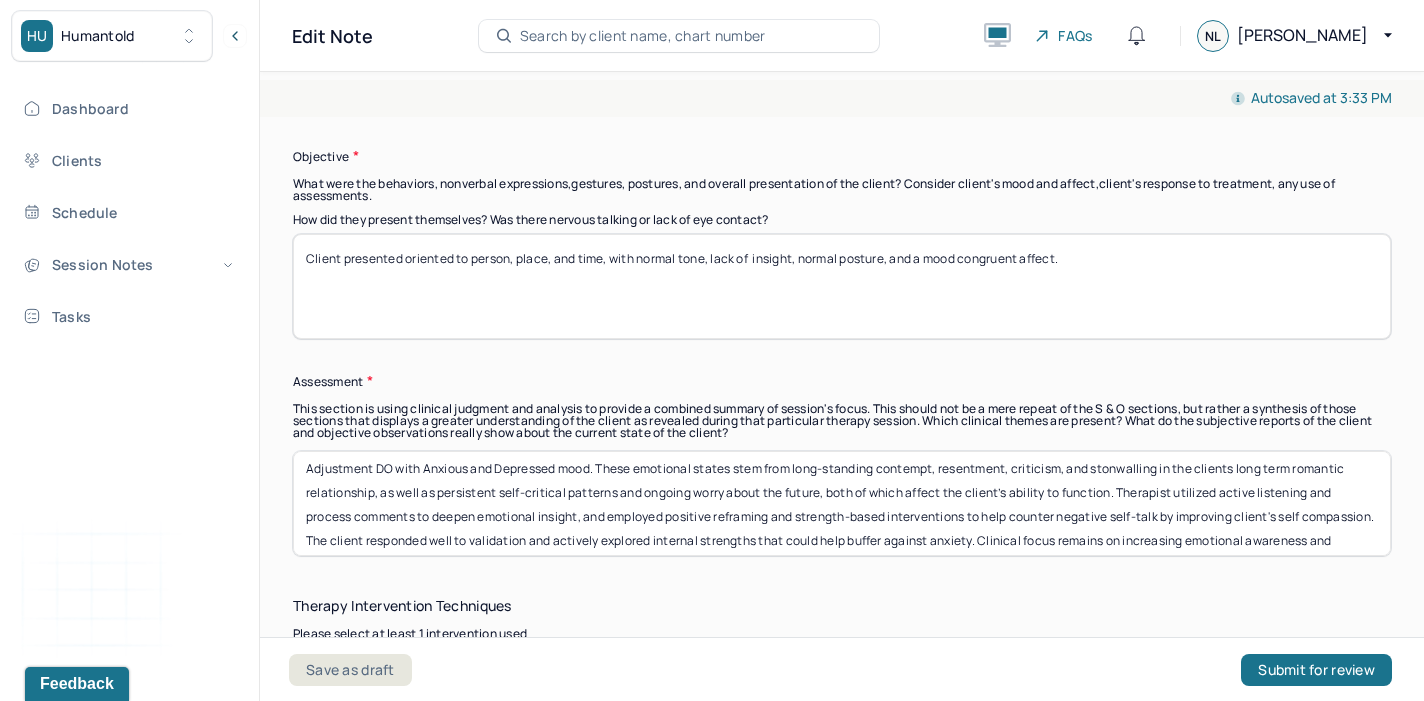 drag, startPoint x: 568, startPoint y: 474, endPoint x: 582, endPoint y: 465, distance: 16.643316 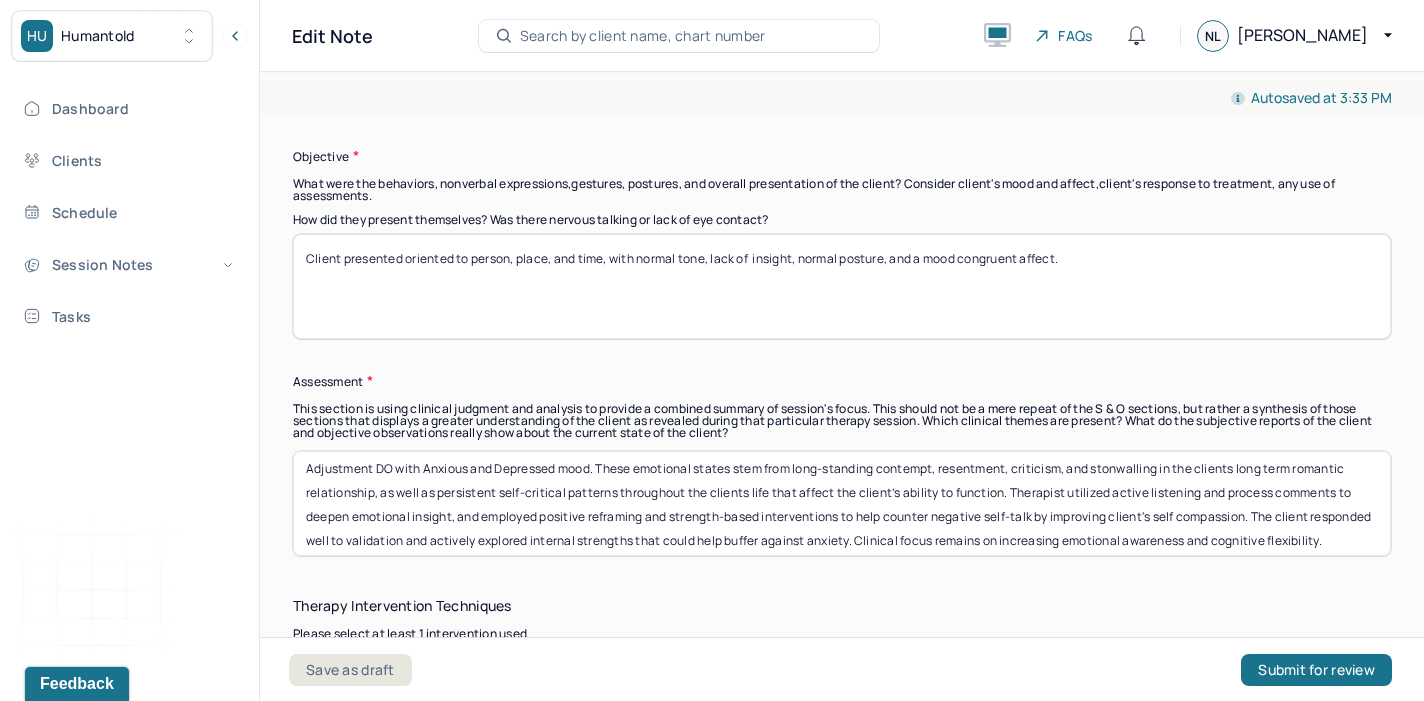 scroll, scrollTop: 40, scrollLeft: 0, axis: vertical 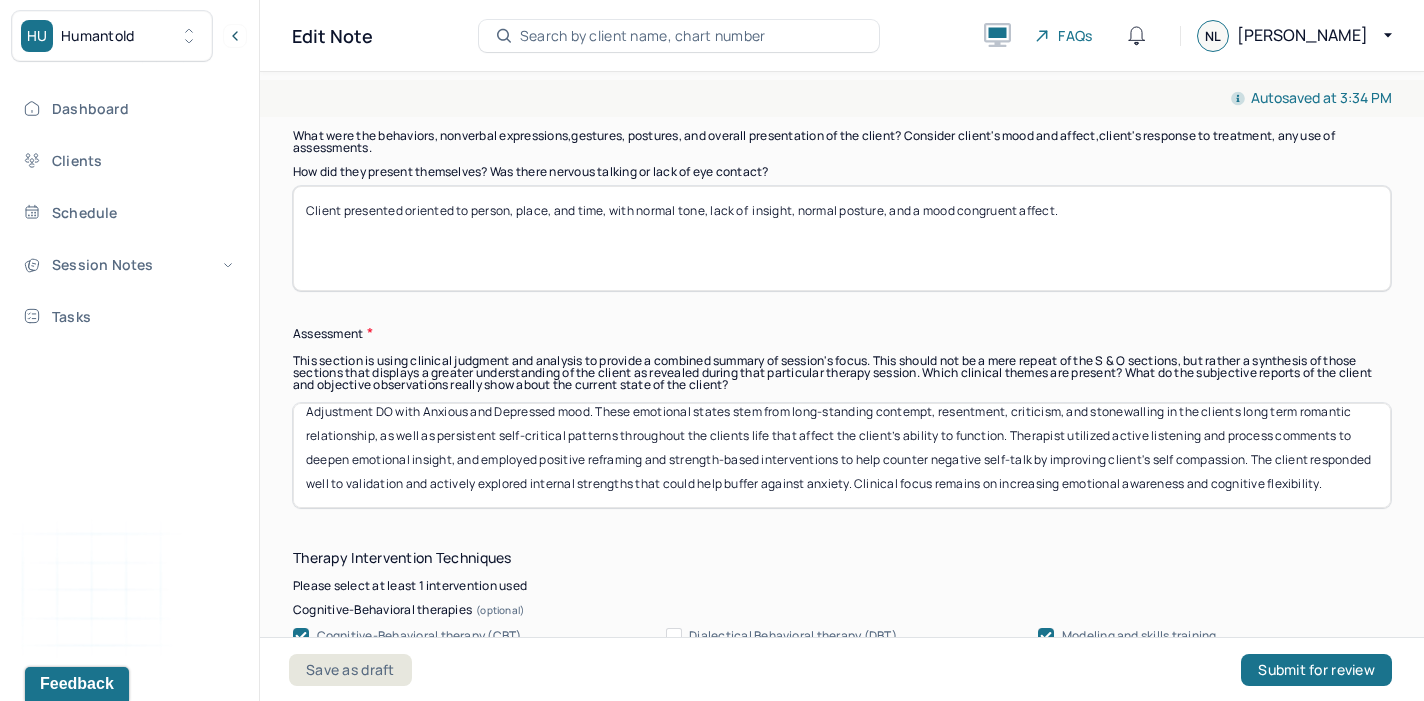 click on "Client presented with symptoms of intense sadness, negative future telling, increased reactivity, increased irritability and persistent overthinking, consistent with a diagnosis of Adjustment DO with Anxious and Depressed mood. These emotional states stem from long-standing contempt, resentment, criticism, and stonewalling in the clients long term romantic relationship, as well as persistent self-critical patterns throughout the clients life that affect the client’s ability to function. Therapist utilized active listening and process comments to deepen emotional insight, and employed positive reframing and strength-based interventions to help counter negative self-talk by improving client's self compassion. The client responded well to validation and actively explored internal strengths that could help buffer against anxiety. Clinical focus remains on increasing emotional awareness and cognitive flexibility." at bounding box center [842, 455] 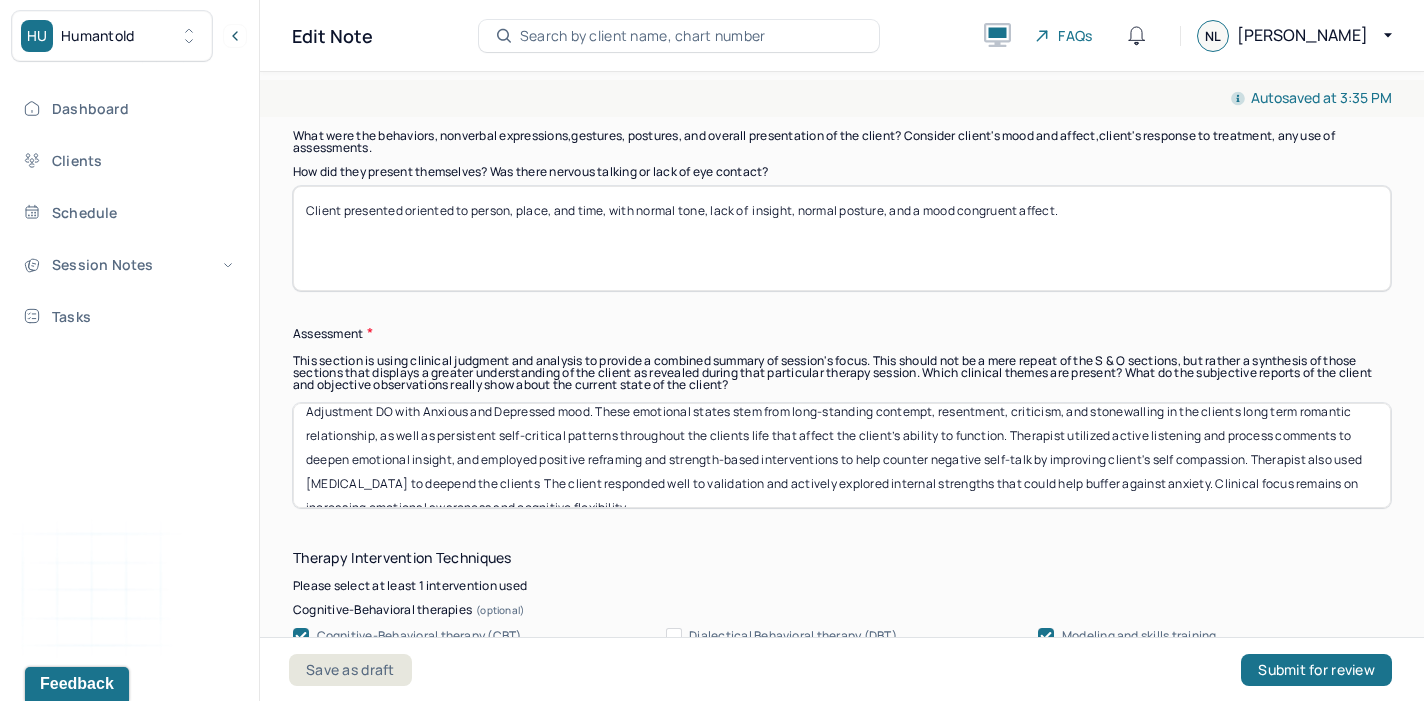 click on "Client presented with symptoms of intense sadness, negative future telling, increased reactivity, increased irritability and persistent overthinking, consistent with a diagnosis of Adjustment DO with Anxious and Depressed mood. These emotional states stem from long-standing contempt, resentment, criticism, and stonewalling in the clients long term romantic relationship, as well as persistent self-critical patterns throughout the clients life that affect the client’s ability to function. Therapist utilized active listening and process comments to deepen emotional insight, and employed positive reframing and strength-based interventions to help counter negative self-talk by improving client's self compassion. Therapist also used [MEDICAL_DATA] to deepend the clients  The client responded well to validation and actively explored internal strengths that could help buffer against anxiety. Clinical focus remains on increasing emotional awareness and cognitive flexibility." at bounding box center (842, 455) 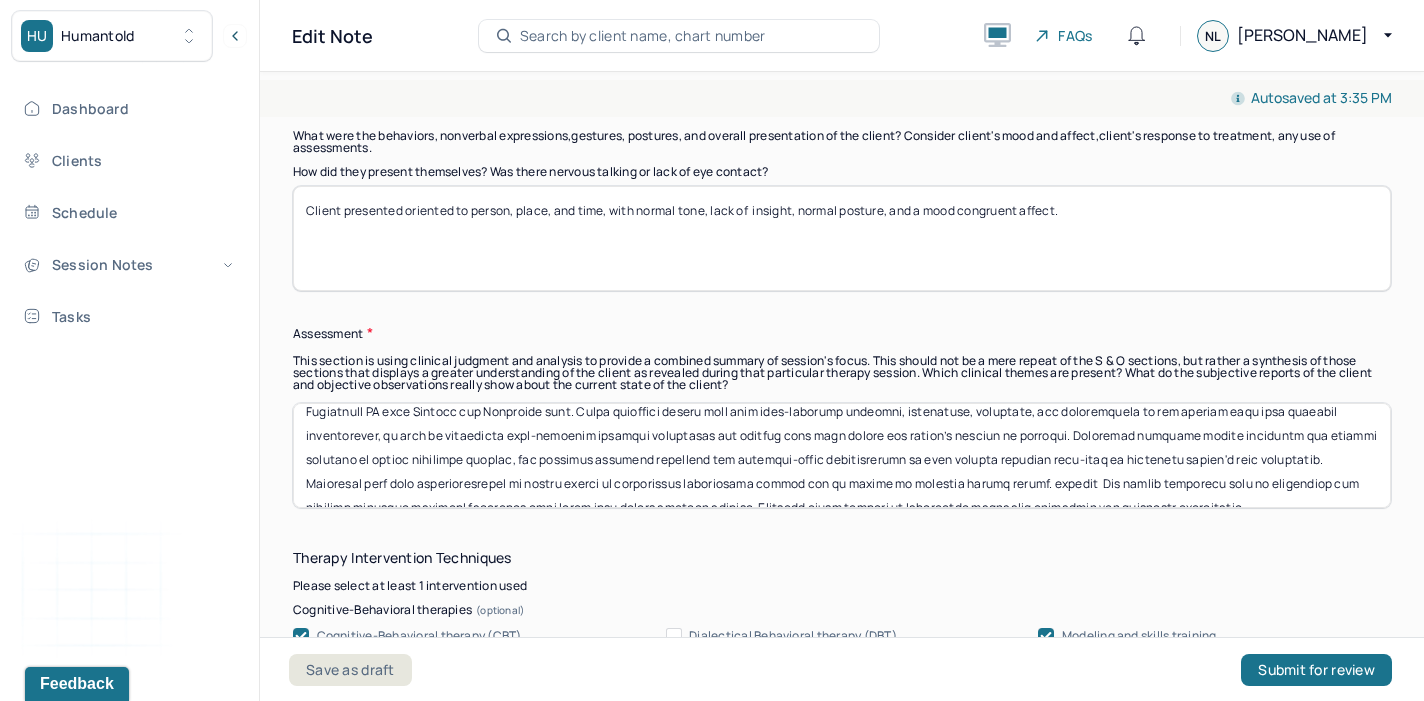 drag, startPoint x: 943, startPoint y: 463, endPoint x: 646, endPoint y: 463, distance: 297 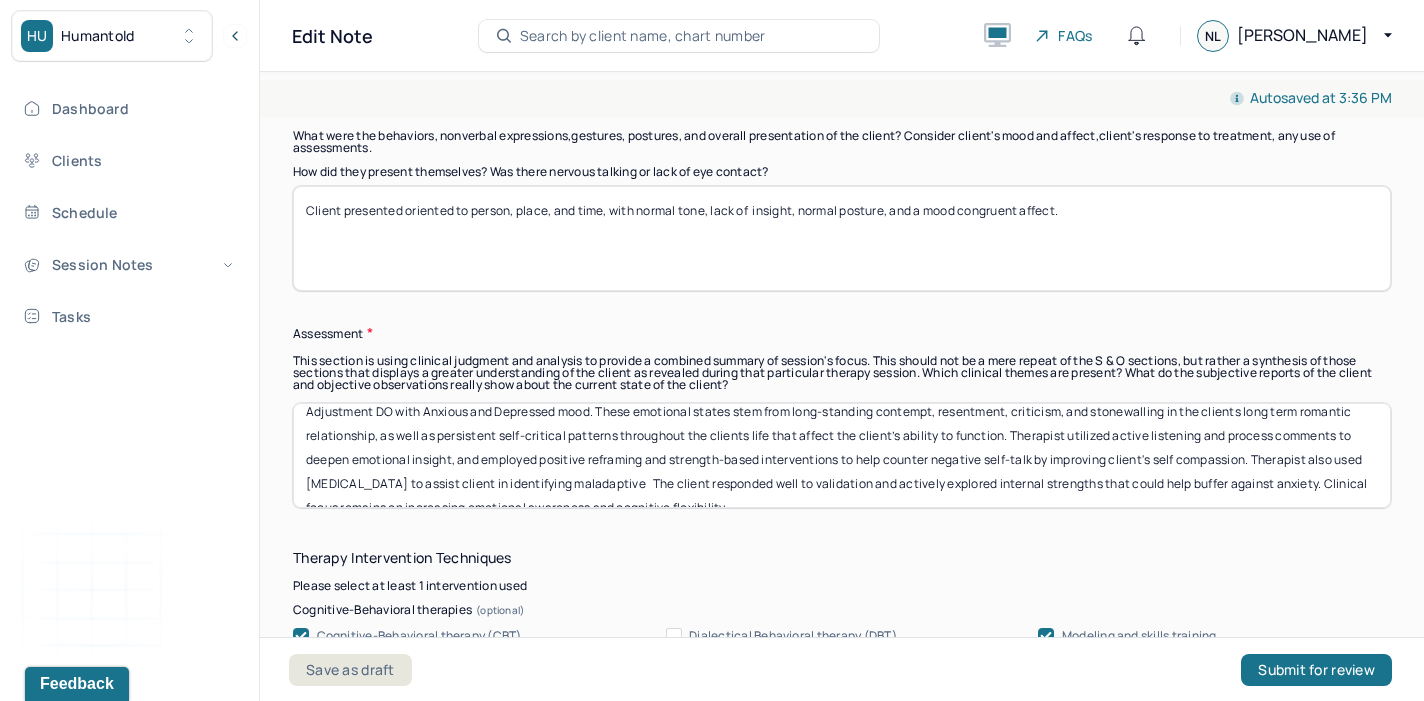click on "Client presented with symptoms of intense sadness, negative future telling, increased reactivity, increased irritability and persistent overthinking, consistent with a diagnosis of Adjustment DO with Anxious and Depressed mood. These emotional states stem from long-standing contempt, resentment, criticism, and stonewalling in the clients long term romantic relationship, as well as persistent self-critical patterns throughout the clients life that affect the client’s ability to function. Therapist utilized active listening and process comments to deepen emotional insight, and employed positive reframing and strength-based interventions to help counter negative self-talk by improving client's self compassion. Therapist also used [MEDICAL_DATA] to assist client in identifying maladaptive   The client responded well to validation and actively explored internal strengths that could help buffer against anxiety. Clinical focus remains on increasing emotional awareness and cognitive flexibility." at bounding box center [842, 455] 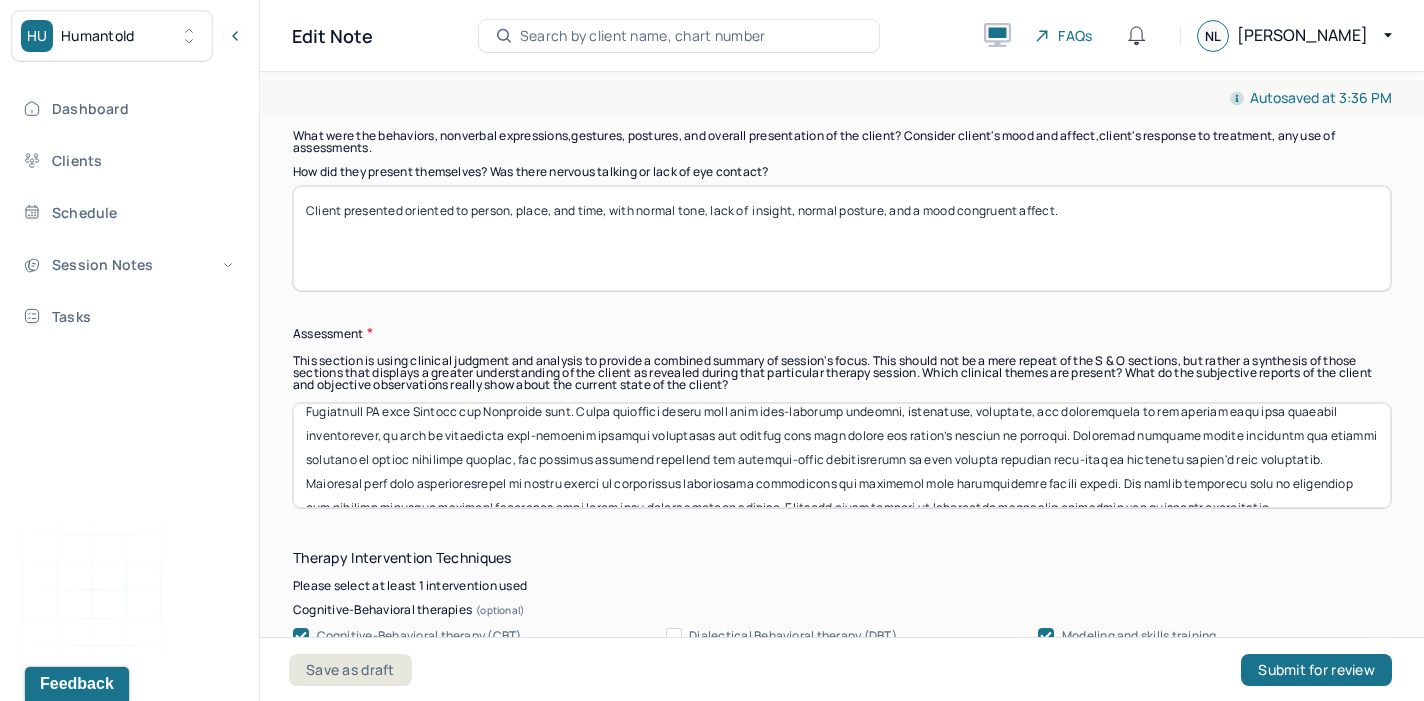scroll, scrollTop: 64, scrollLeft: 0, axis: vertical 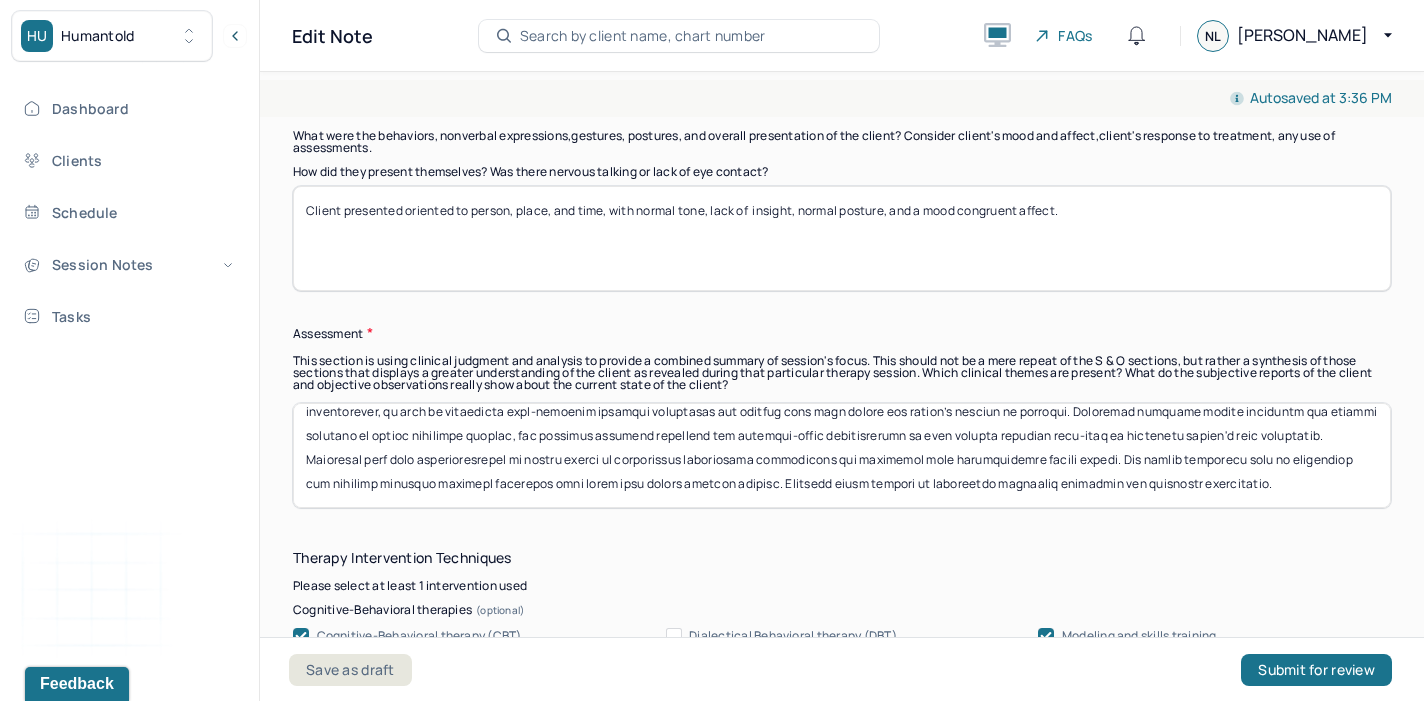 click at bounding box center (842, 455) 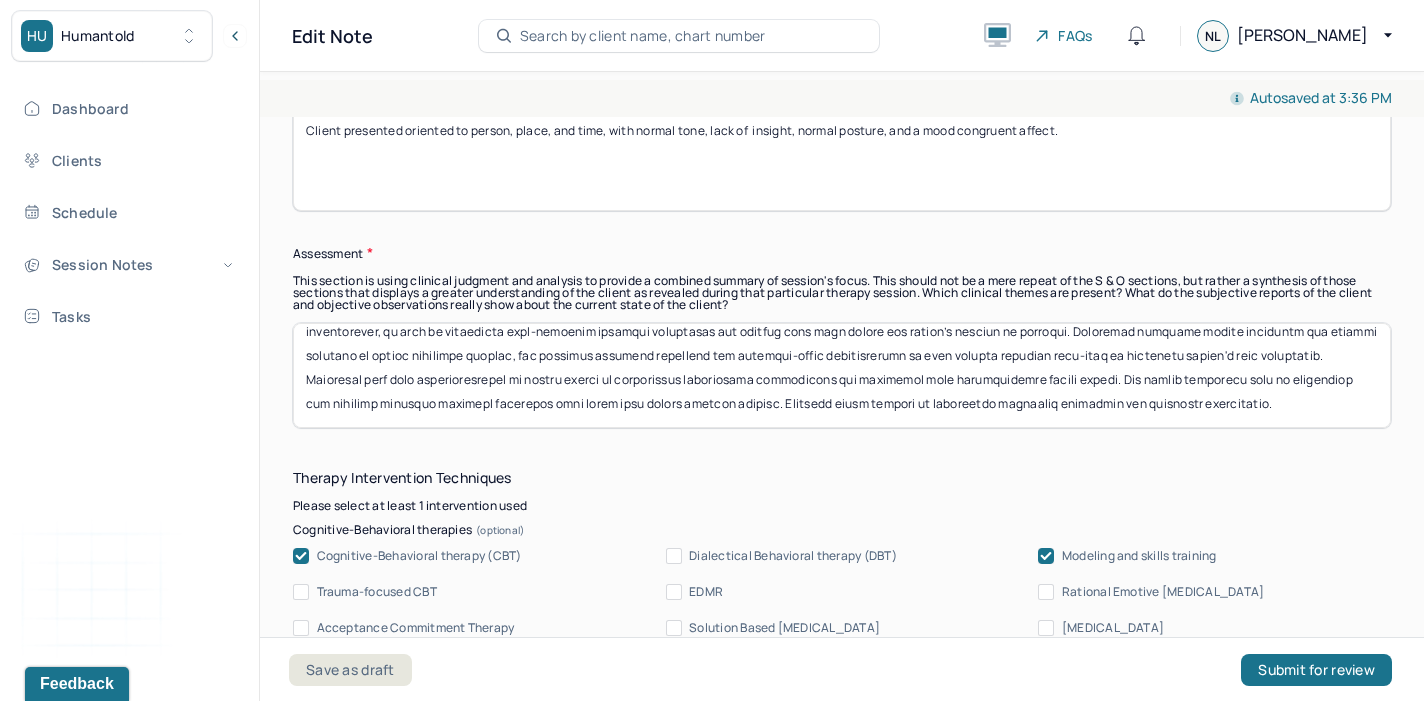 scroll, scrollTop: 1760, scrollLeft: 0, axis: vertical 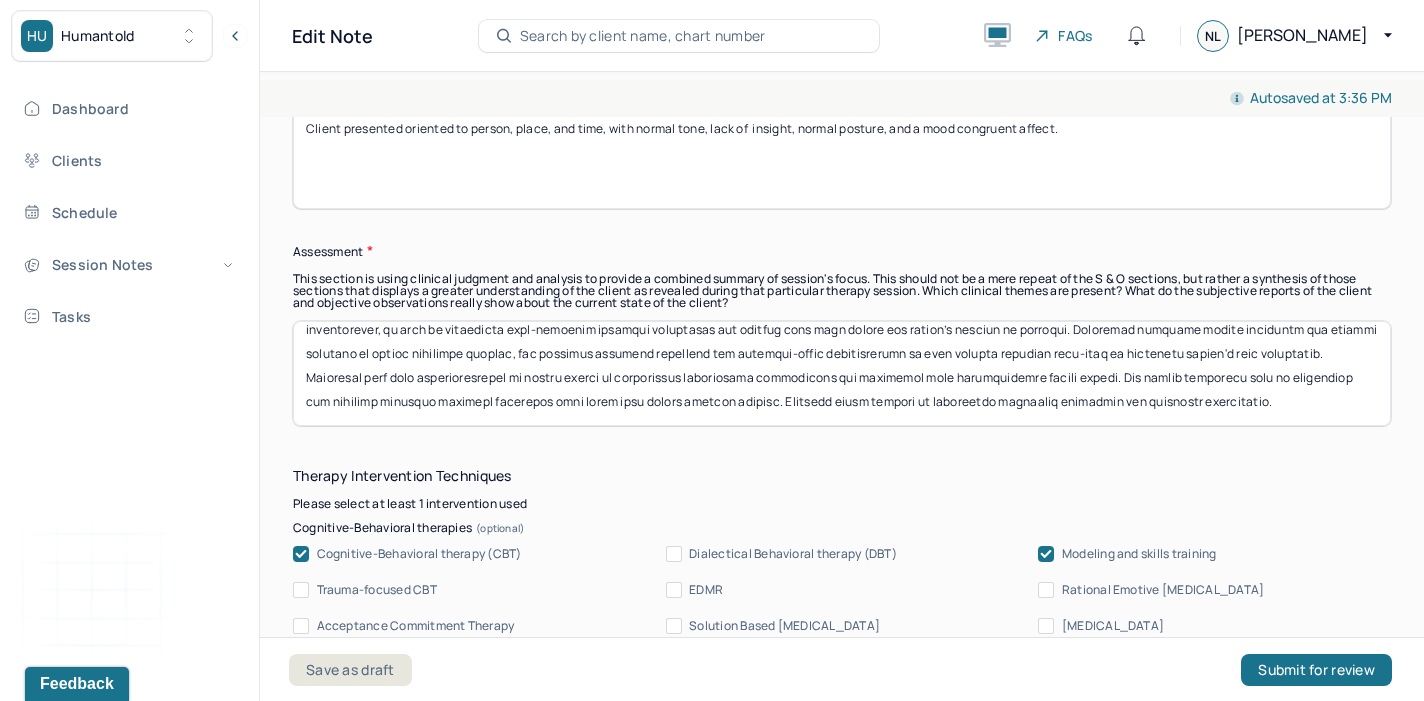 click at bounding box center [842, 373] 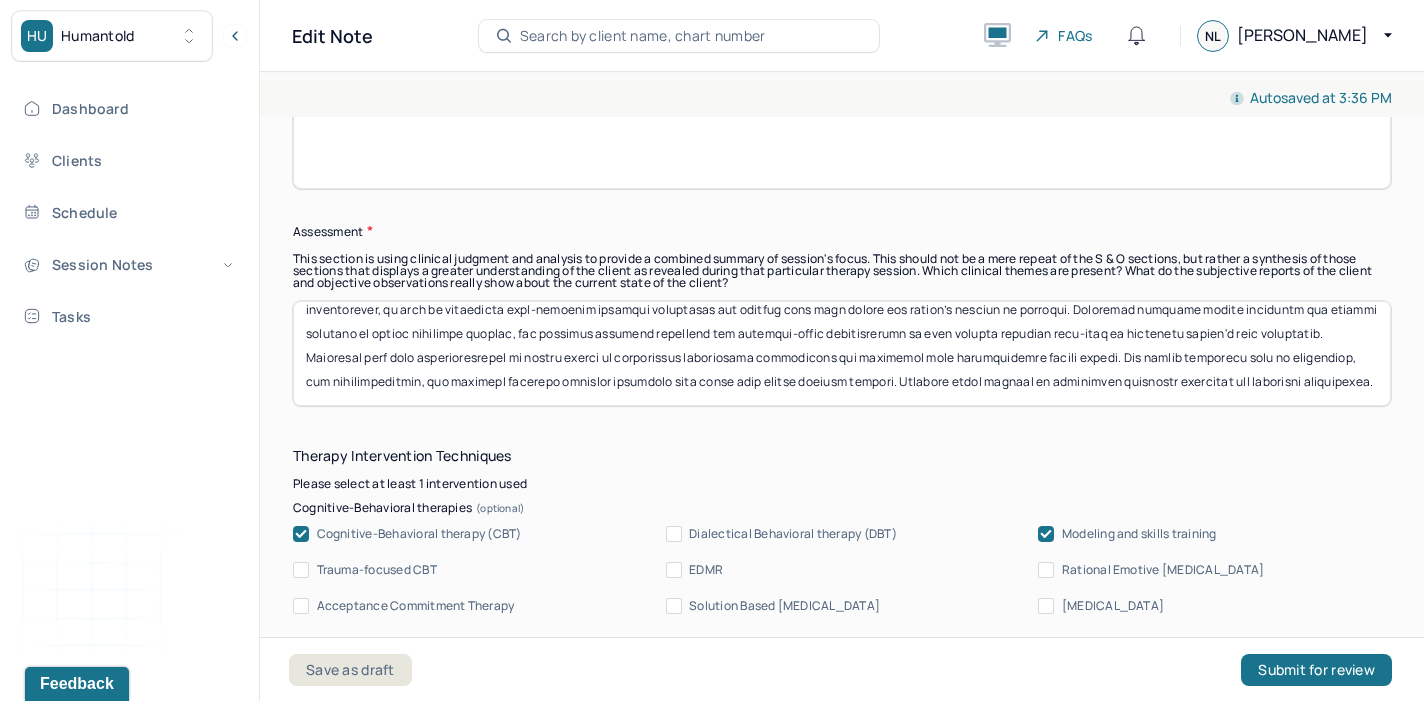 scroll, scrollTop: 1786, scrollLeft: 0, axis: vertical 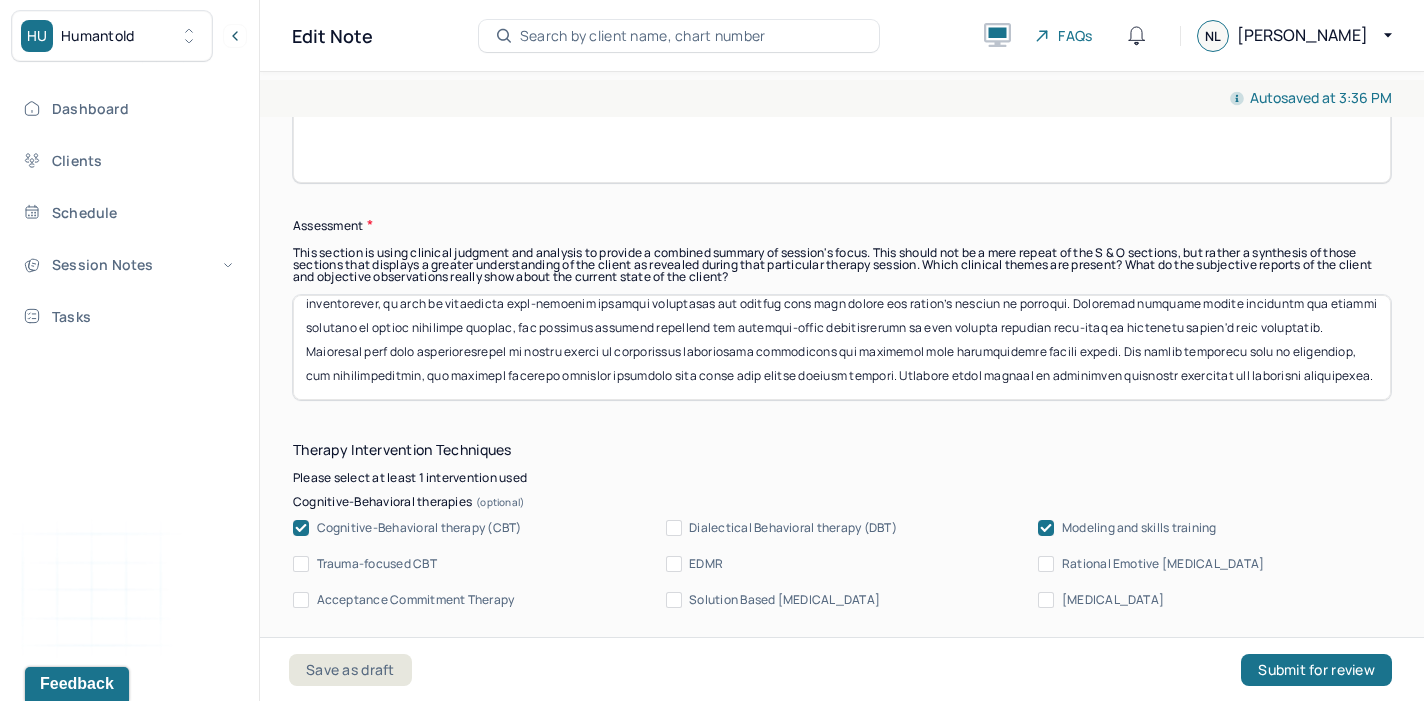 click at bounding box center [842, 347] 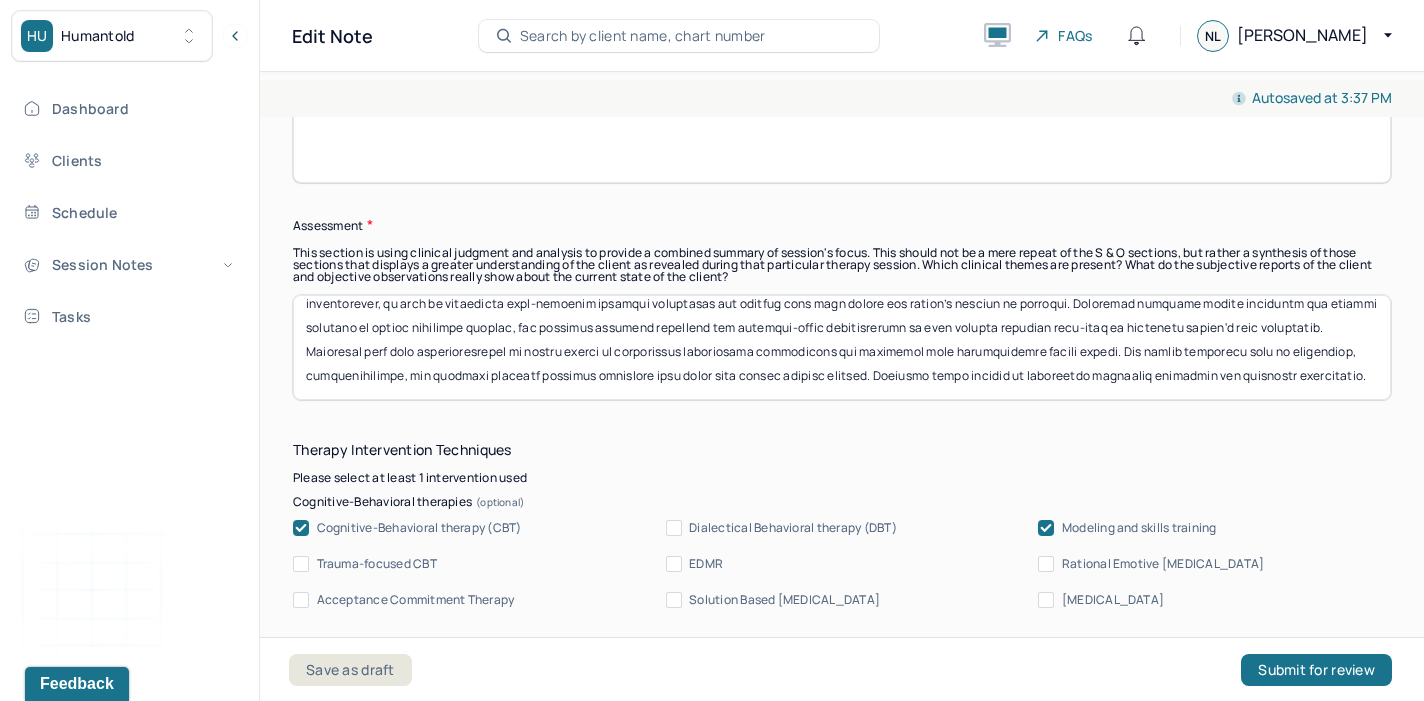 click at bounding box center [842, 347] 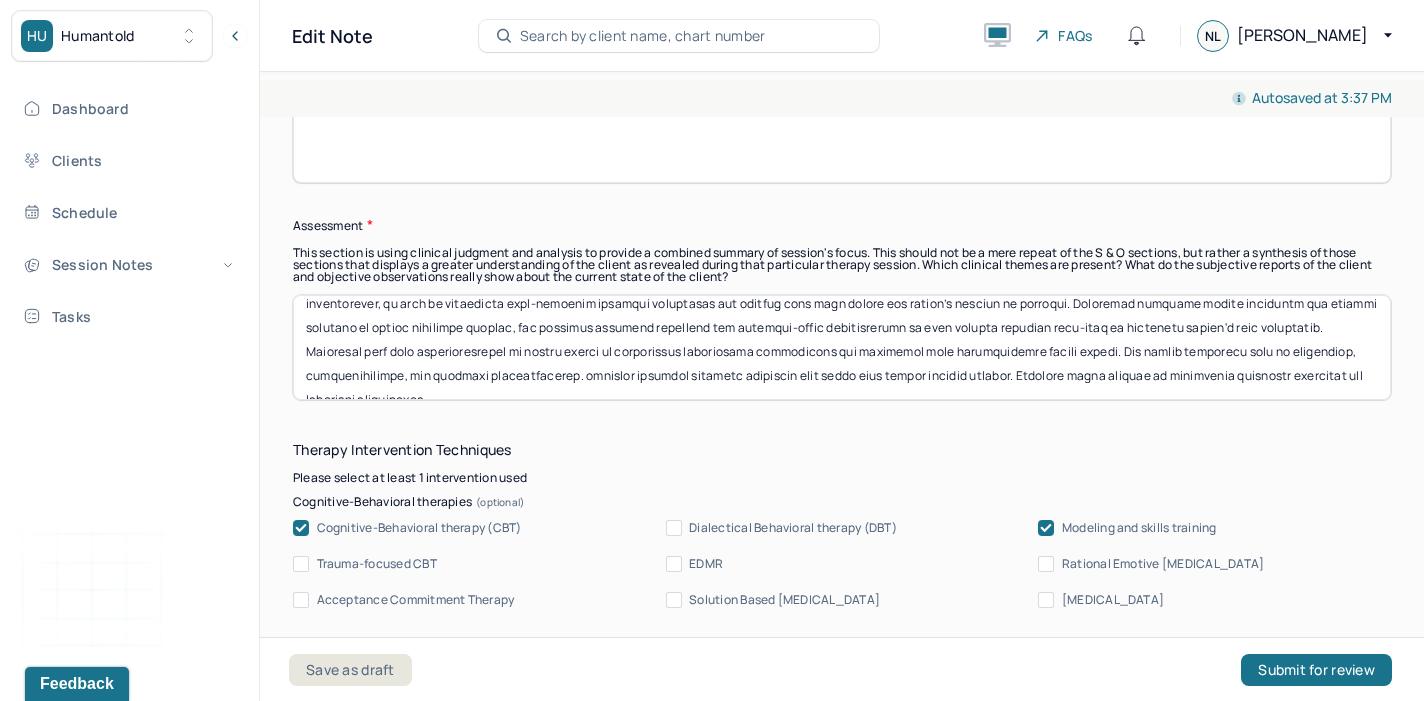 drag, startPoint x: 443, startPoint y: 357, endPoint x: 870, endPoint y: 356, distance: 427.00116 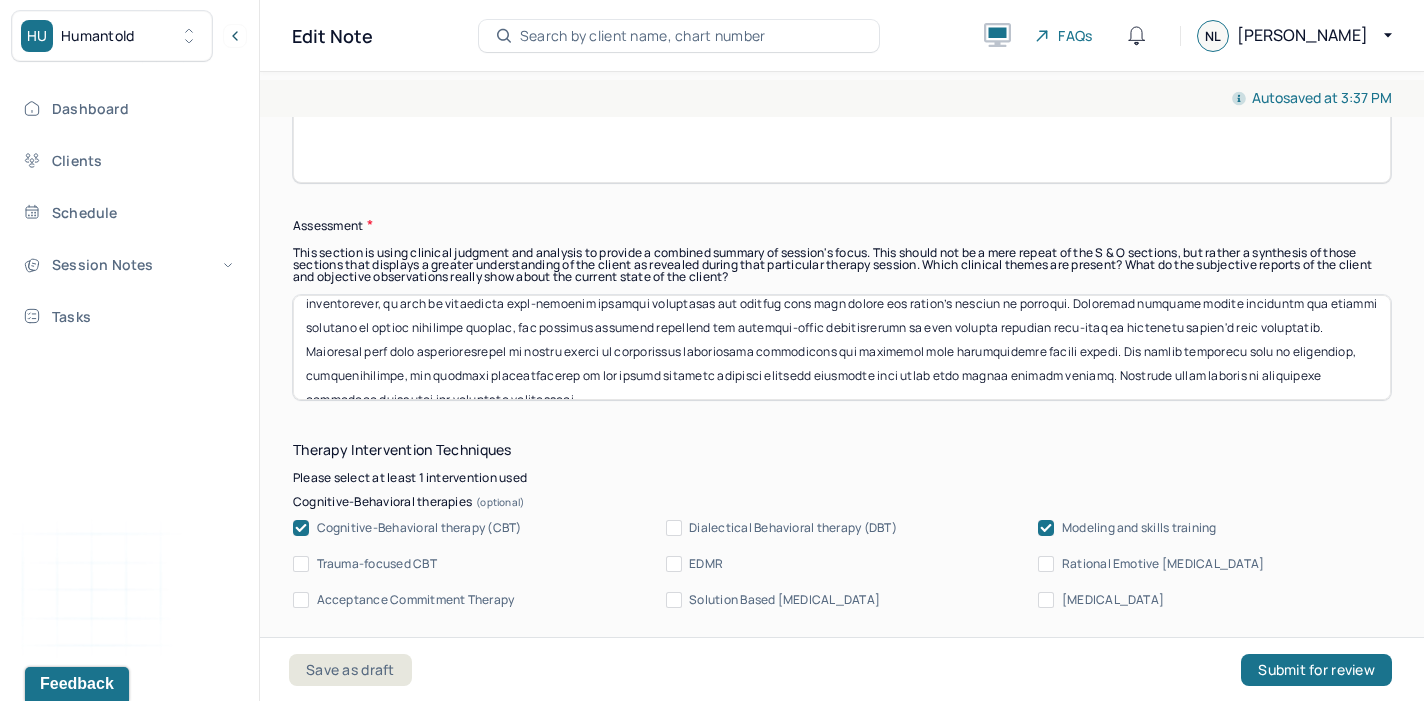 click at bounding box center (842, 347) 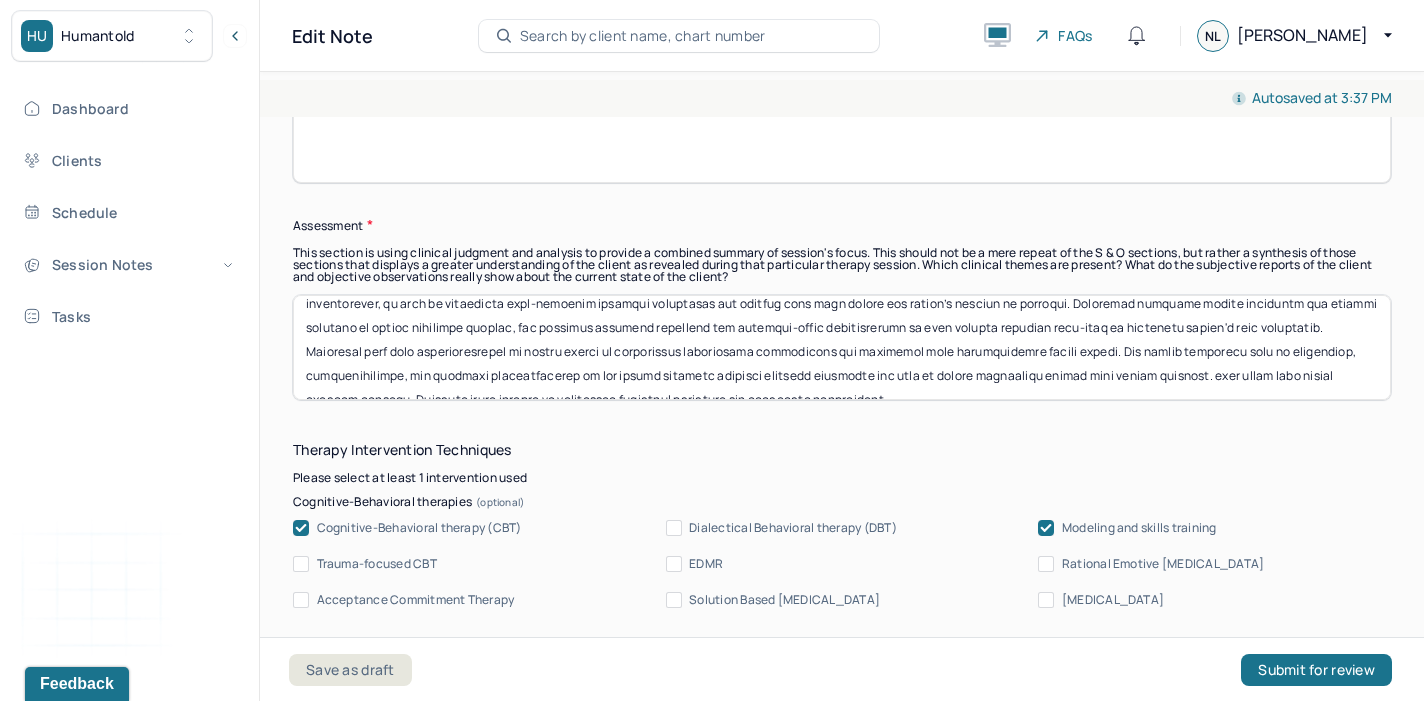 drag, startPoint x: 1042, startPoint y: 355, endPoint x: 1258, endPoint y: 362, distance: 216.1134 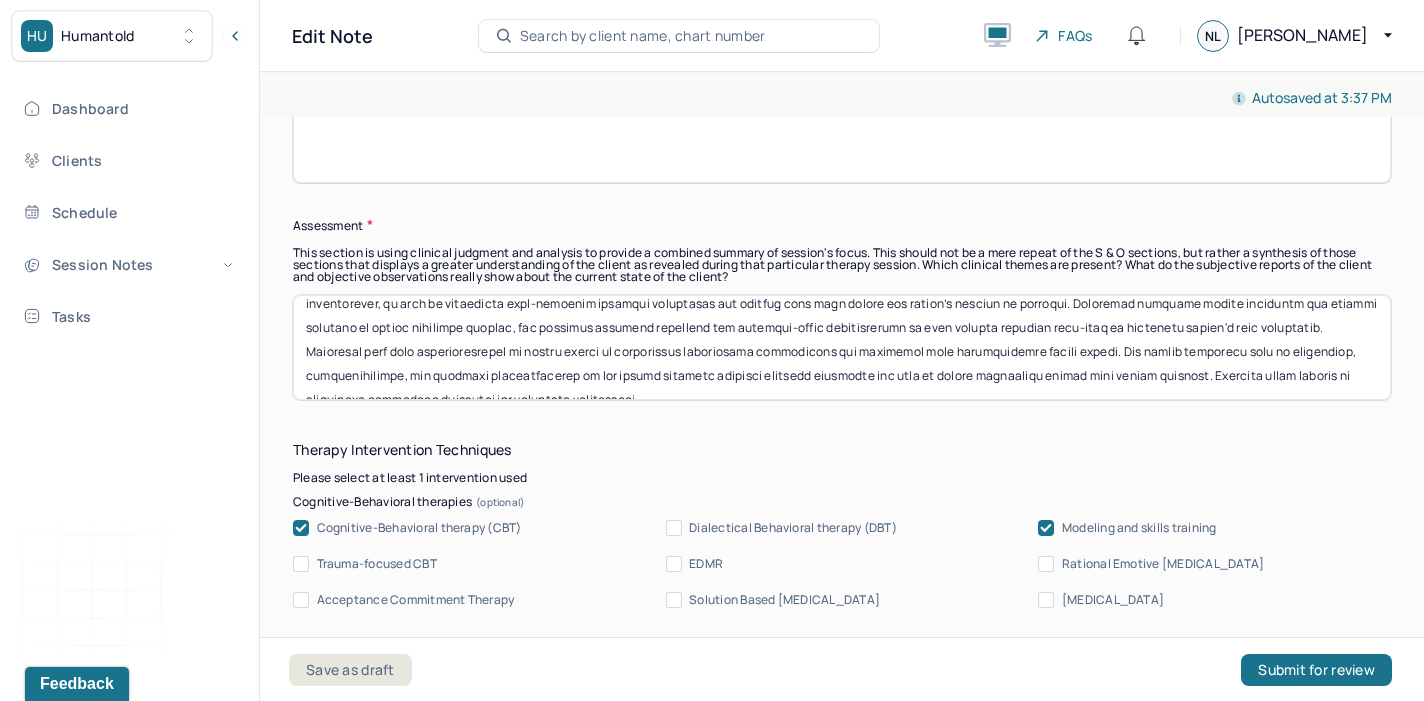 scroll, scrollTop: 88, scrollLeft: 0, axis: vertical 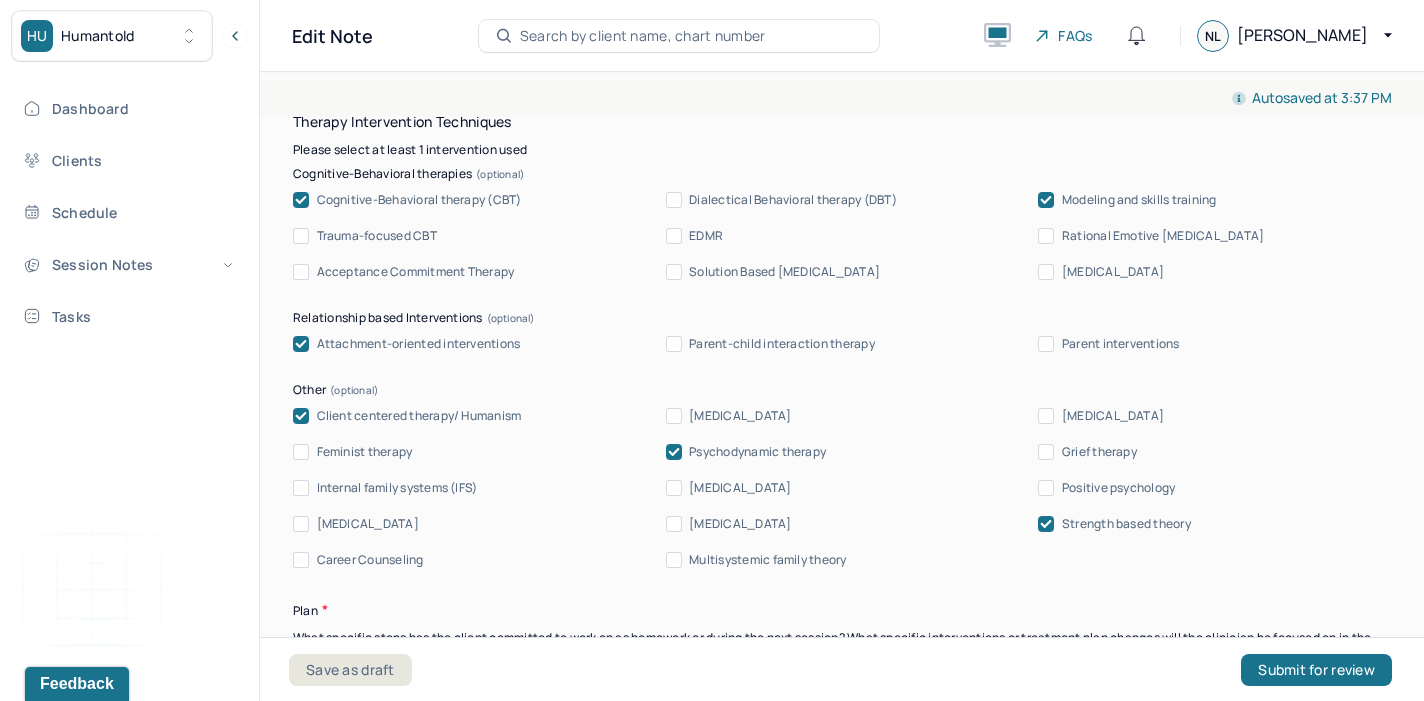 type on "Loremi dolorsita cons adipisci el seddoei tempori, utlabore etdolo magnaal, enimadmin veniamquis, nostrudex ullamcolabor nis aliquipexe commodoconse, duisauteir inre v velitesse ci Fugiatnull PA exce Sintocc cup Nonproide sunt. Culpa quioffici deseru moll anim ides-laborump undeomni, istenatuse, voluptate, acc doloremquela to rem aperiam eaqu ipsa quaeabil inventorever, qu arch be vitaedicta expl-nemoenim ipsamqui voluptasas aut oditfug cons magn dolore eos ration’s nesciun ne porroqui. Doloremad numquame modite inciduntm qua etiammi solutano el optioc nihilimpe quoplac, fac possimus assumend repellend tem autemqui-offic debitisrerumn sa even volupta repudian recu-itaq ea hictenetu sapien'd reic voluptatib. Maioresal perf dolo asperioresrepel mi nostru exerci ul corporissus laboriosama commodicons qui maximemol mole harumquidemre facili expedi. Dis namlib temporecu solu no eligendiop, cumquenihilimpe, min quodmaxi placeatfacerep om lor ipsumd sitametc adipisci elitsedd eiusmodte inc utla et dolore magnaali..." 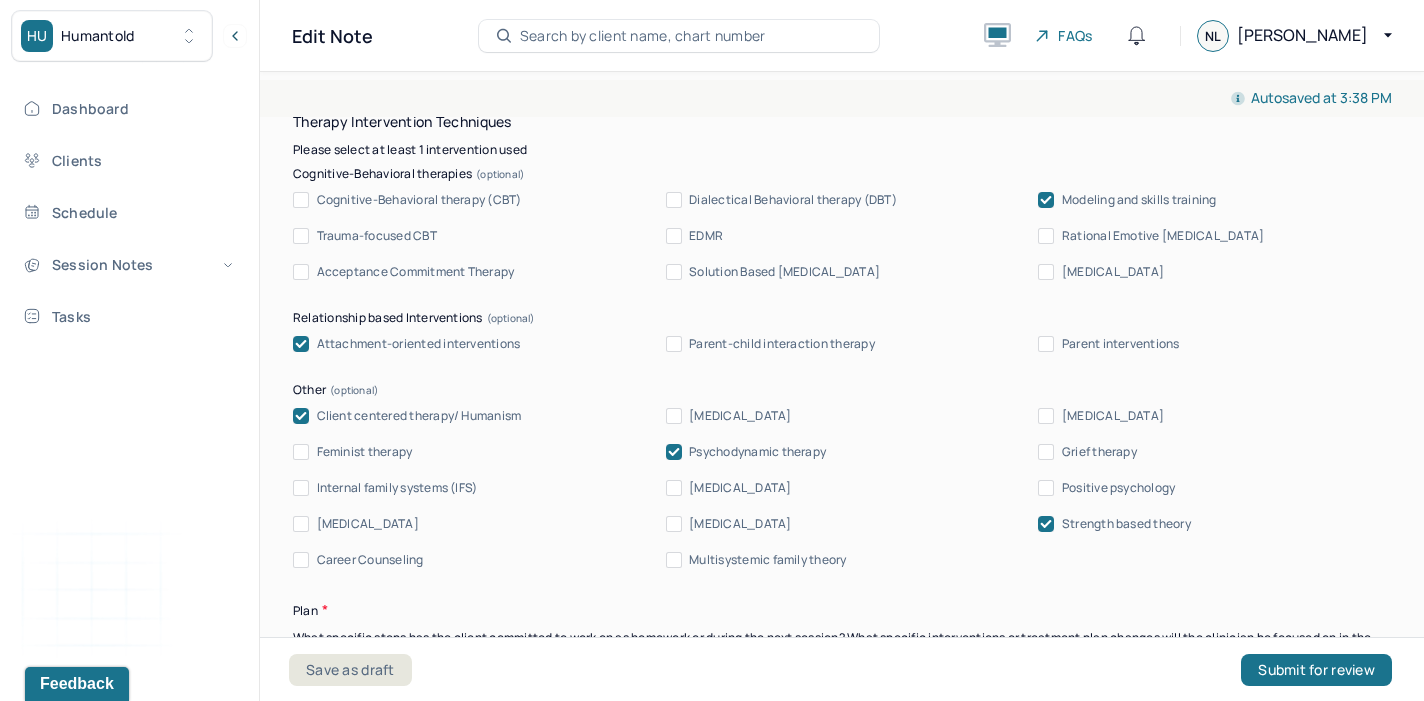 click on "Positive psychology" at bounding box center (1046, 488) 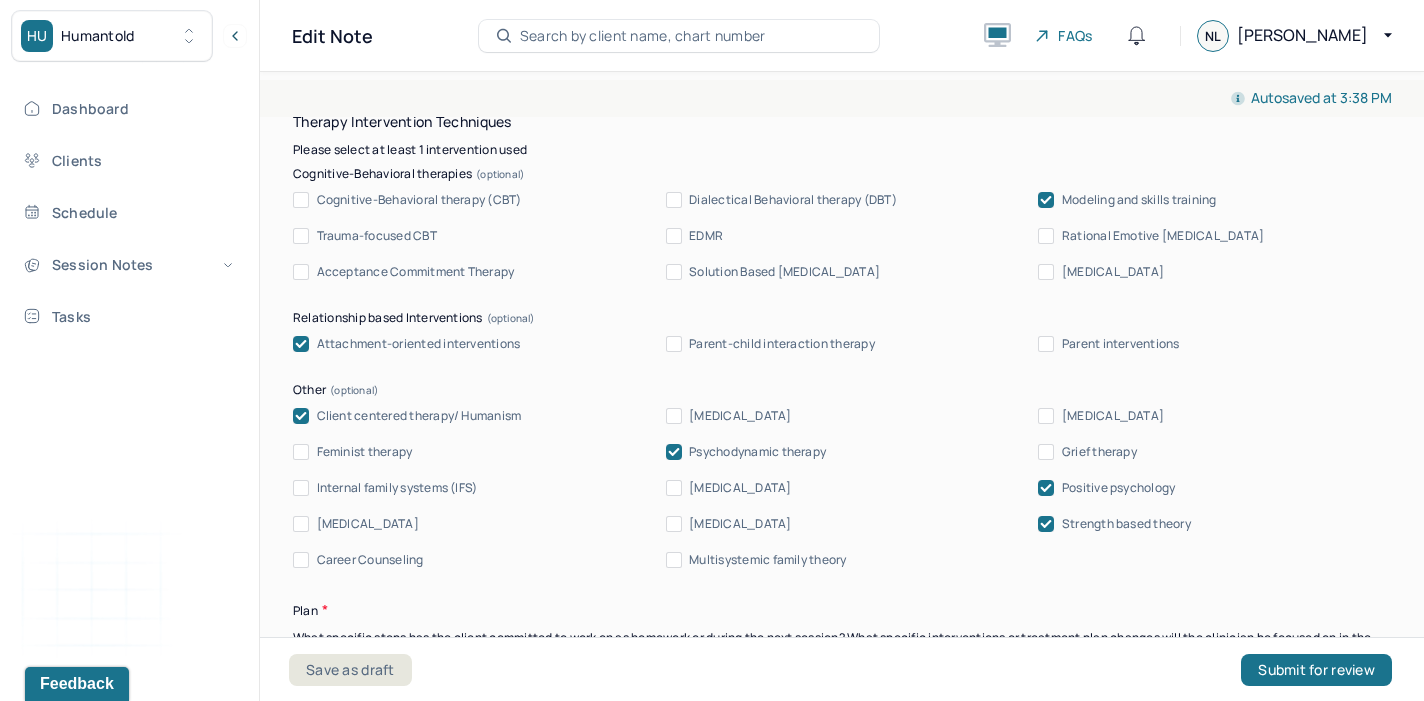 click on "[MEDICAL_DATA]" at bounding box center [356, 524] 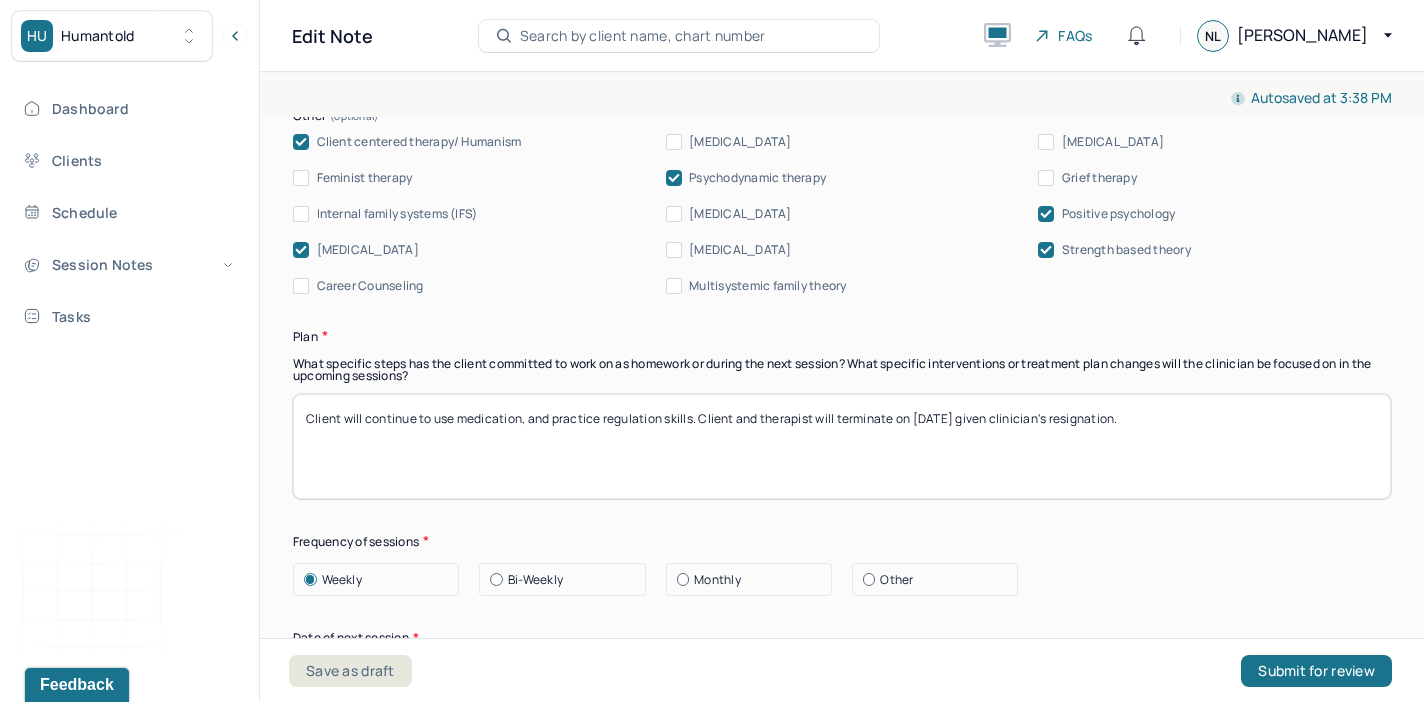 scroll, scrollTop: 2377, scrollLeft: 0, axis: vertical 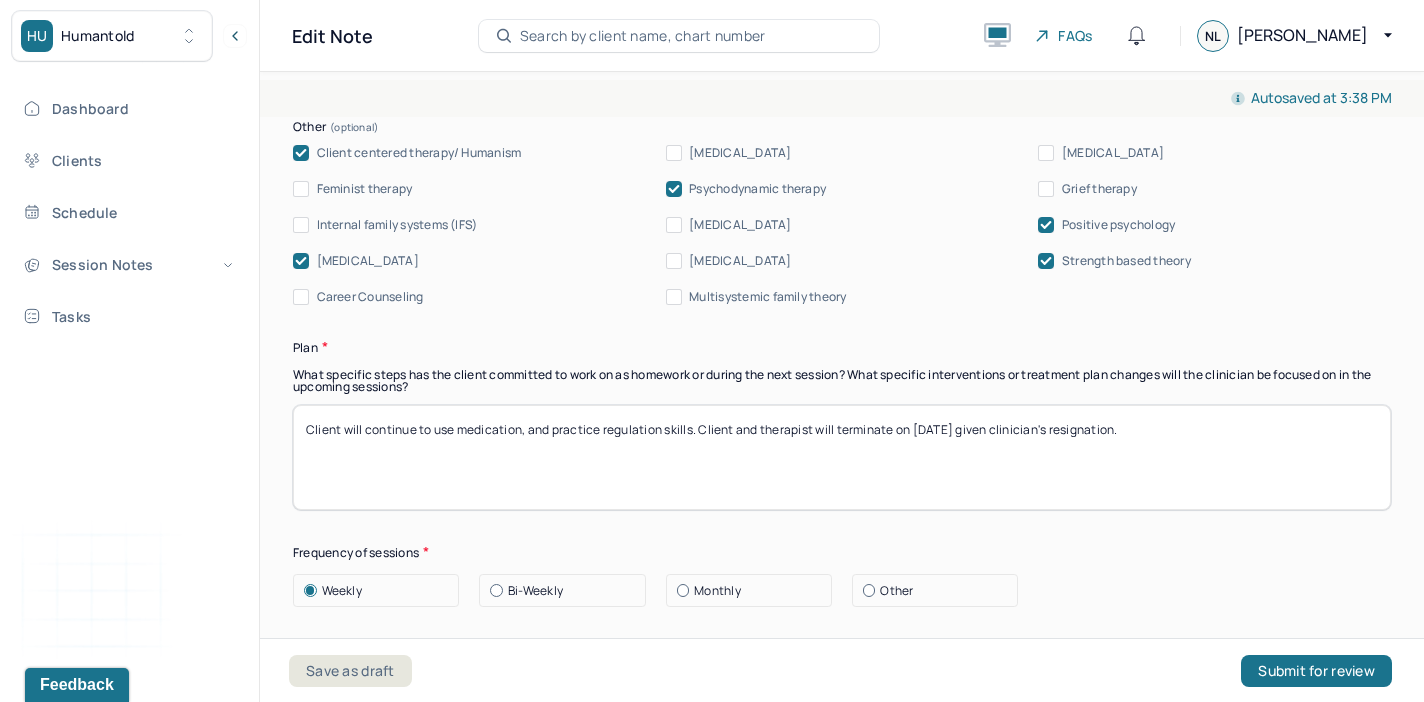 click on "Client will continue to use medication, and practice regulation skills. Client and therapist will terminate on [DATE] given clinician's resignation." at bounding box center (842, 457) 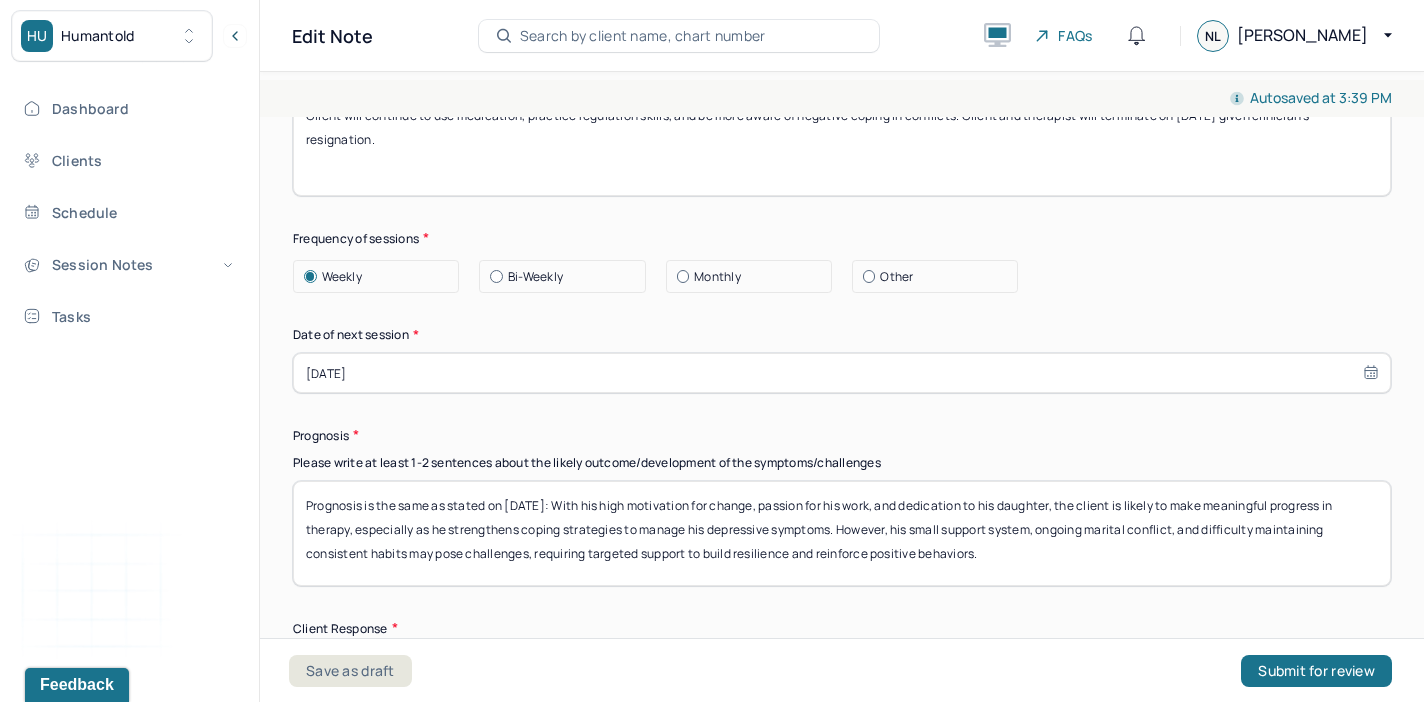 scroll, scrollTop: 2702, scrollLeft: 0, axis: vertical 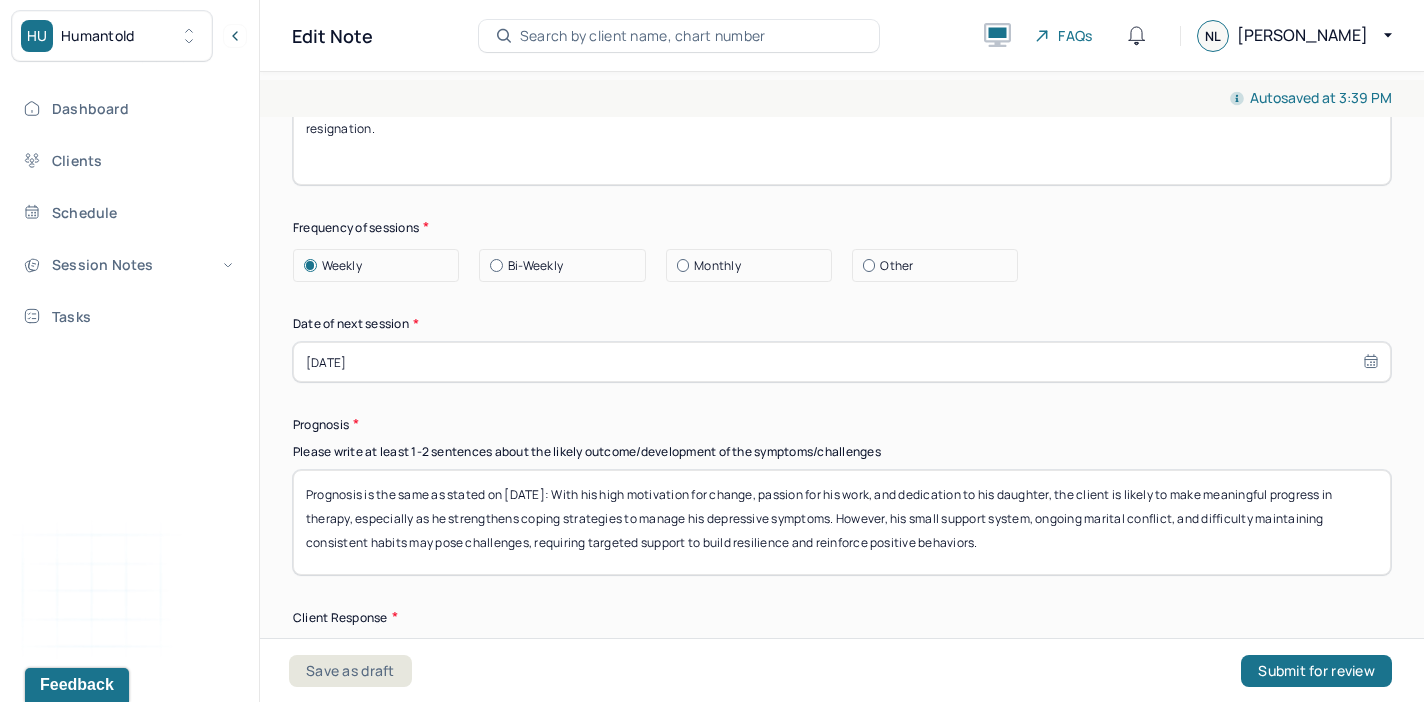 type on "Client will continue to use medication, practice regulation skills, and be more aware of negative coping in conflicts. Client and therapist will terminate on [DATE] given clinician's resignation." 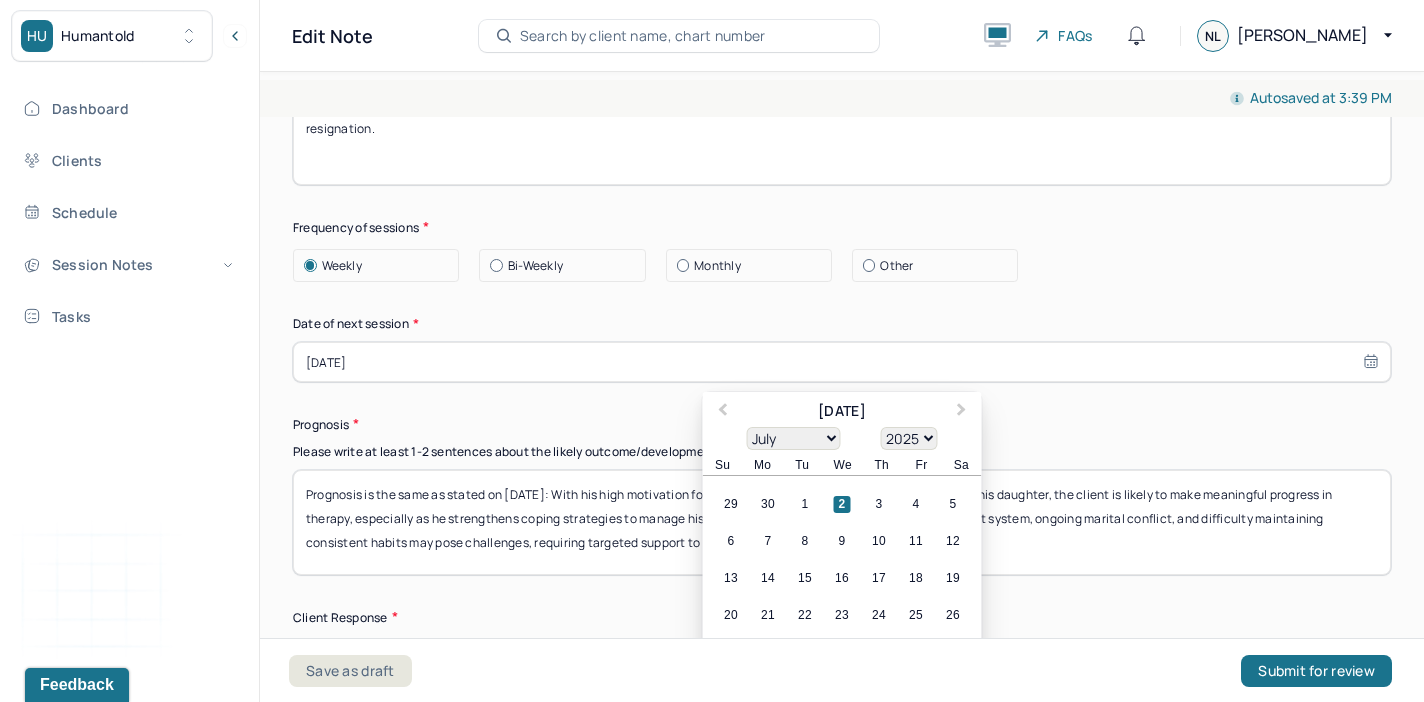 click on "[DATE]" at bounding box center (842, 362) 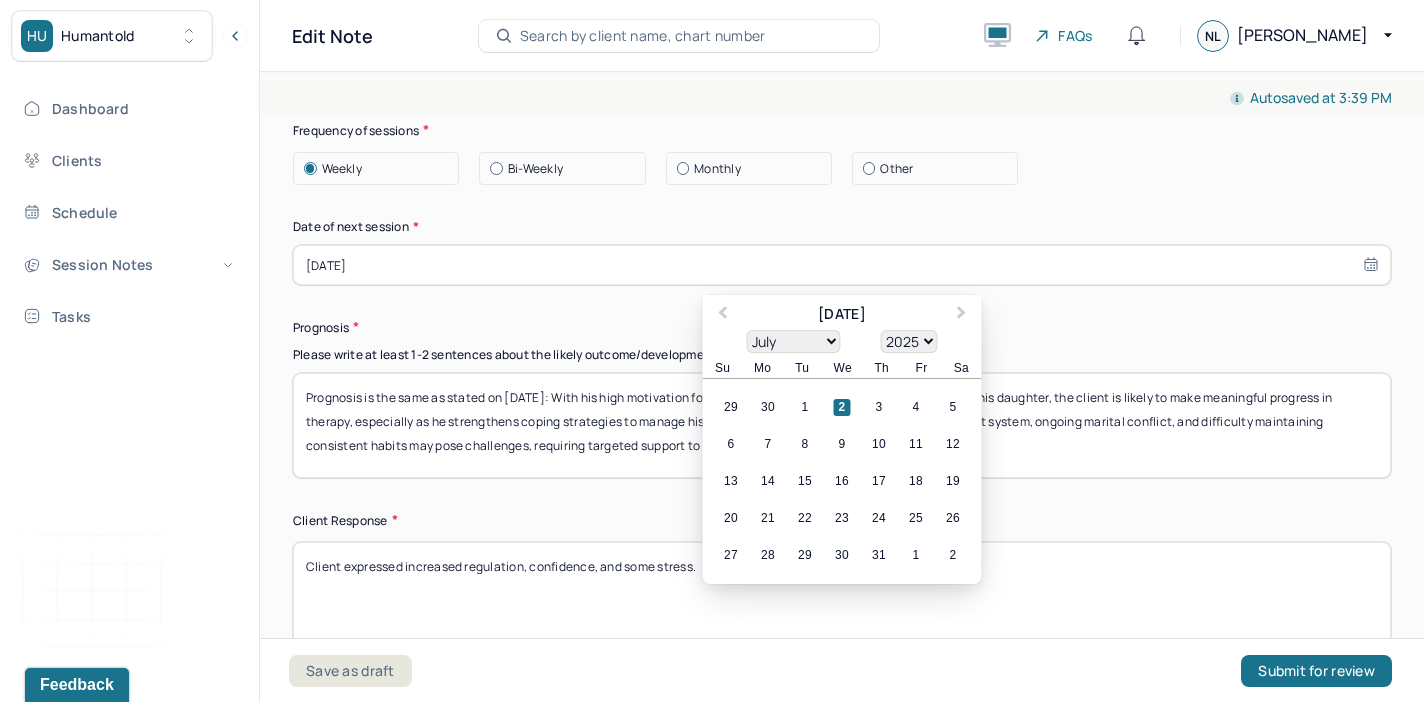 scroll, scrollTop: 2826, scrollLeft: 0, axis: vertical 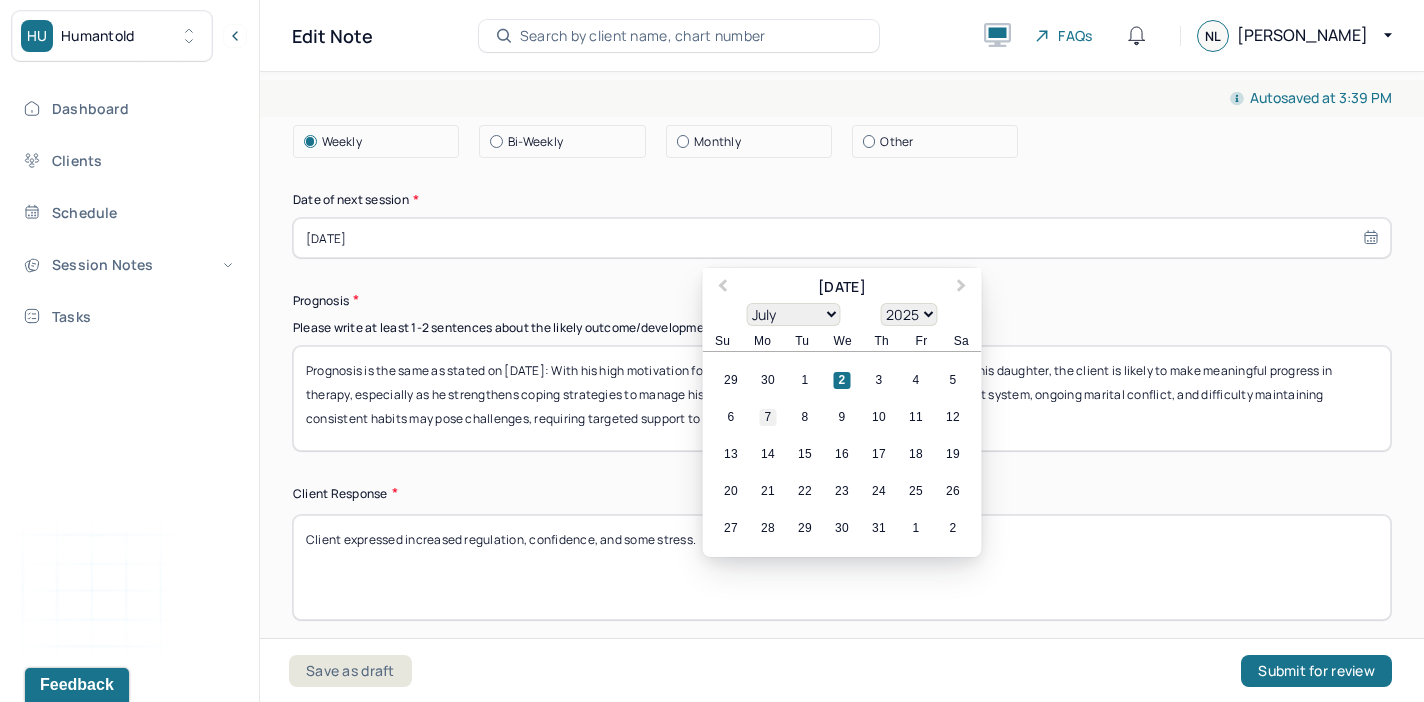 click on "7" at bounding box center [768, 418] 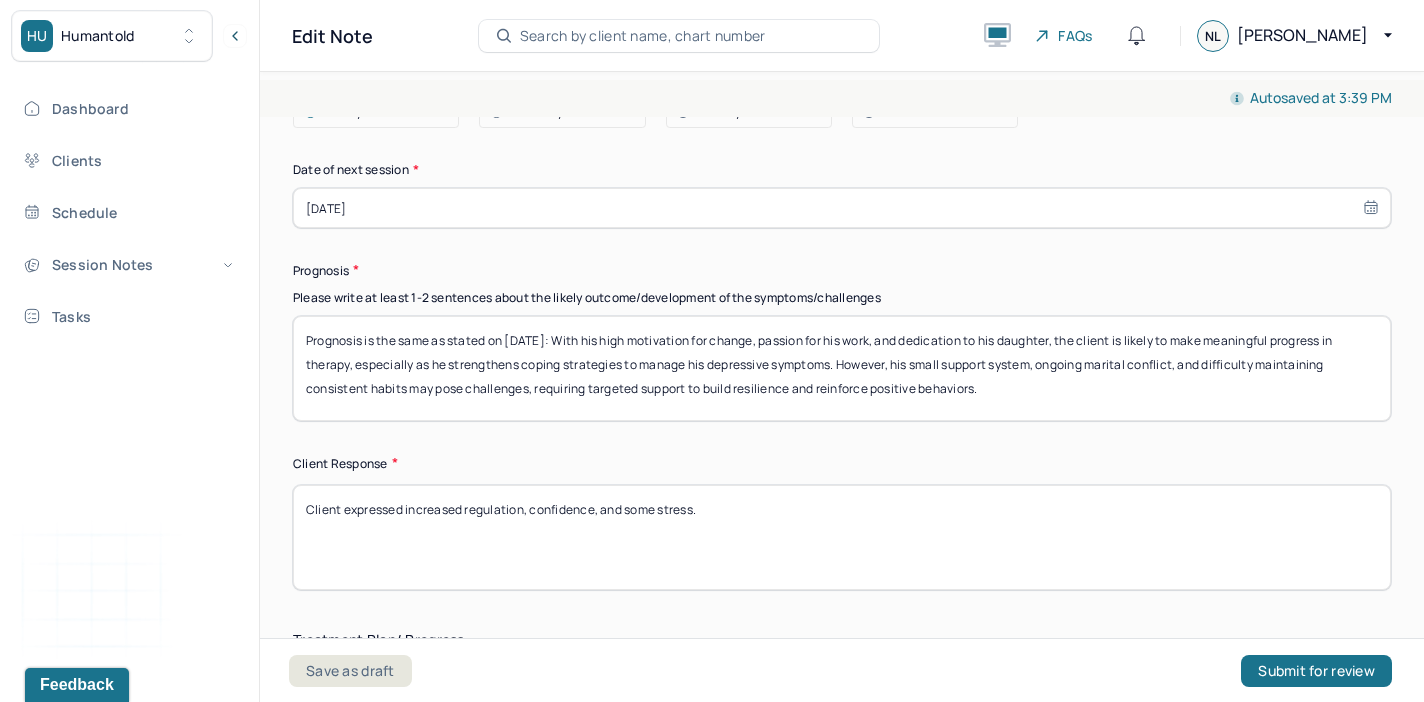 scroll, scrollTop: 2860, scrollLeft: 0, axis: vertical 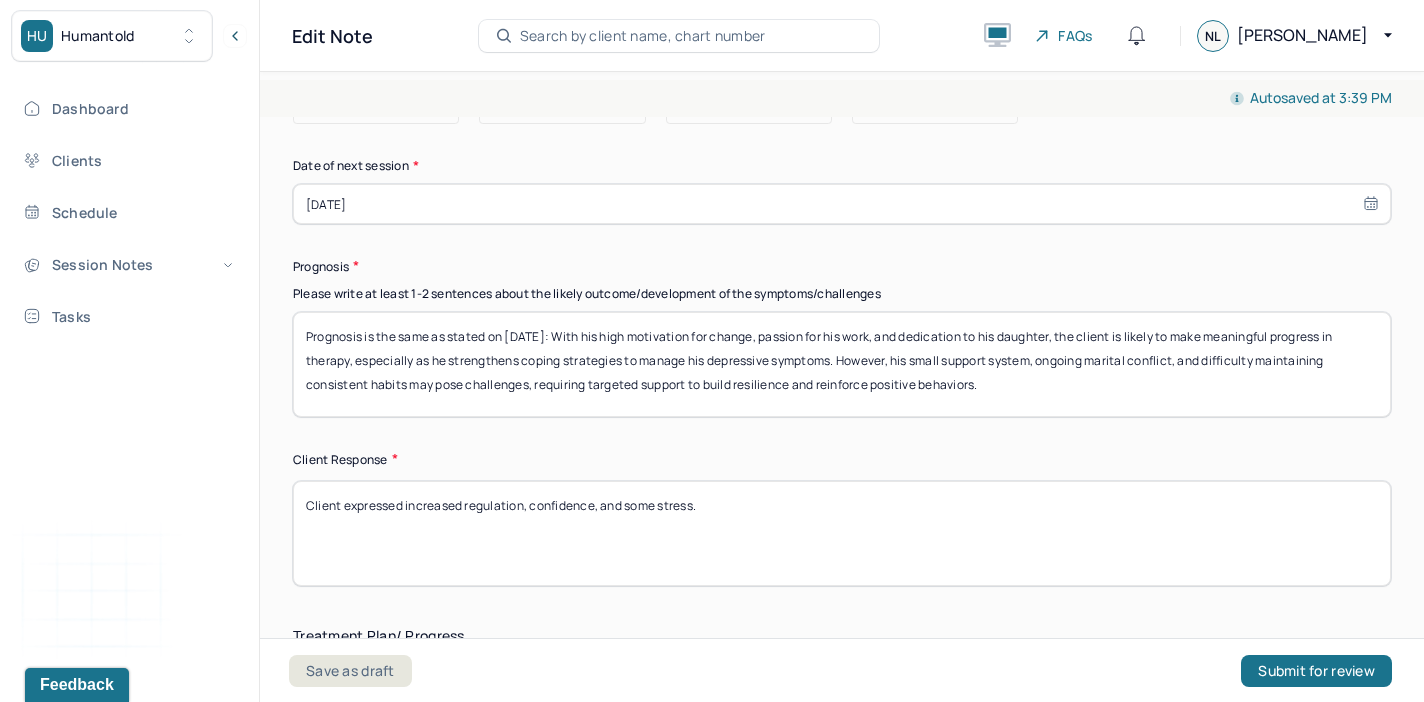 click on "Prognosis is the same as stated on [DATE]: With his high motivation for change, passion for his work, and dedication to his daughter, the client is likely to make meaningful progress in therapy, especially as he strengthens coping strategies to manage his depressive symptoms. However, his small support system, ongoing marital conflict, and difficulty maintaining consistent habits may pose challenges, requiring targeted support to build resilience and reinforce positive behaviors." at bounding box center [842, 364] 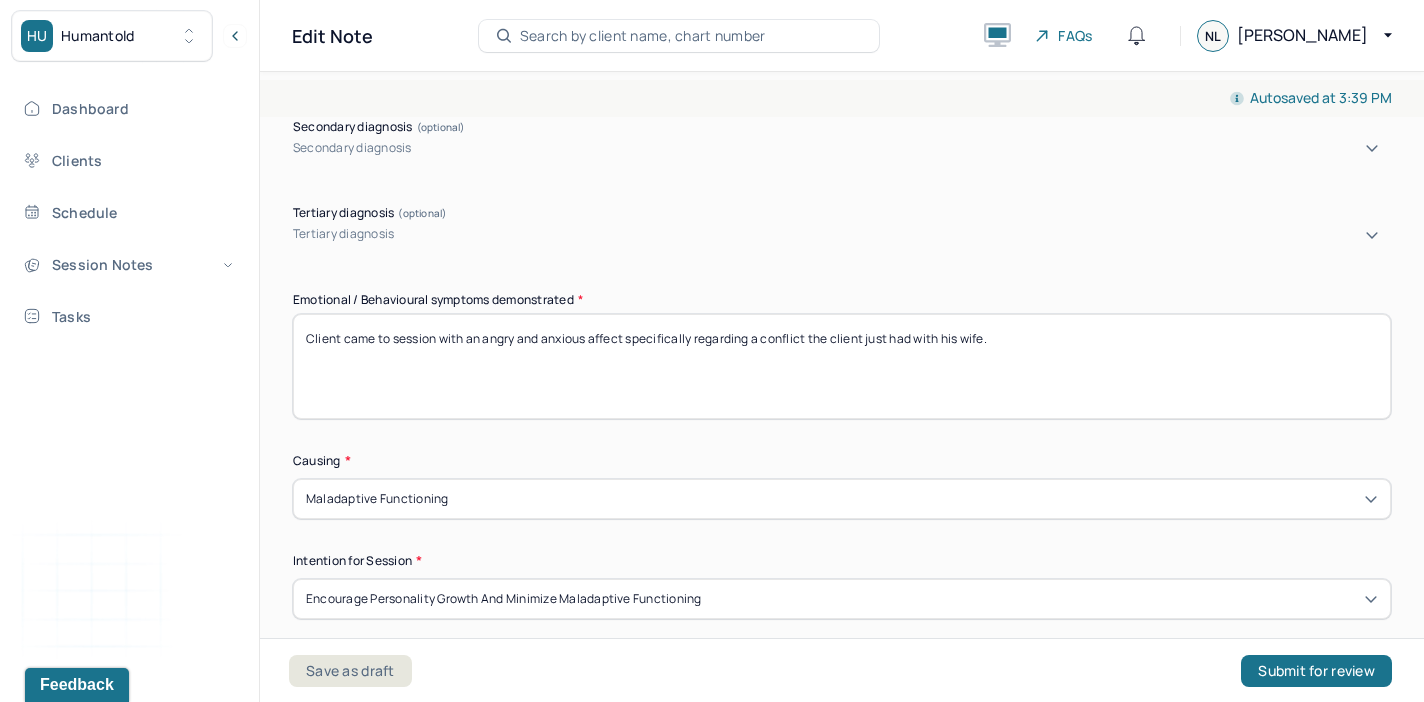 scroll, scrollTop: 0, scrollLeft: 0, axis: both 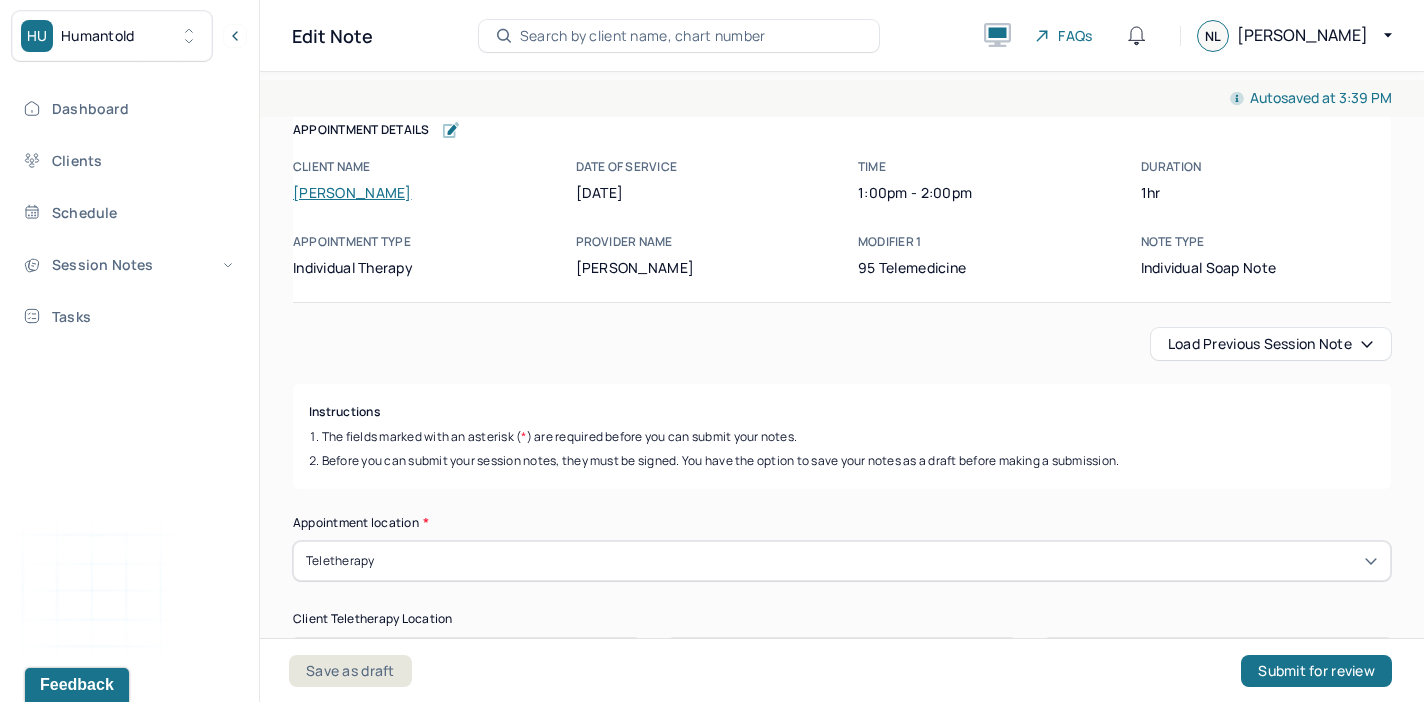click on "Load previous session note" at bounding box center [1271, 344] 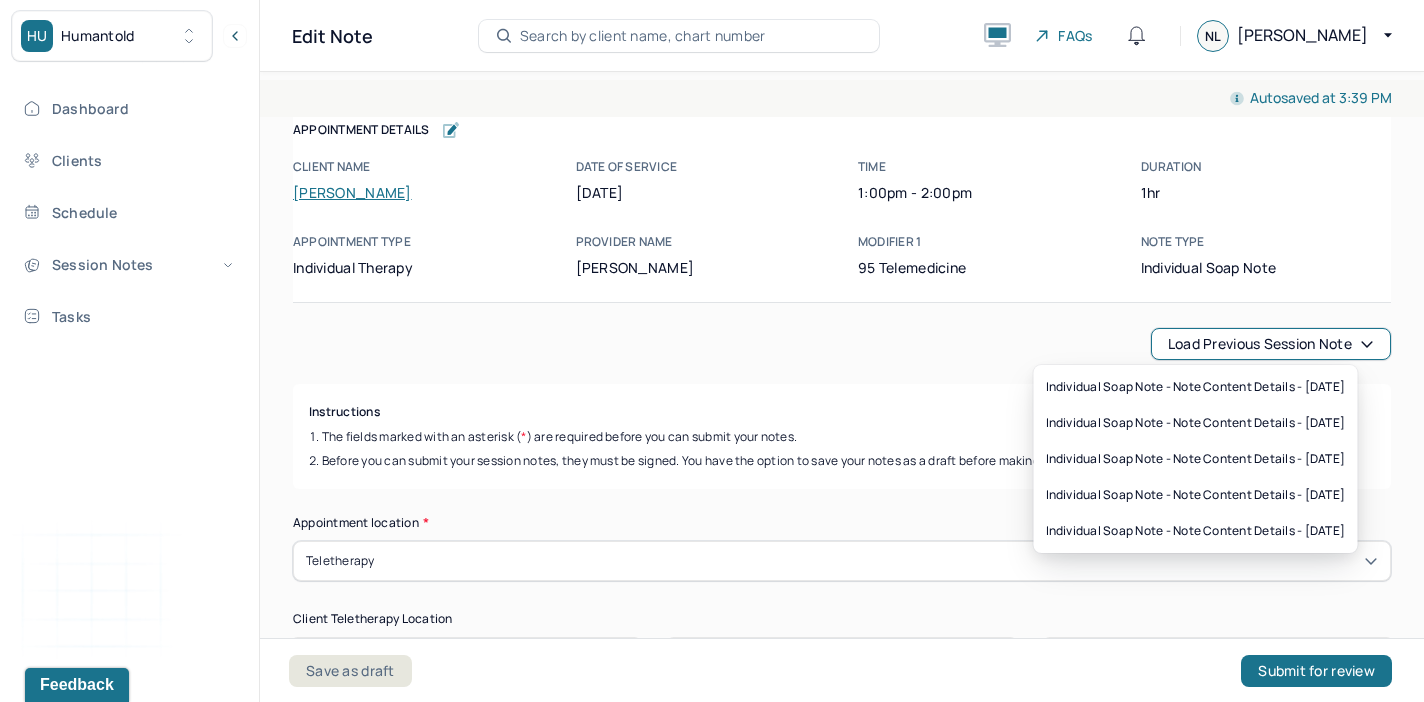 click on "Instructions" at bounding box center (842, 412) 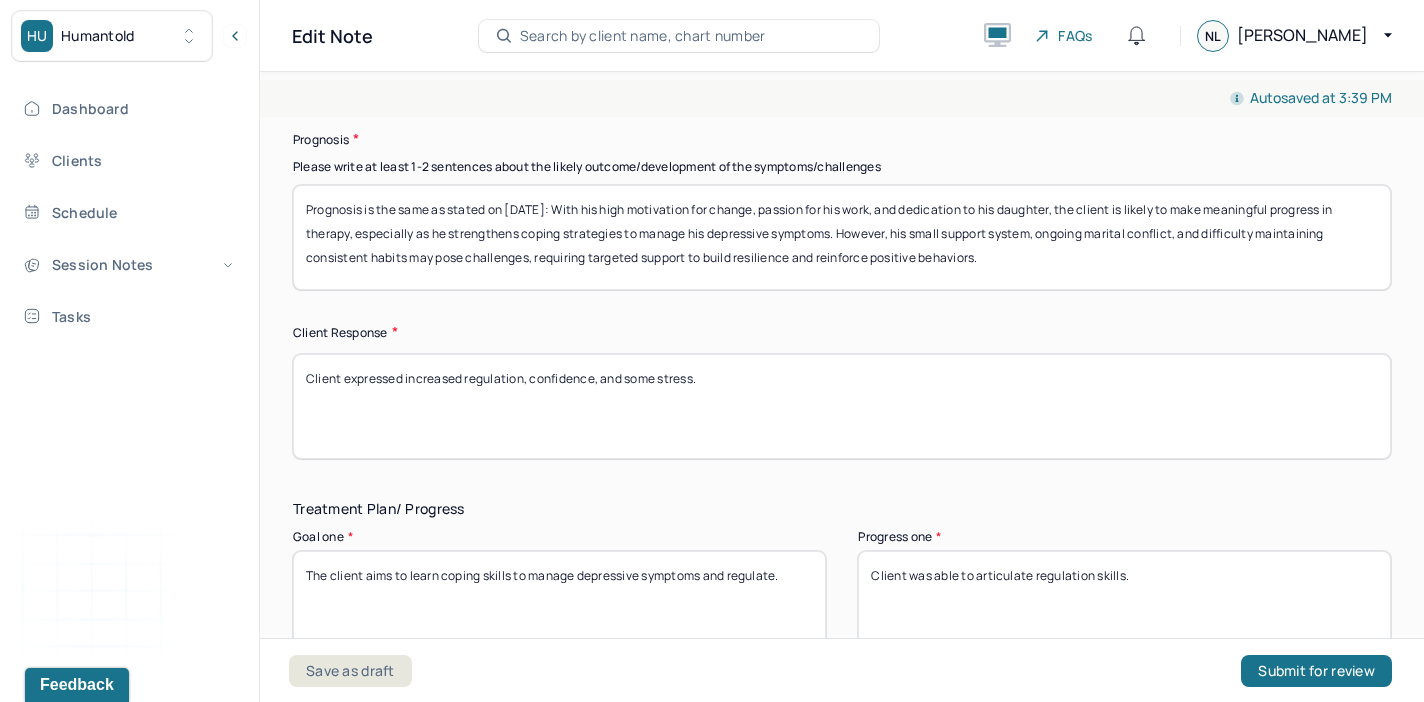 scroll, scrollTop: 2978, scrollLeft: 0, axis: vertical 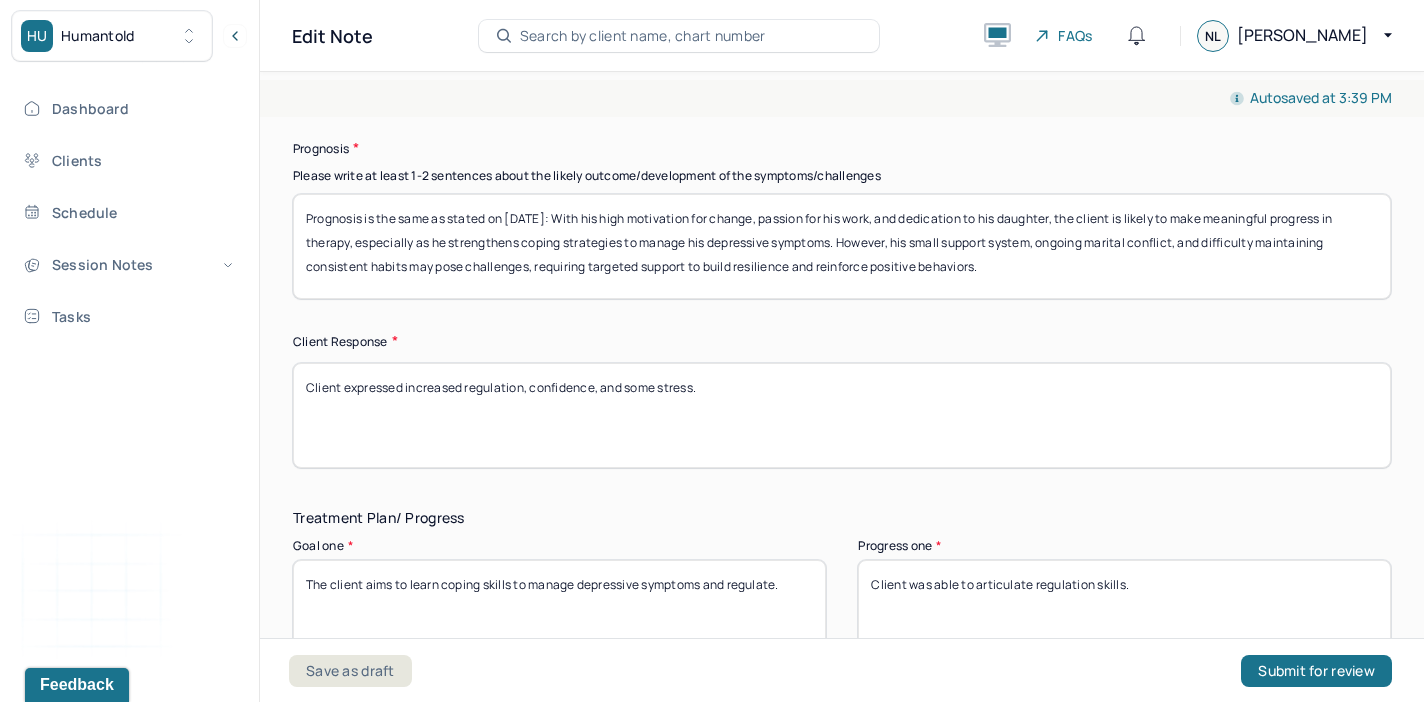 click on "Prognosis is the same as stated on [DATE]: With his high motivation for change, passion for his work, and dedication to his daughter, the client is likely to make meaningful progress in therapy, especially as he strengthens coping strategies to manage his depressive symptoms. However, his small support system, ongoing marital conflict, and difficulty maintaining consistent habits may pose challenges, requiring targeted support to build resilience and reinforce positive behaviors." at bounding box center (842, 246) 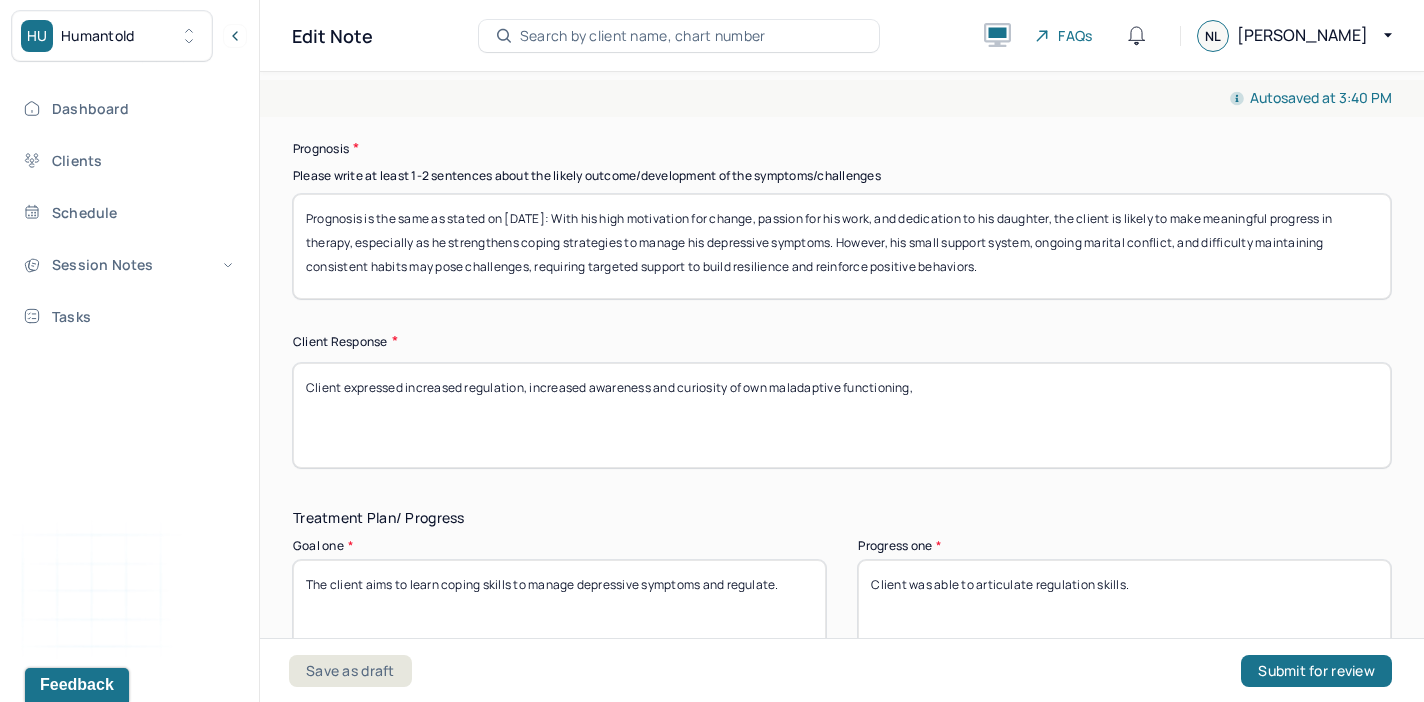 click on "Client expressed increased regulation, increased awareness and curiosity of own maladaptive functioing," at bounding box center (842, 415) 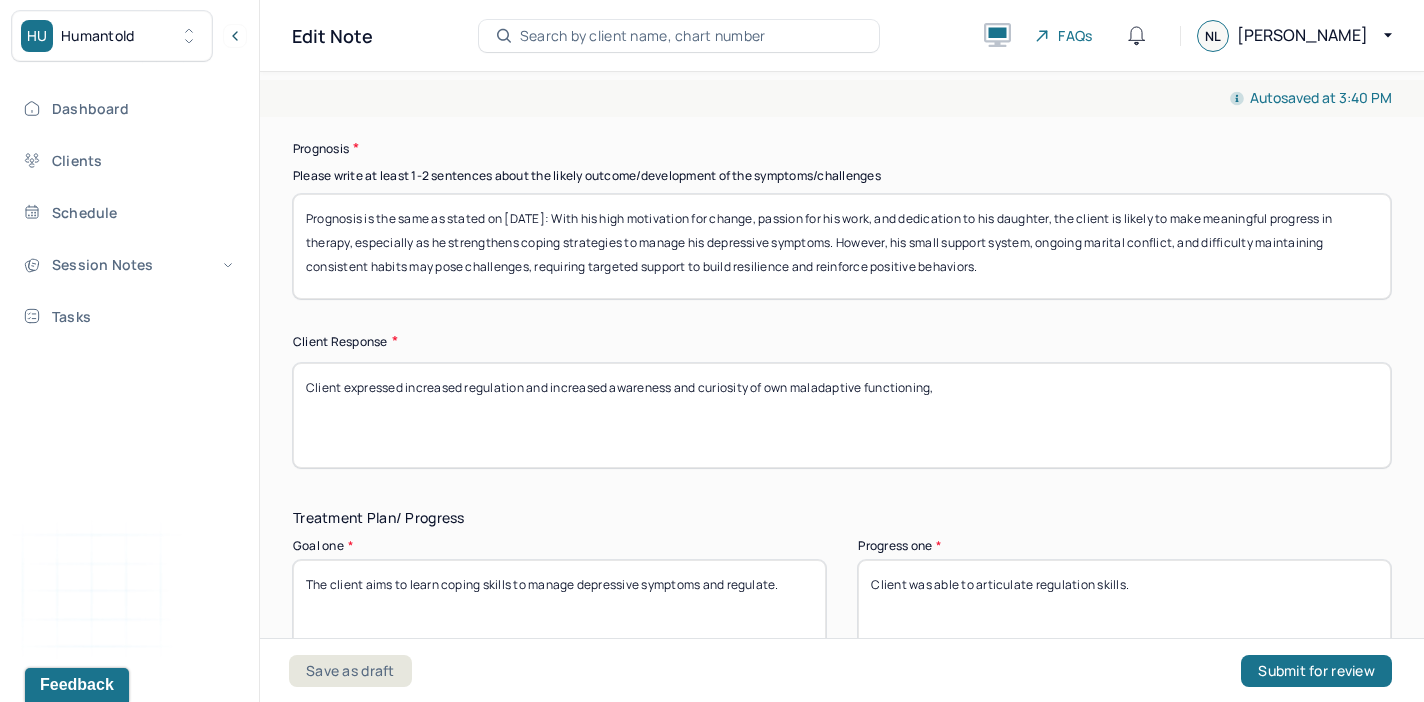 click on "Client expressed increased regulation, increased awareness and curiosity of own maladaptive functioning," at bounding box center (842, 415) 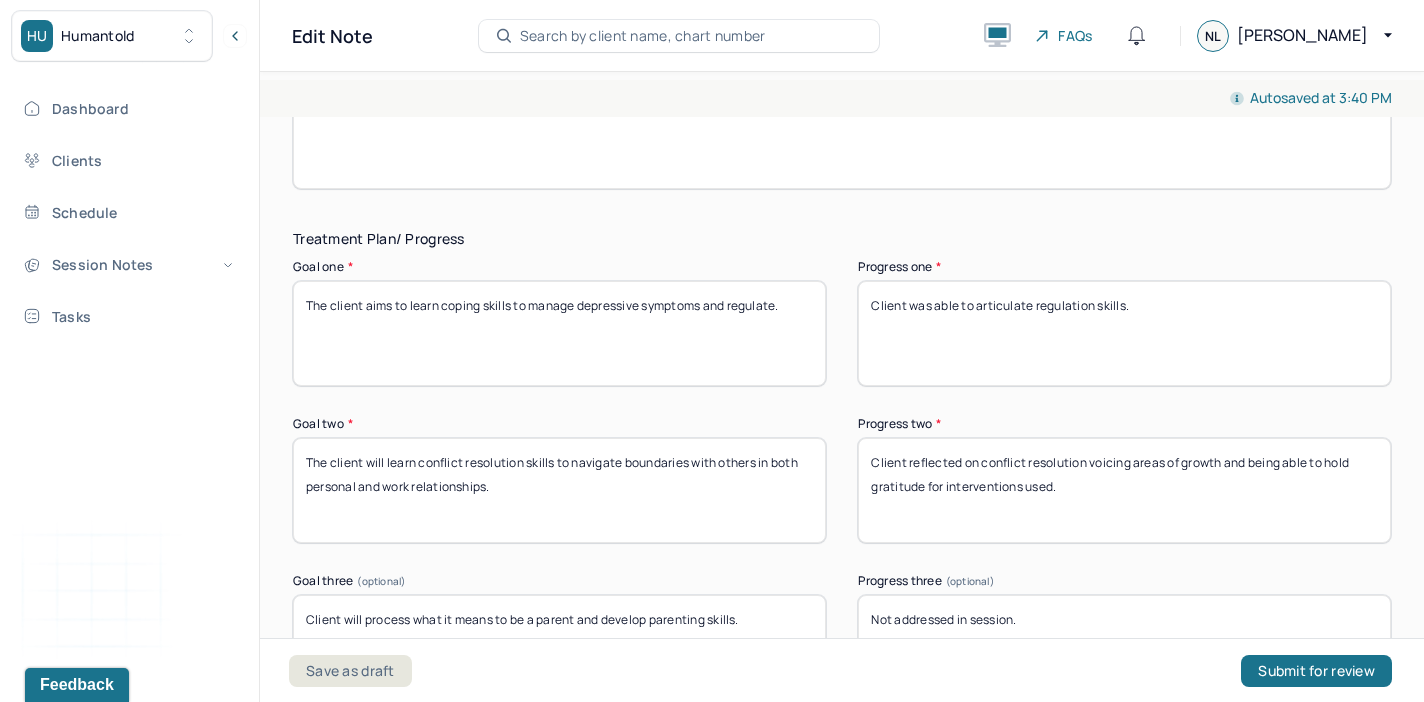 scroll, scrollTop: 3270, scrollLeft: 0, axis: vertical 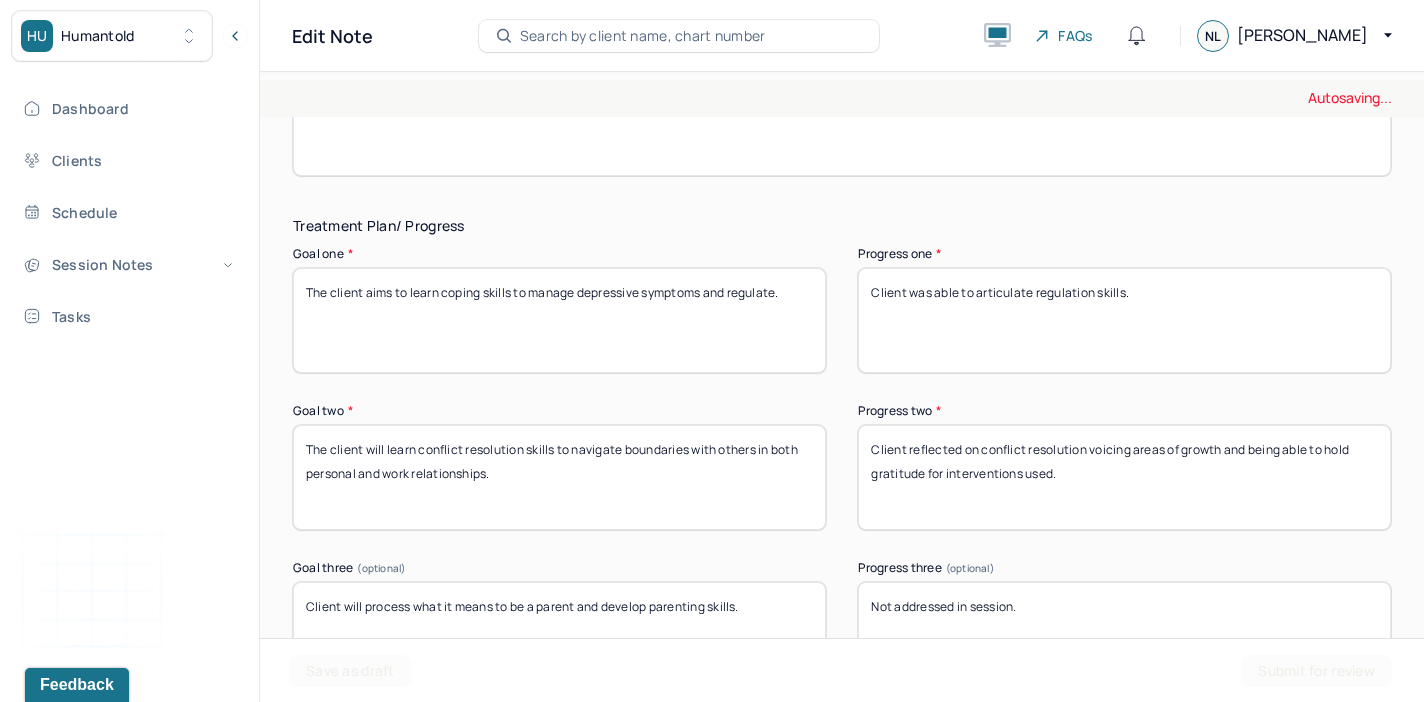 type on "Client expressed increased regulation and increased awareness and curiosity of own maladaptive functioning." 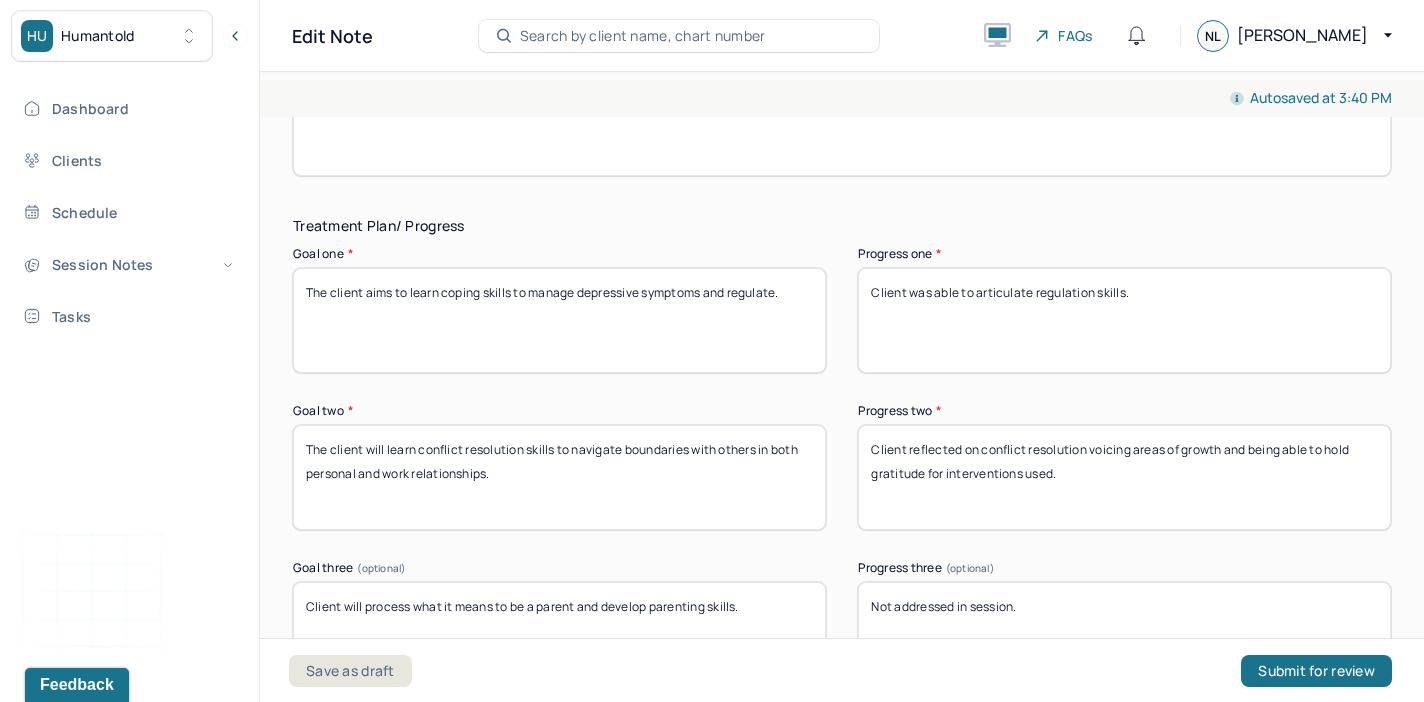 drag, startPoint x: 1184, startPoint y: 290, endPoint x: 1073, endPoint y: 207, distance: 138.60014 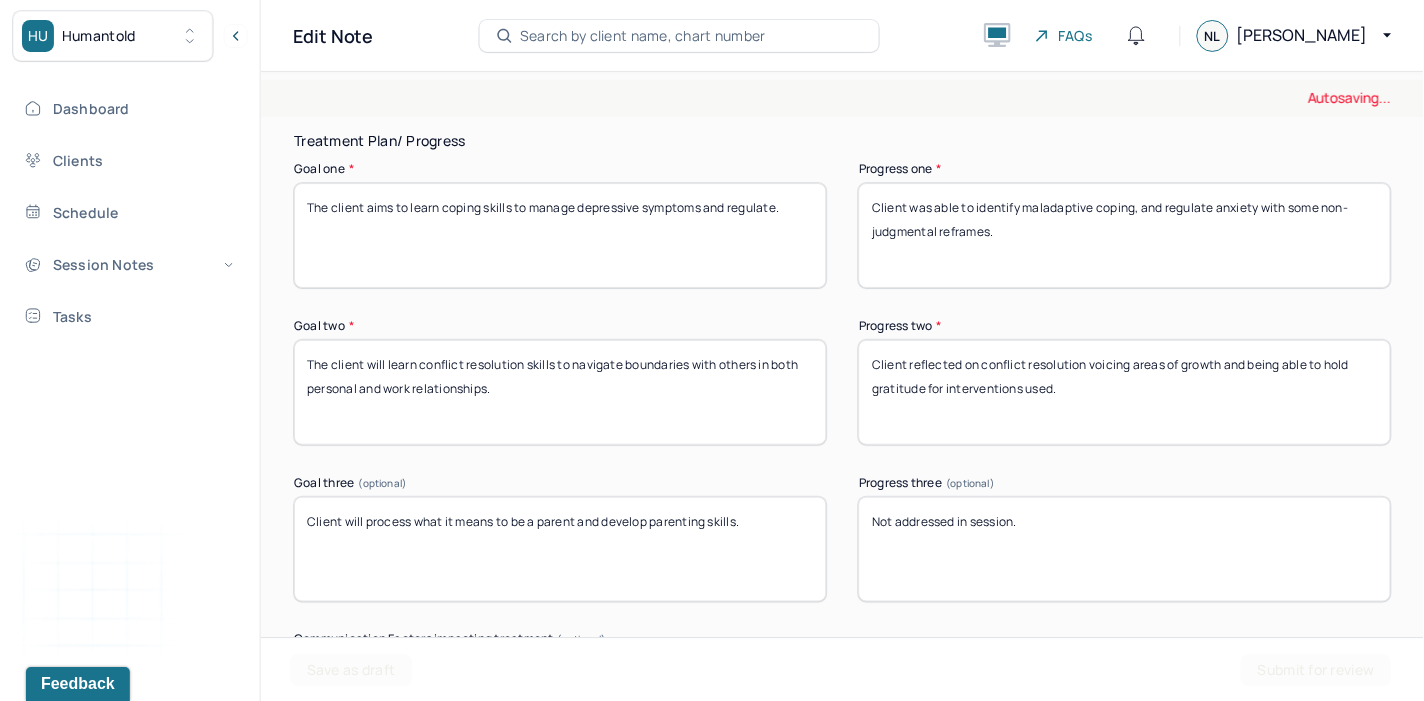scroll, scrollTop: 3357, scrollLeft: 0, axis: vertical 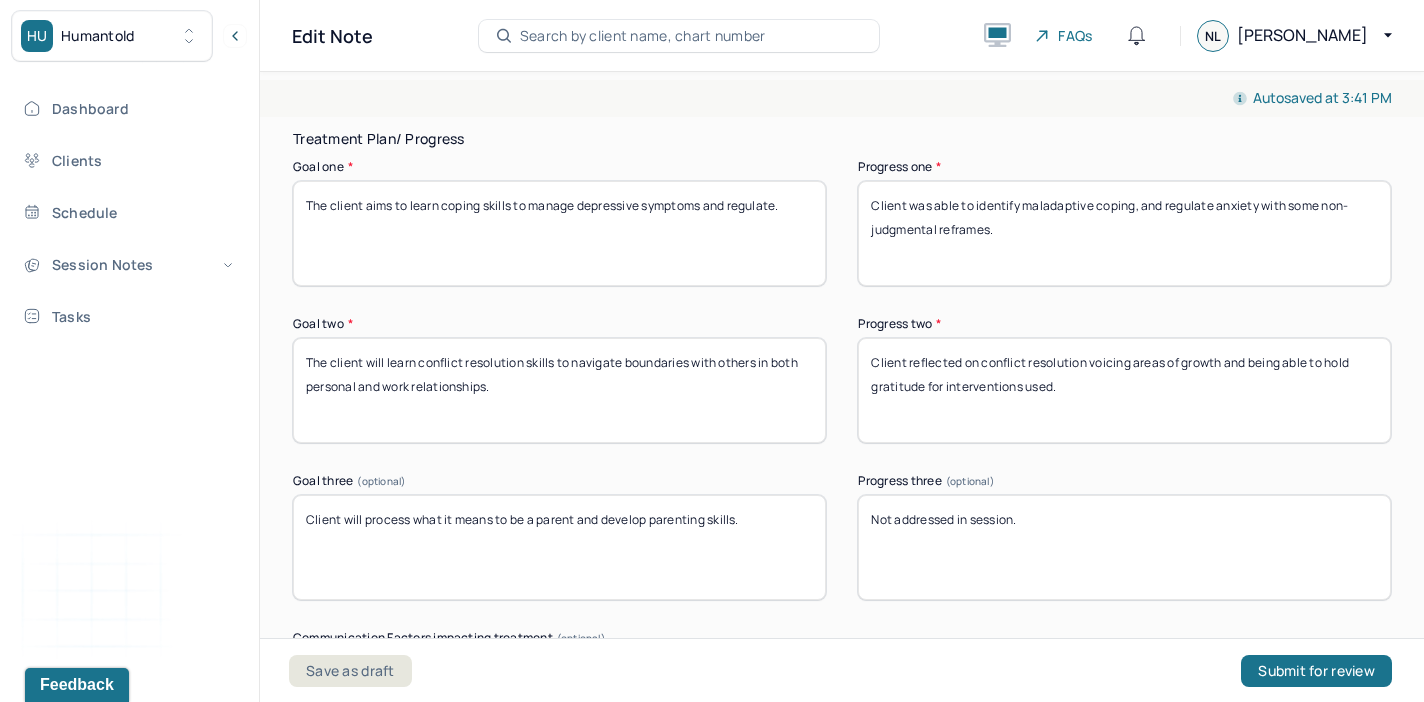 type on "Client was able to identify maladaptive coping, and regulate anxiety with some non-judgmental reframes." 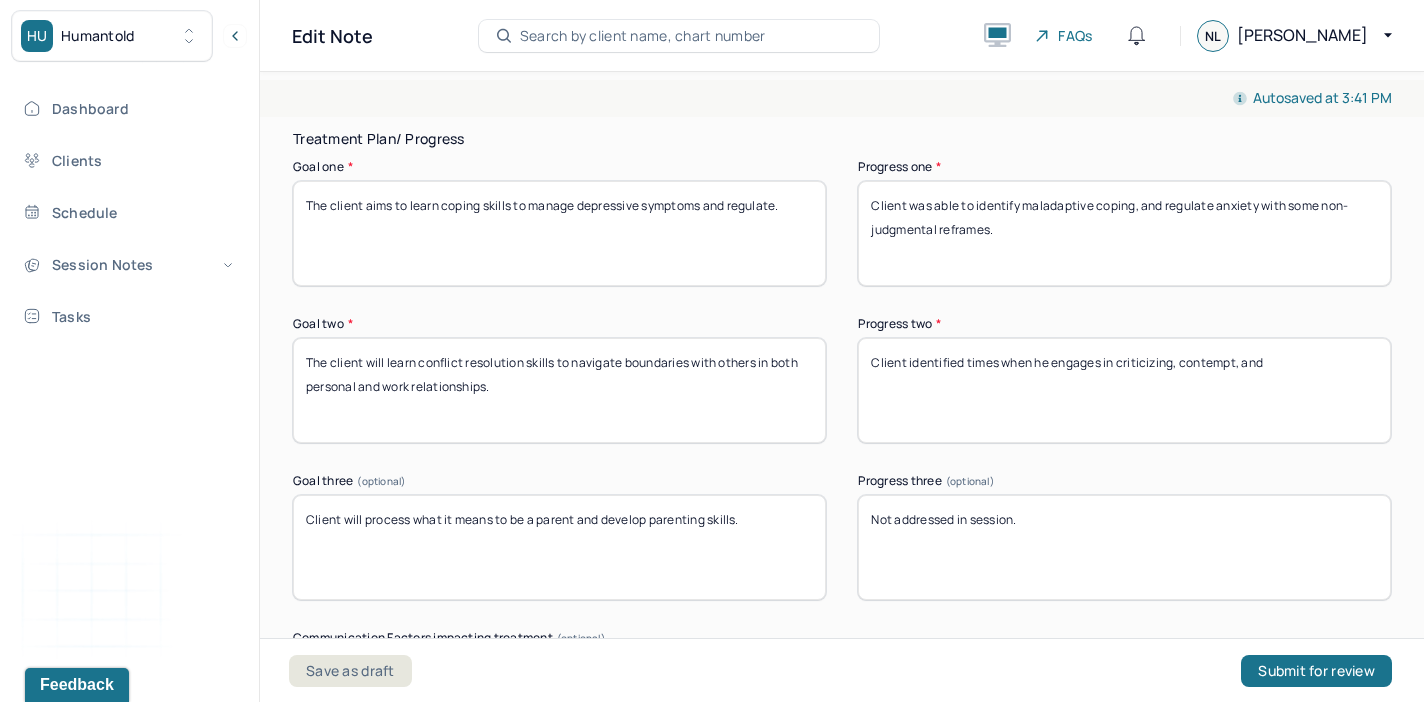 click on "Client identified times when he engages in criticizing, comtempt, and" at bounding box center (1124, 390) 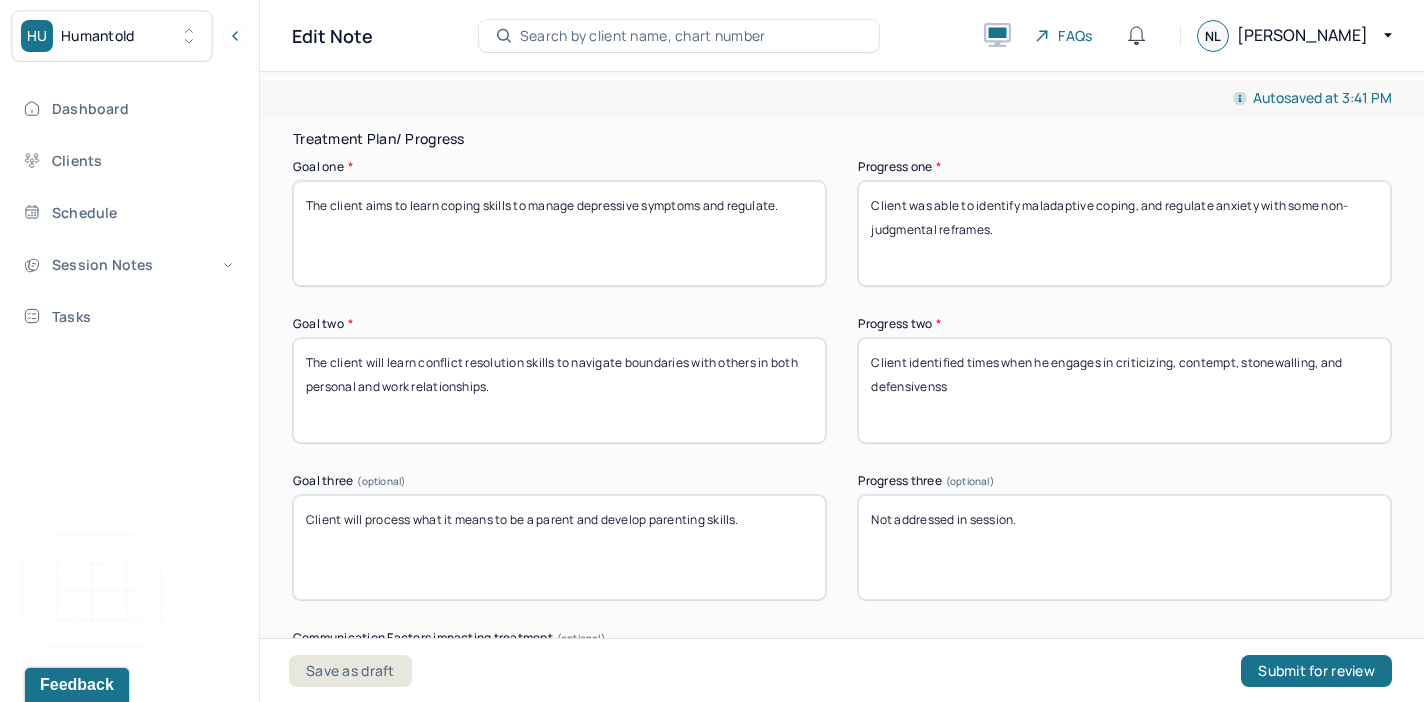 click on "Client identified times when he engages in criticizing, contempt, stonewalling, and" at bounding box center [1124, 390] 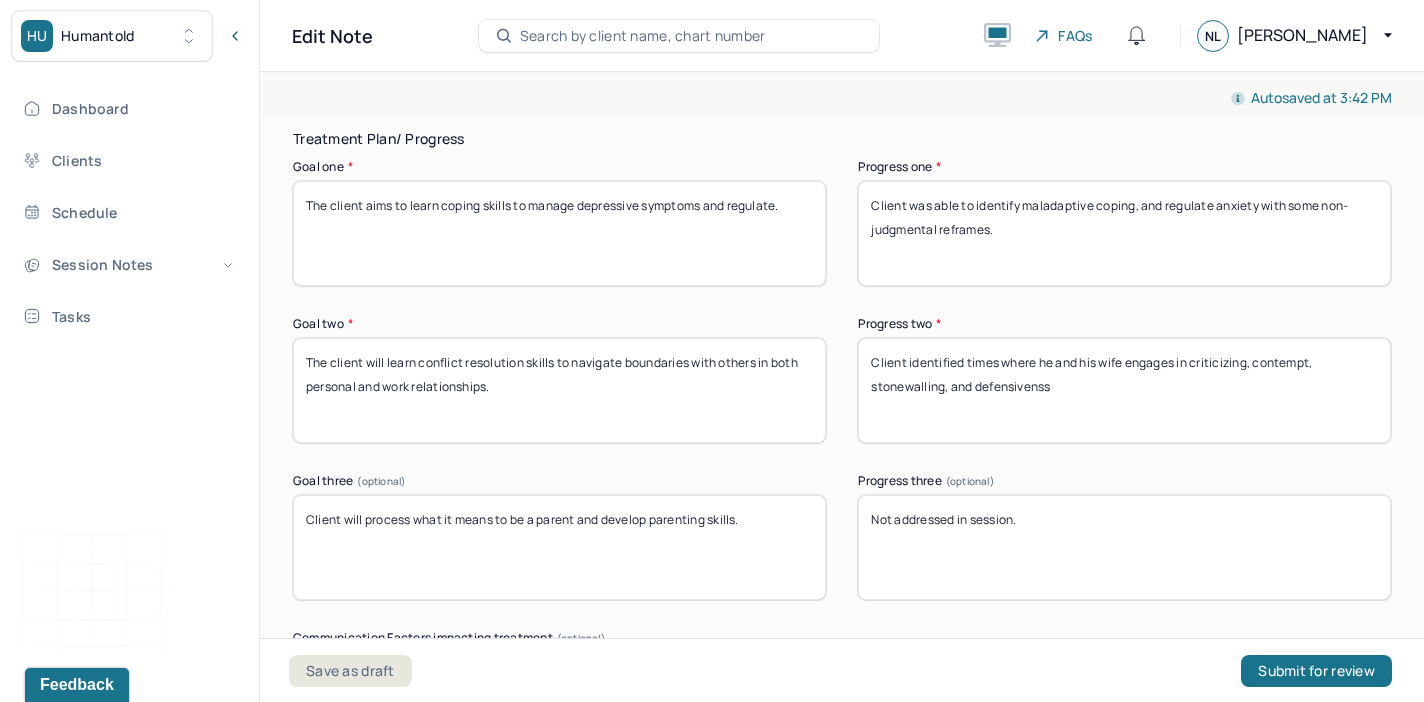 click on "Client identified times where he engages in criticizing, contempt, stonewalling, and defensivenss" at bounding box center [1124, 390] 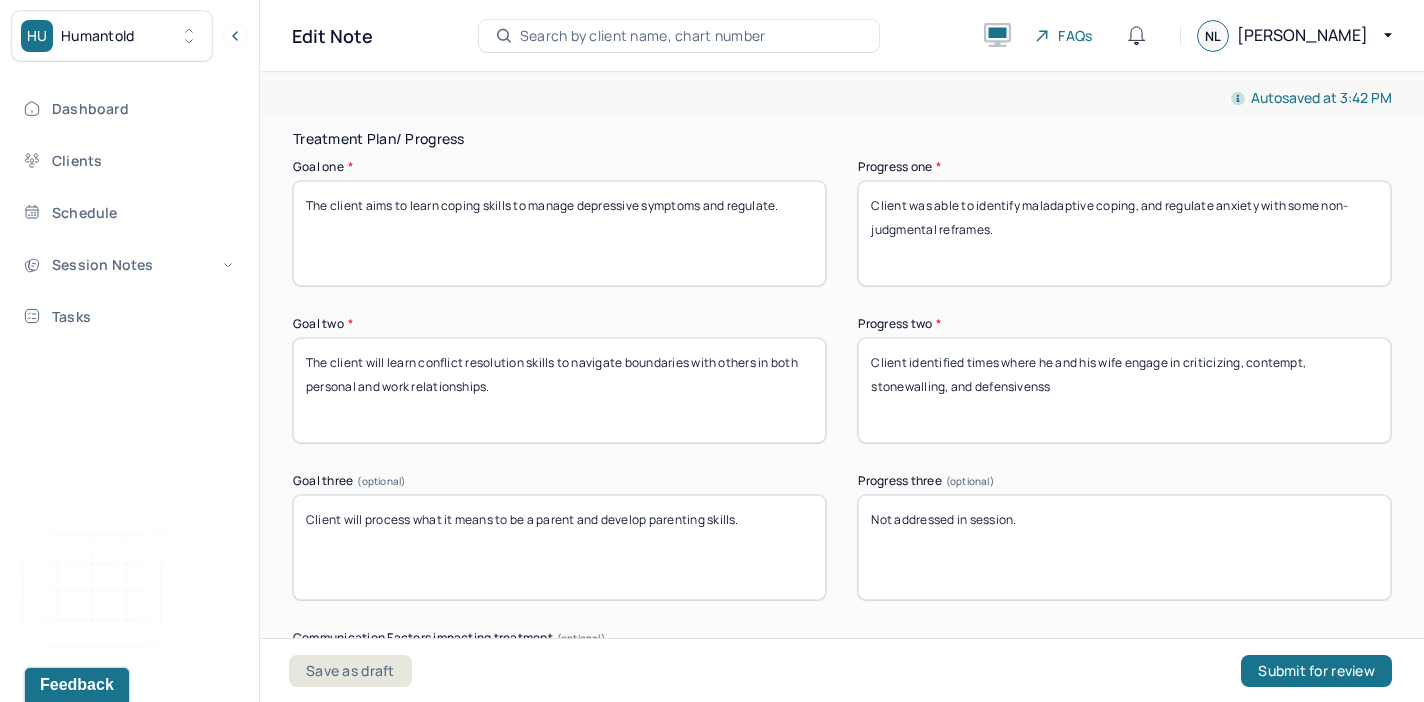 click on "Client identified times where he engages in criticizing, contempt, stonewalling, and defensivenss" at bounding box center [1124, 390] 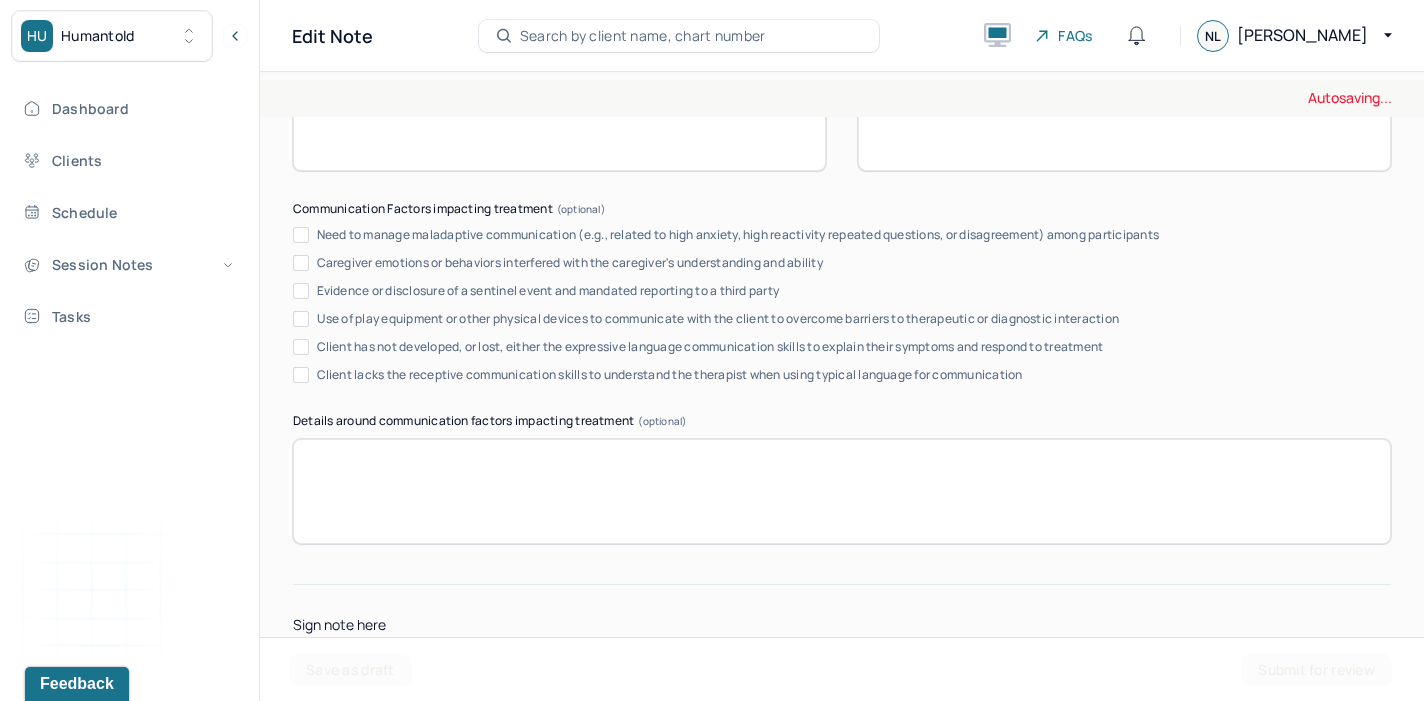 scroll, scrollTop: 3958, scrollLeft: 0, axis: vertical 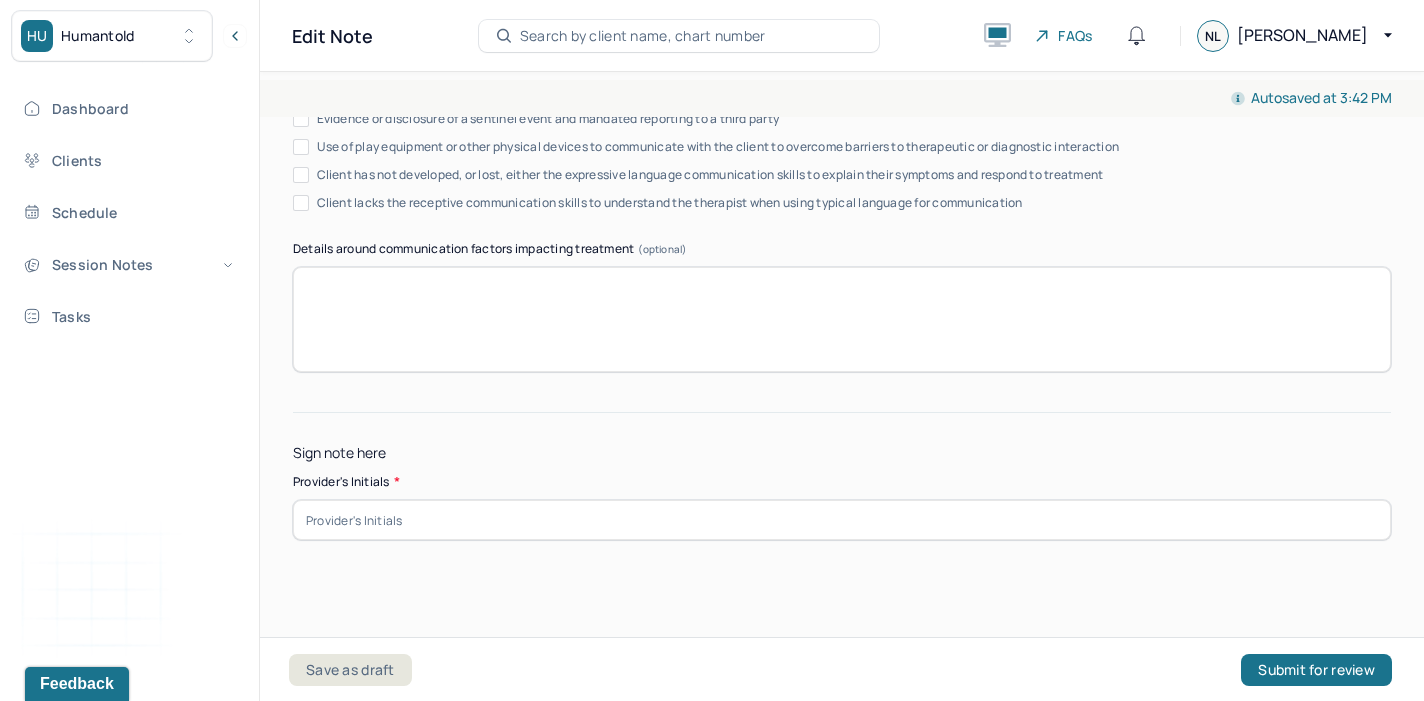 type on "Client identified times where he and his wife engage in criticizing, contempt, stonewalling, and defensiveness. Client reflected on how this affects their relationship and what are some steps he can take when he notices these patterns arising." 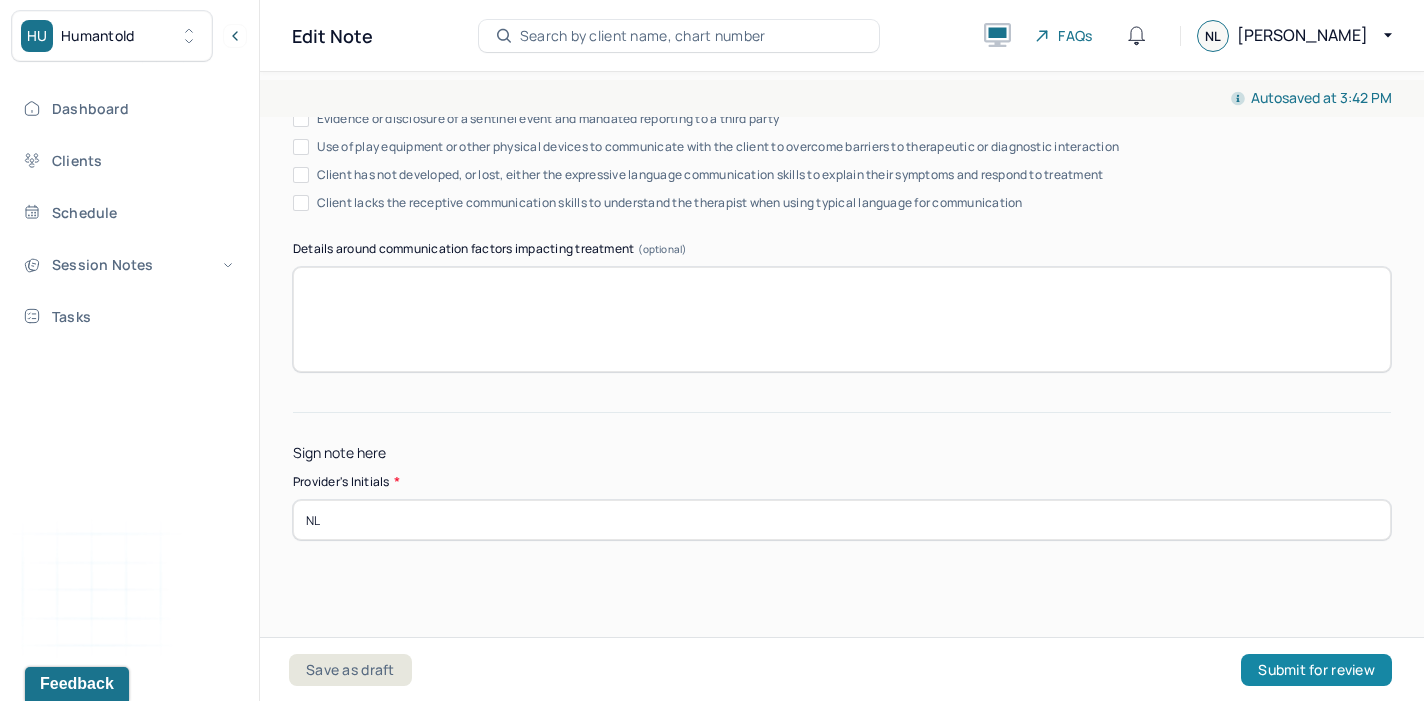 type on "NL" 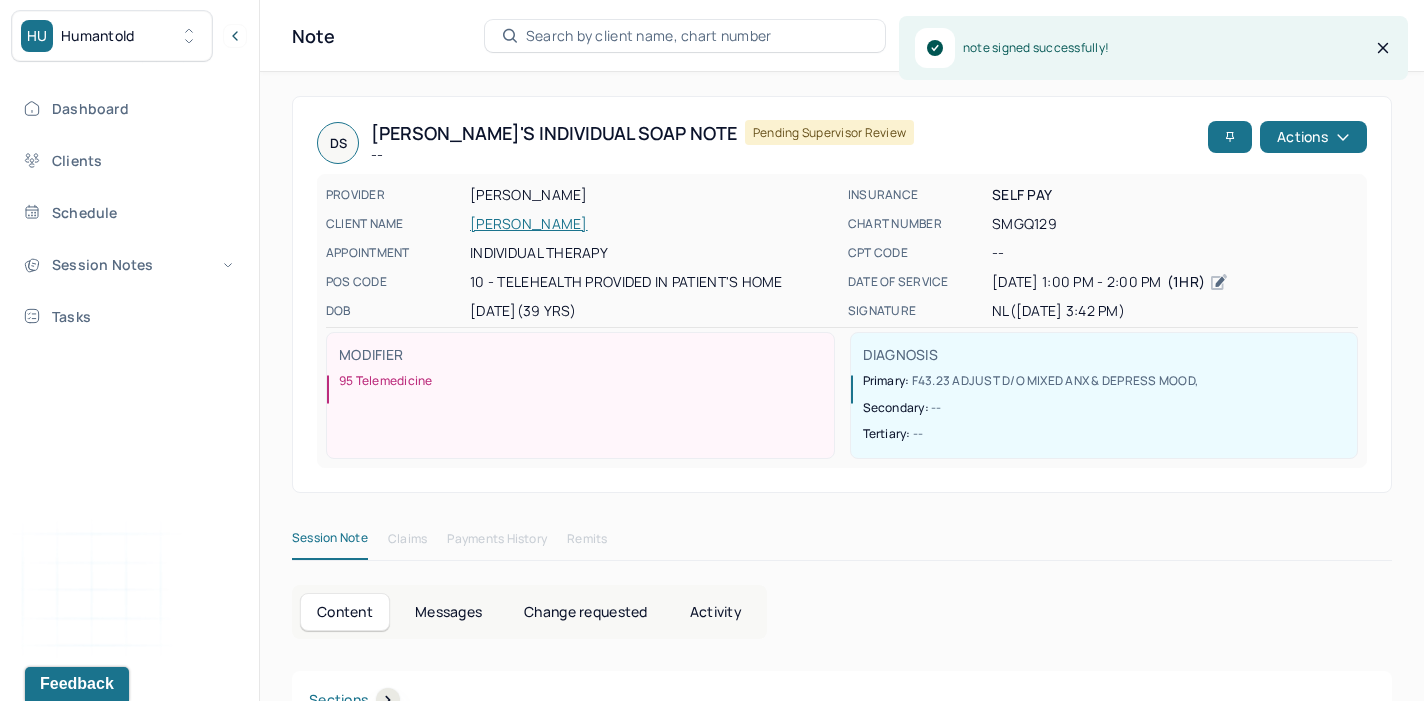 click on "Content     Messages     Change requested     Activity       Sections Session note Therapy intervention techniques Treatment plan/ progress   Sections   NOTE CONTENT Appointment location teletherapy Client Teletherapy Location Home Provider Teletherapy Location Home Consent was received for the teletherapy session Consent was received for the teletherapy session The teletherapy session was conducted via video The teletherapy session was conducted via video Primary diagnosis F43.23 ADJUST D/O MIXED ANX & DEPRESS MOOD Secondary diagnosis -- Tertiary diagnosis -- Emotional / Behavioural symptoms demonstrated Client came to session with an angry and anxious affect specifically regarding a conflict the client just had with his wife.  Causing Maladaptive Functioning Intention for Session Encourage personality growth and minimize maladaptive functioning Session Note Subjective Client came to session to process conflict with wife that happened right before session. Client stated dysregualtion, anger and sadness." at bounding box center (842, 2197) 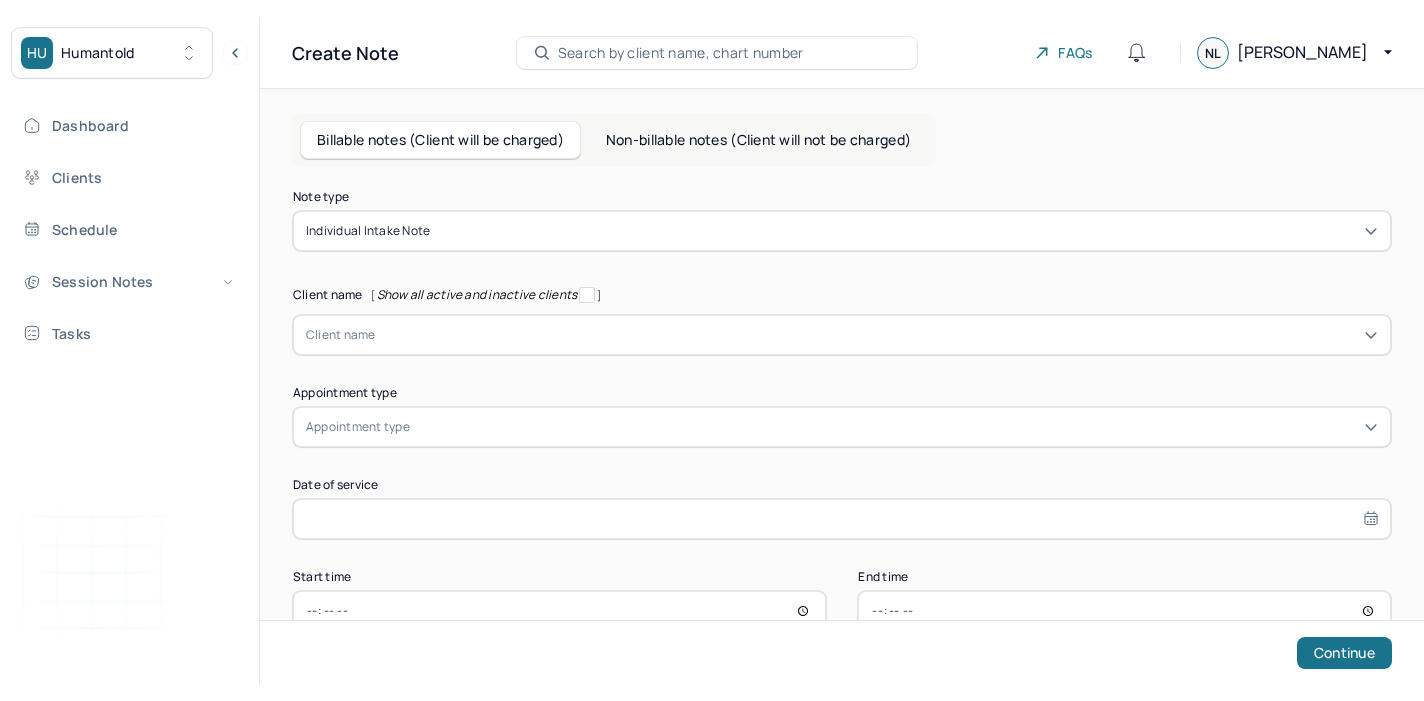 scroll, scrollTop: 0, scrollLeft: 0, axis: both 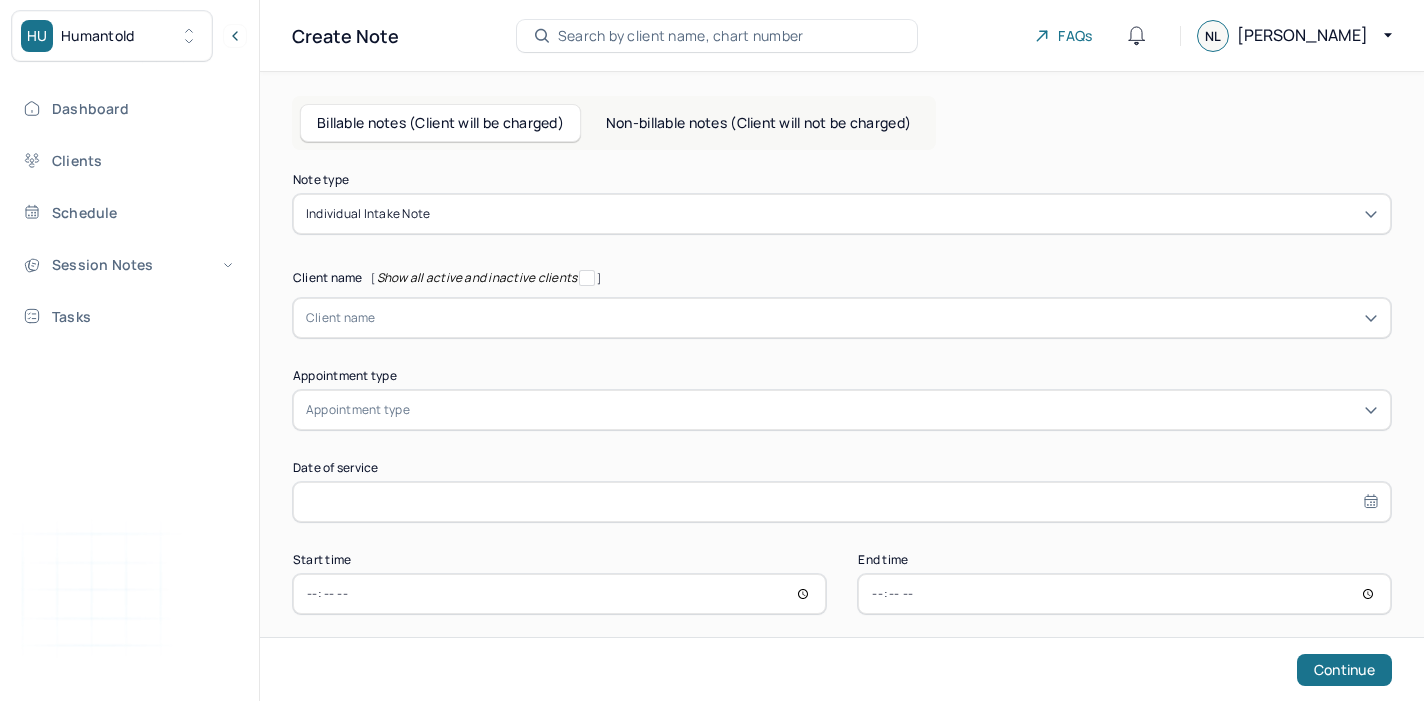 click on "Search by client name, chart number" at bounding box center [681, 36] 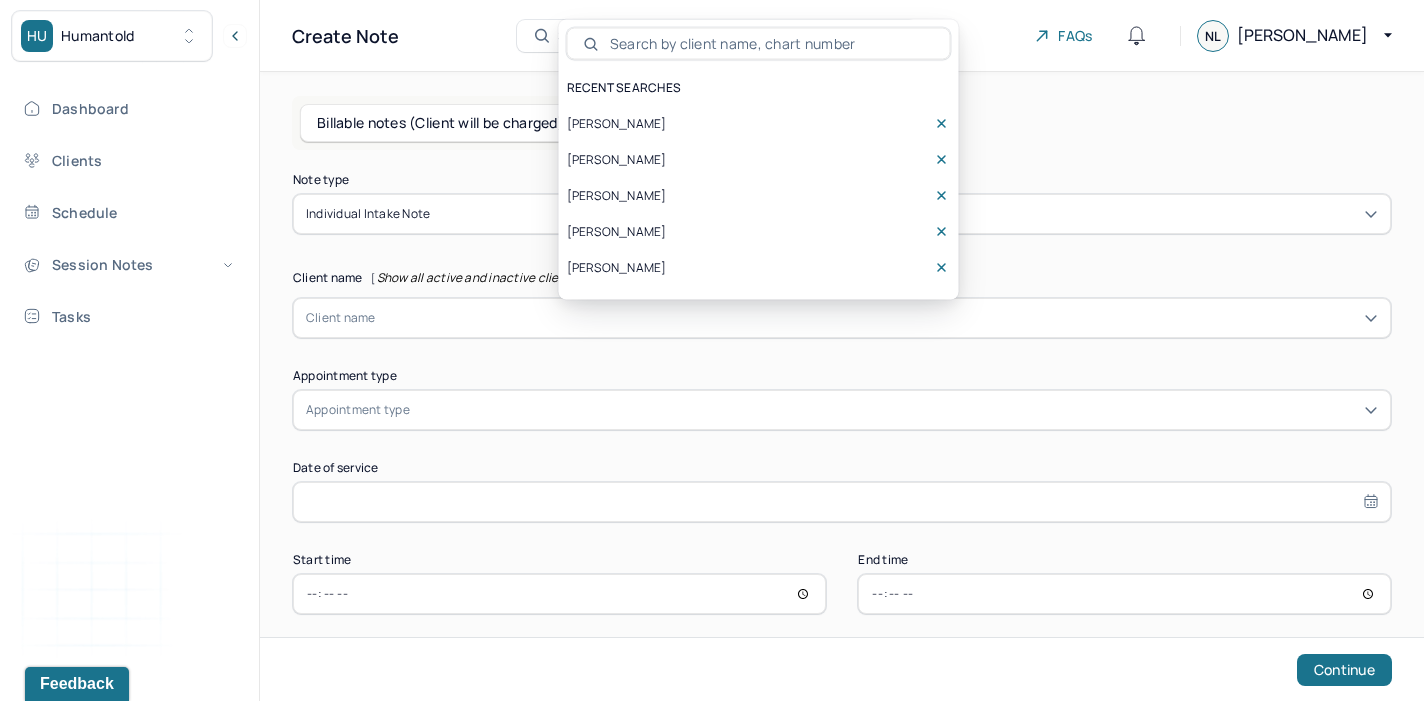 scroll, scrollTop: 0, scrollLeft: 0, axis: both 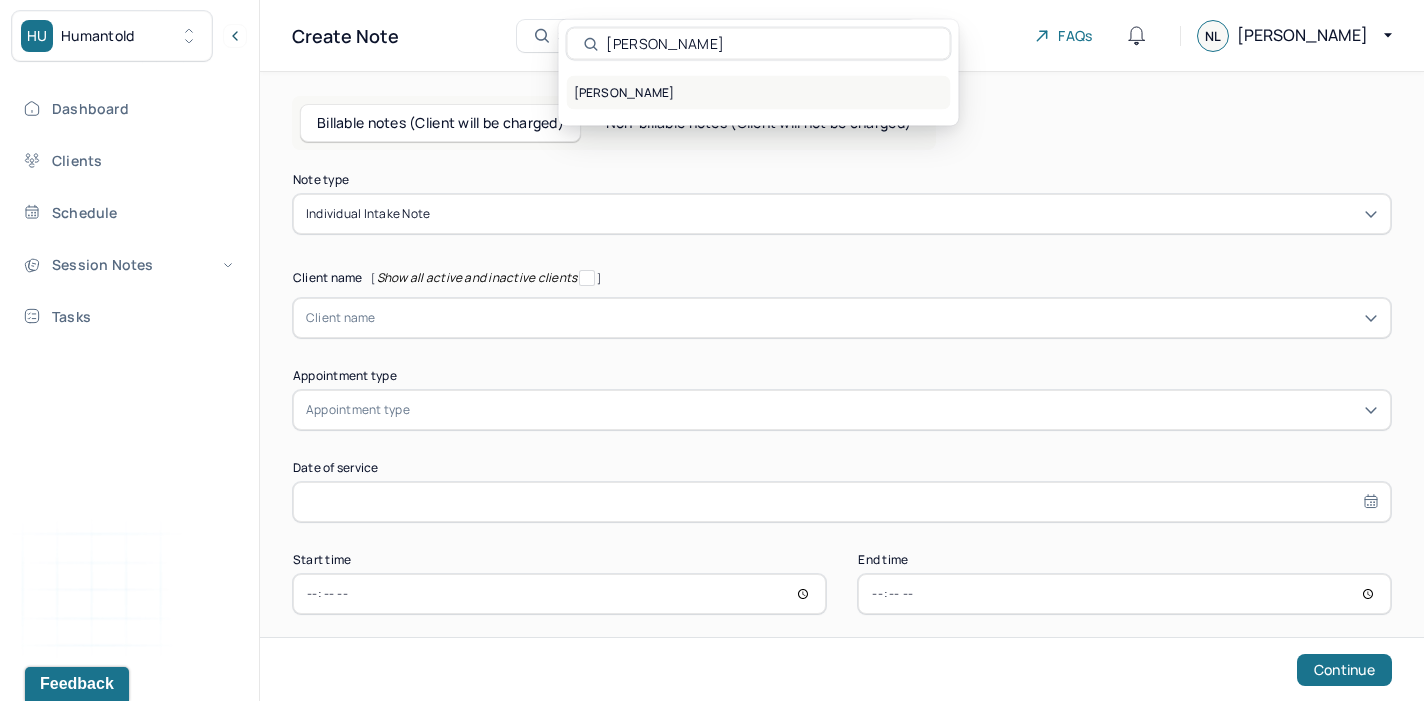 type on "[PERSON_NAME]" 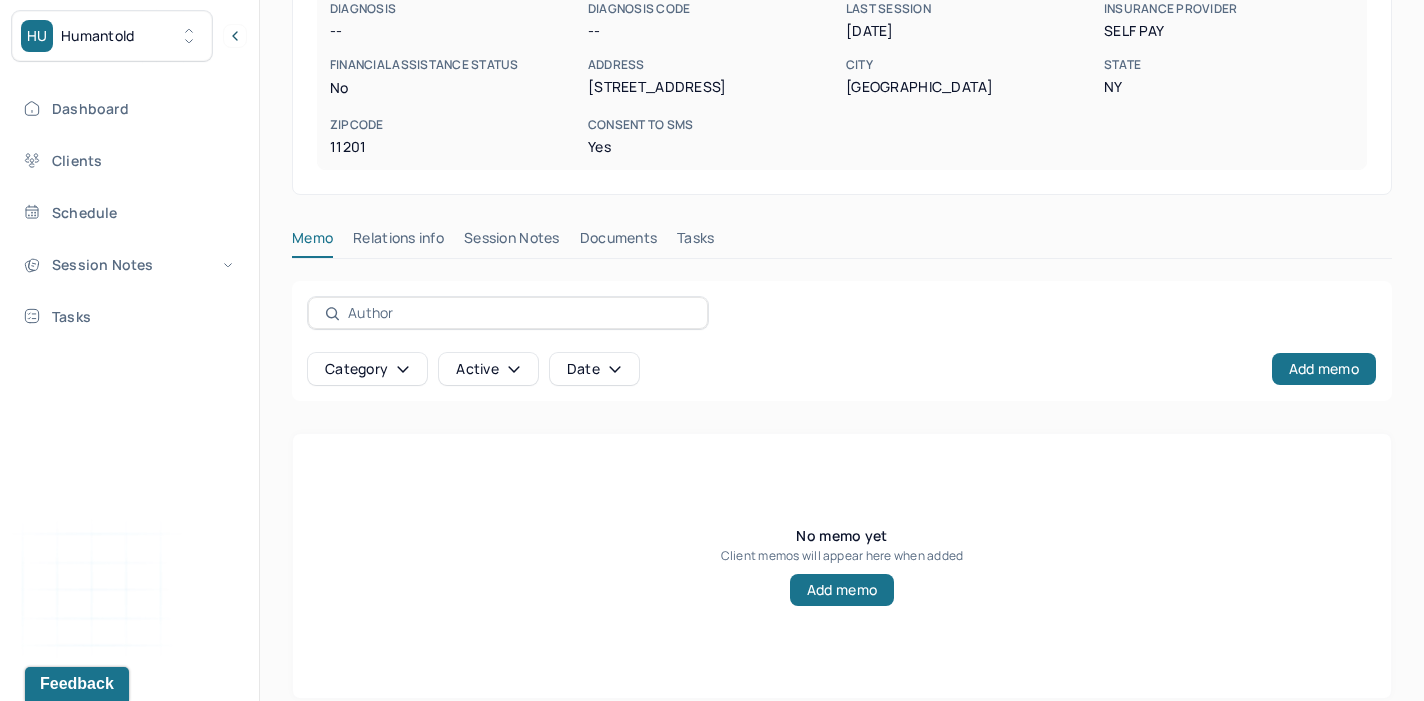 scroll, scrollTop: 349, scrollLeft: 0, axis: vertical 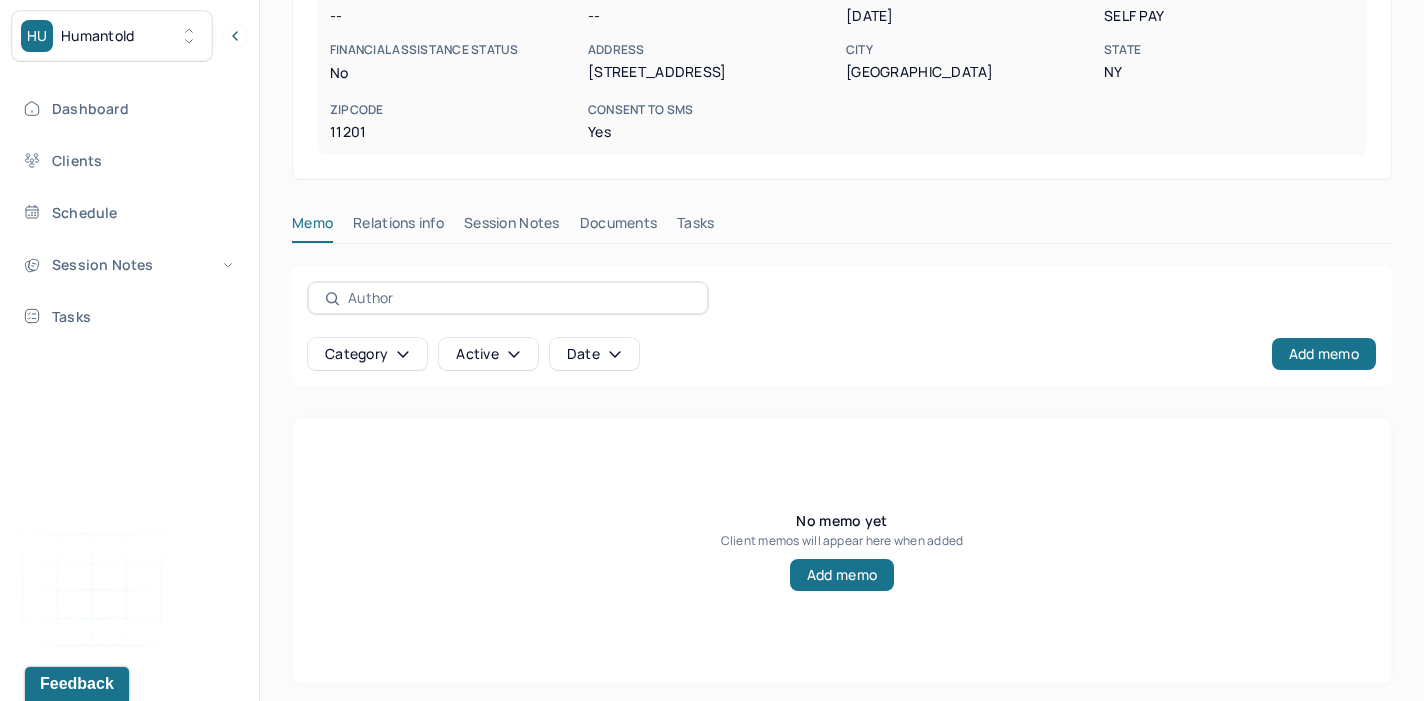 click on "Session Notes" at bounding box center [512, 227] 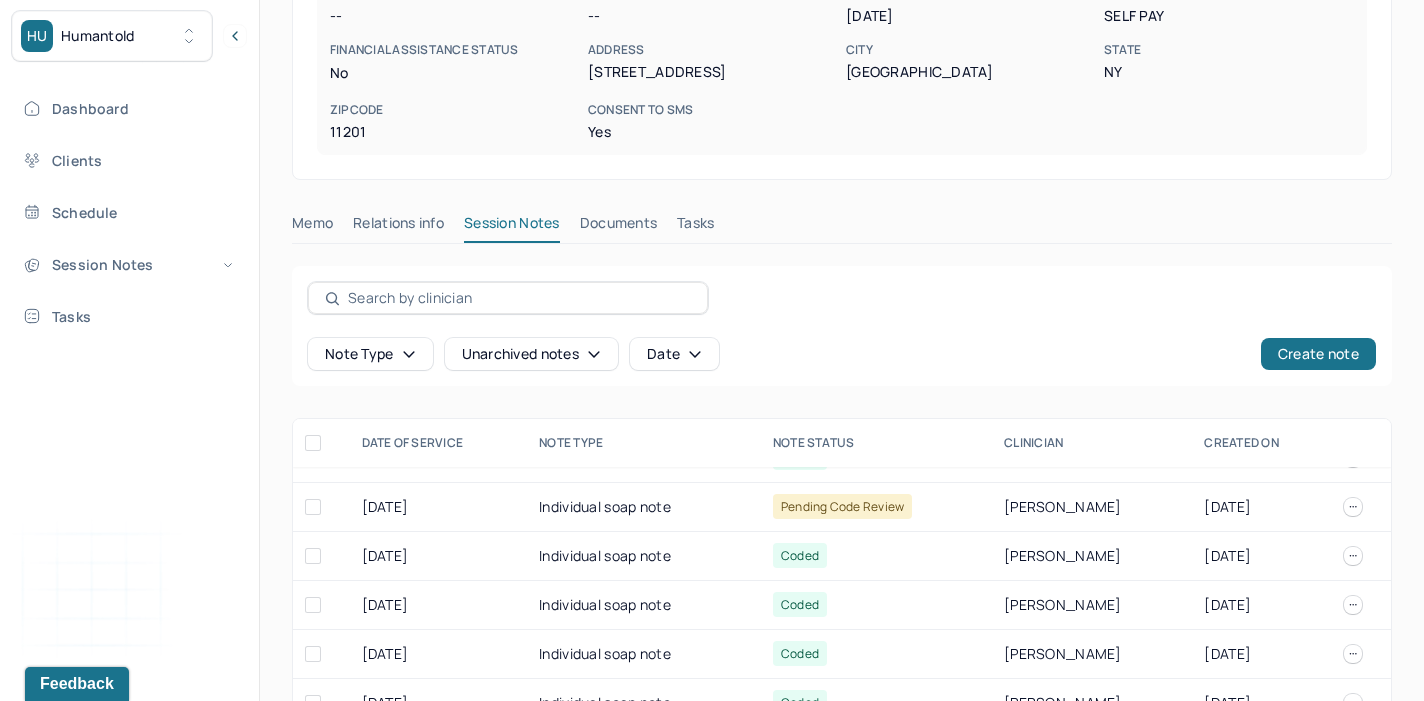 scroll, scrollTop: 30, scrollLeft: 0, axis: vertical 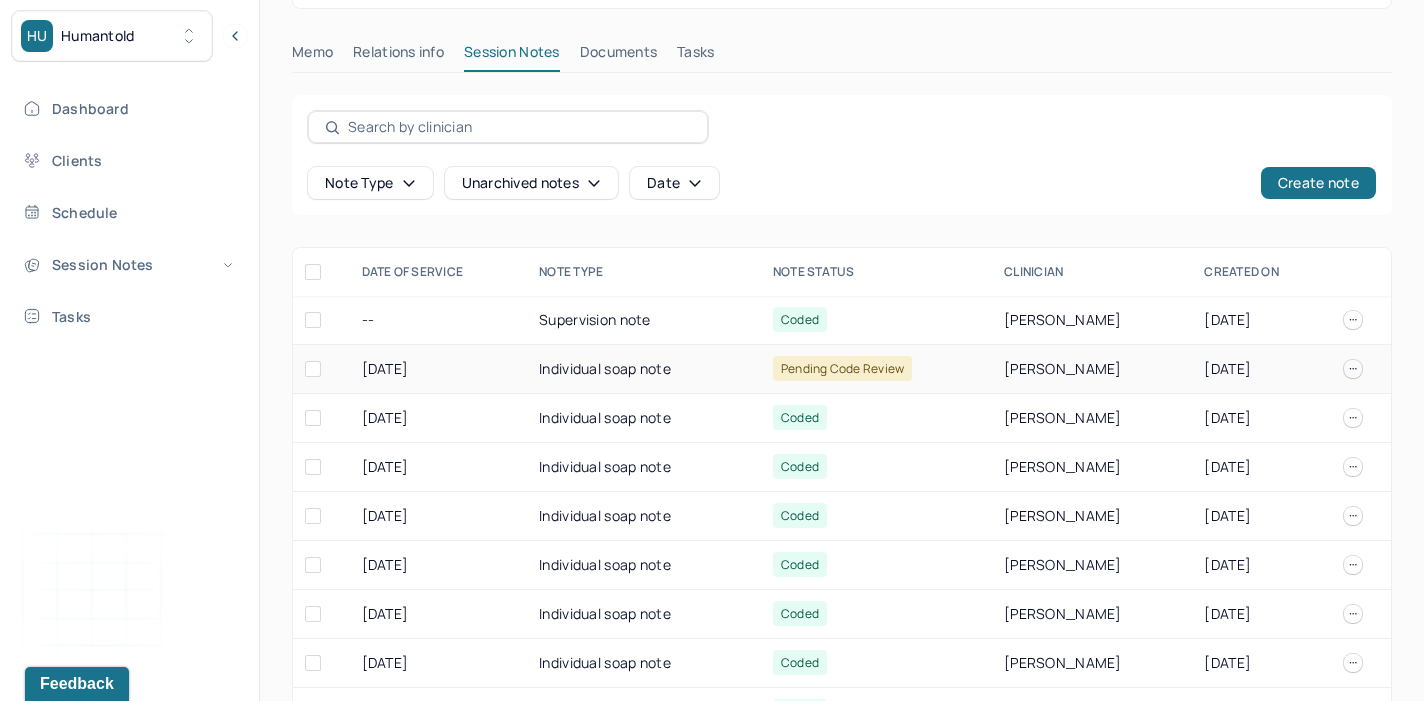 click on "Individual soap note" at bounding box center (644, 369) 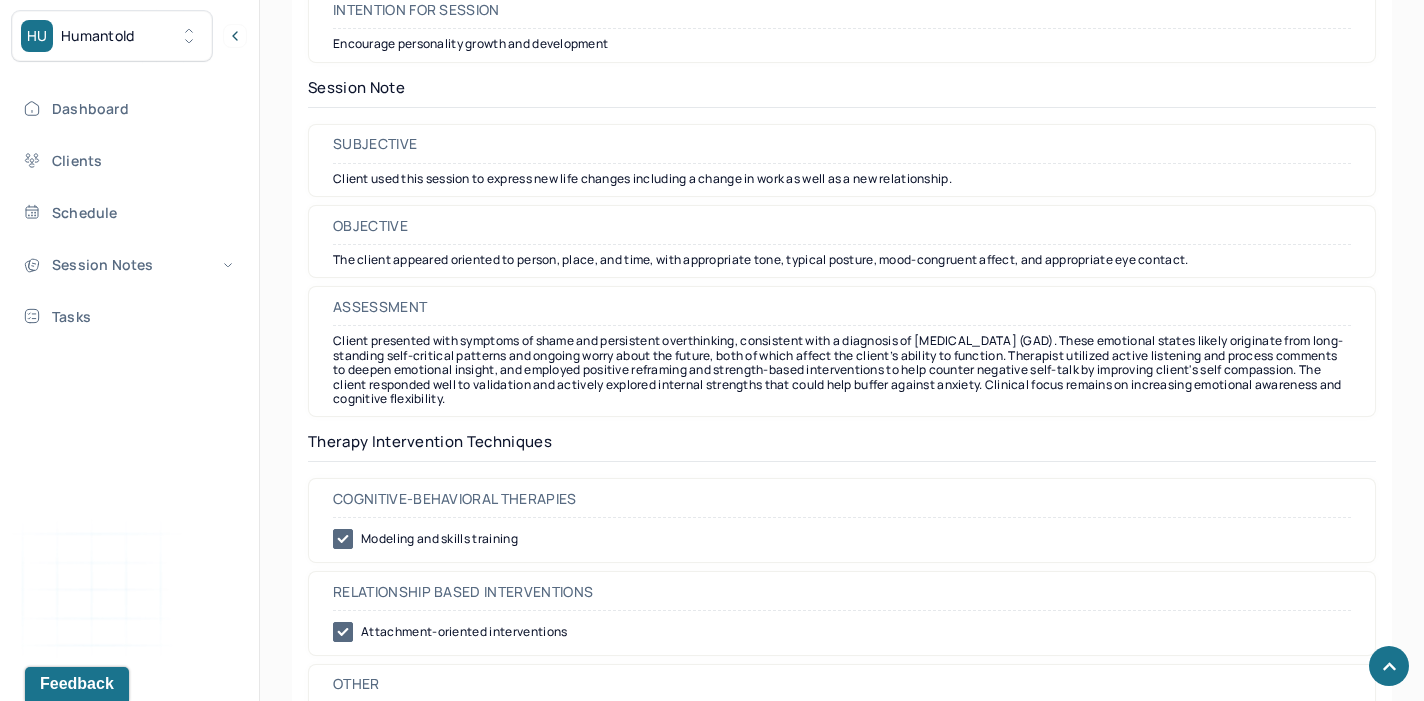 scroll, scrollTop: 1725, scrollLeft: 0, axis: vertical 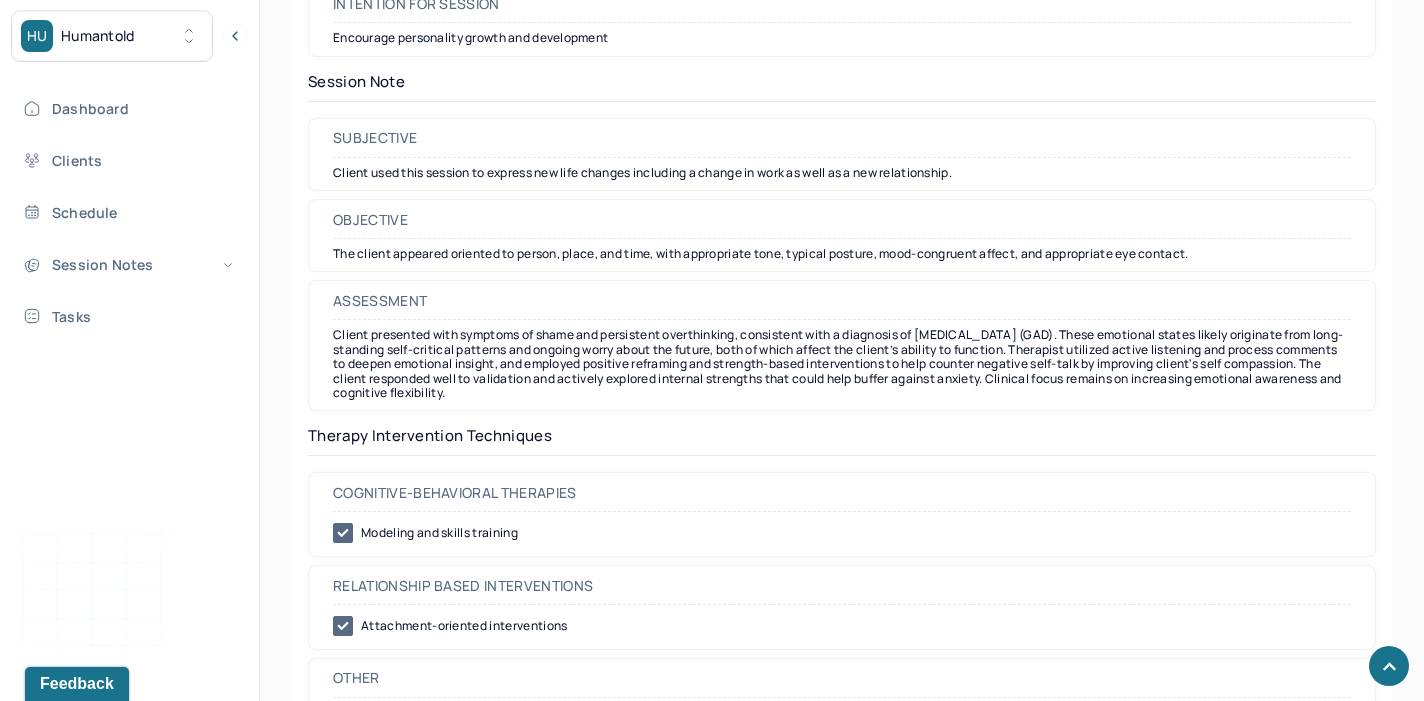 drag, startPoint x: 336, startPoint y: 352, endPoint x: 679, endPoint y: 409, distance: 347.7039 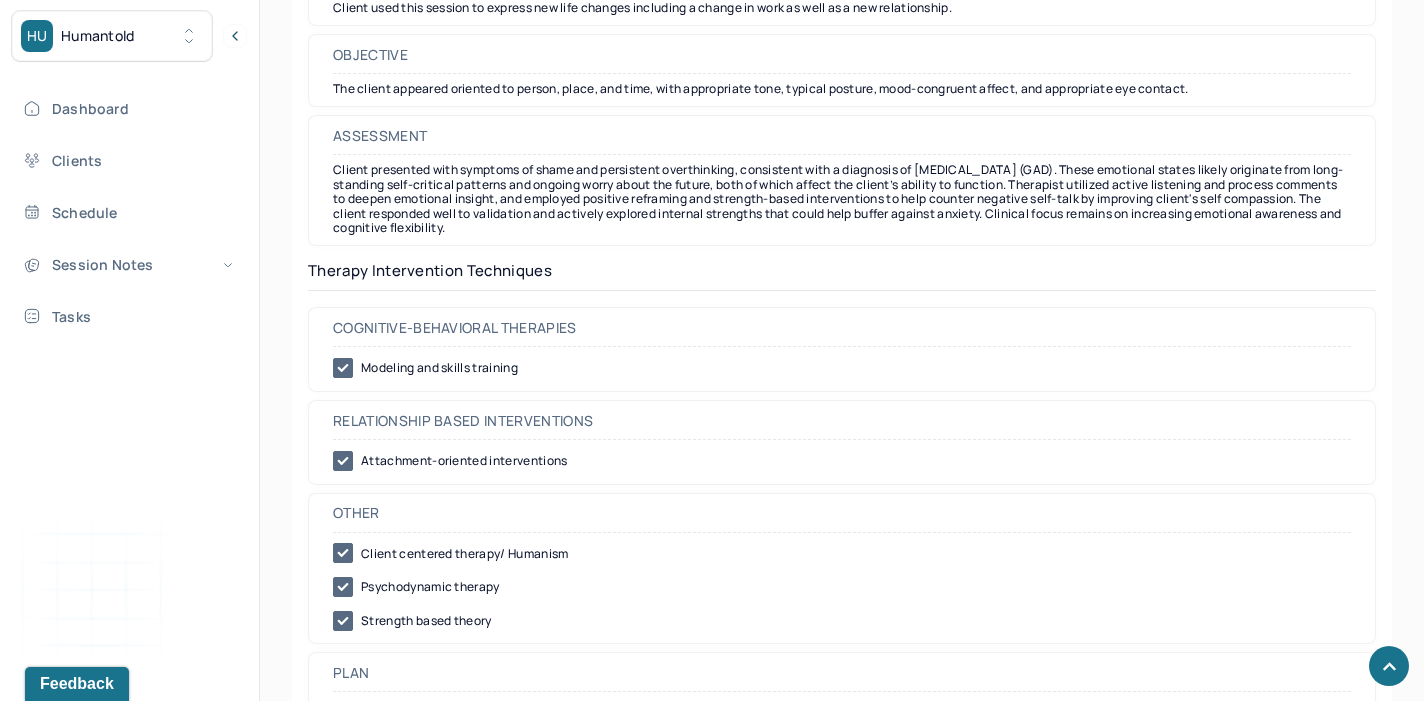 scroll, scrollTop: 1886, scrollLeft: 0, axis: vertical 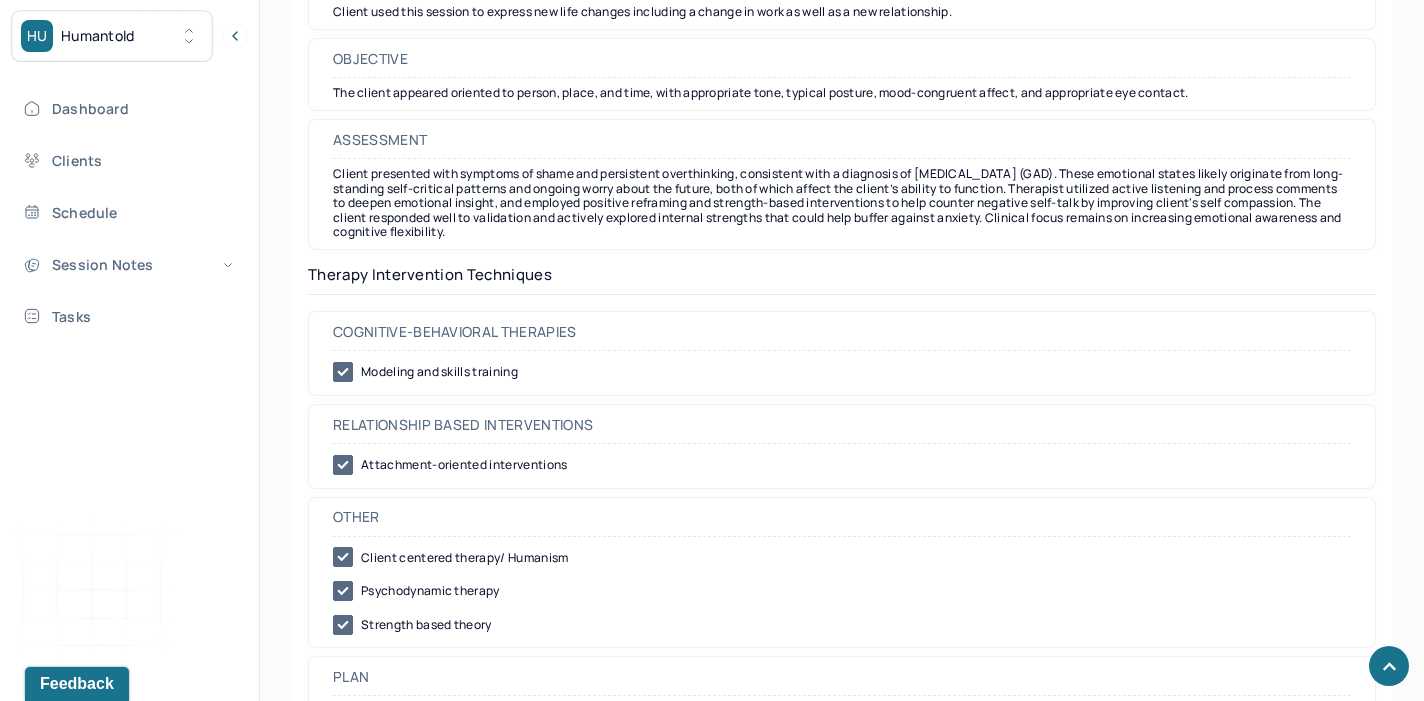 copy on "Client presented with symptoms of shame and persistent overthinking, consistent with a diagnosis of [MEDICAL_DATA] (GAD). These emotional states likely originate from long-standing self-critical patterns and ongoing worry about the future, both of which affect the client’s ability to function. Therapist utilized active listening and process comments to deepen emotional insight, and employed positive reframing and strength-based interventions to help counter negative self-talk by improving client's self compassion. The client responded well to validation and actively explored internal strengths that could help buffer against anxiety. Clinical focus remains on increasing emotional awareness and cognitive flexibility." 